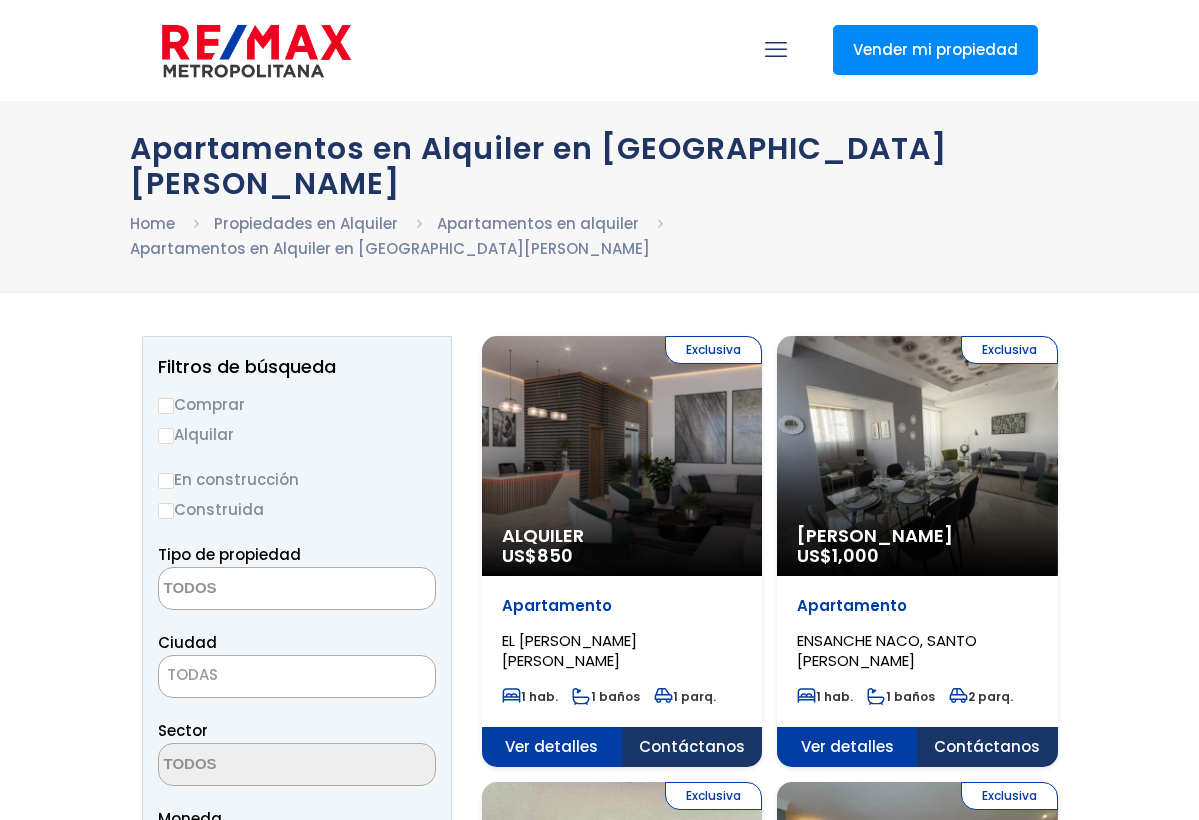 select 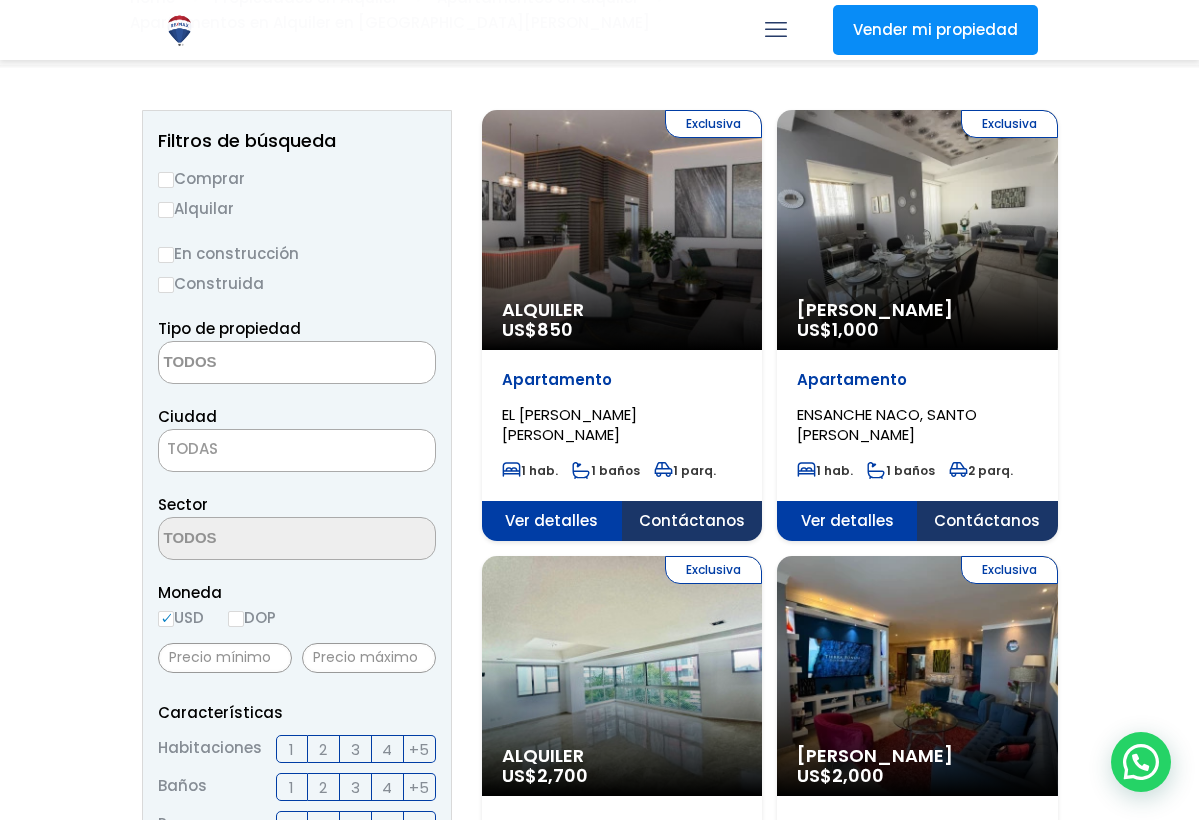 scroll, scrollTop: 226, scrollLeft: 0, axis: vertical 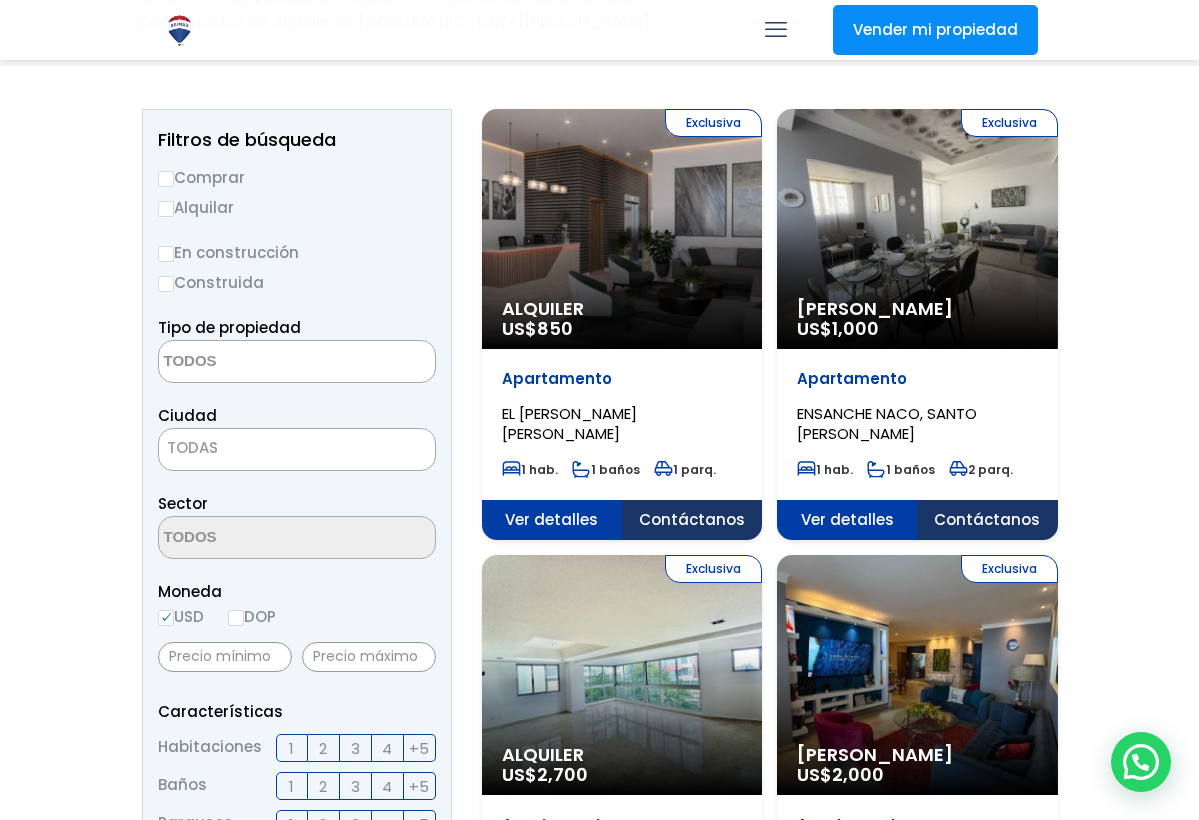 click on "Alquiler Amueblado" at bounding box center [622, 309] 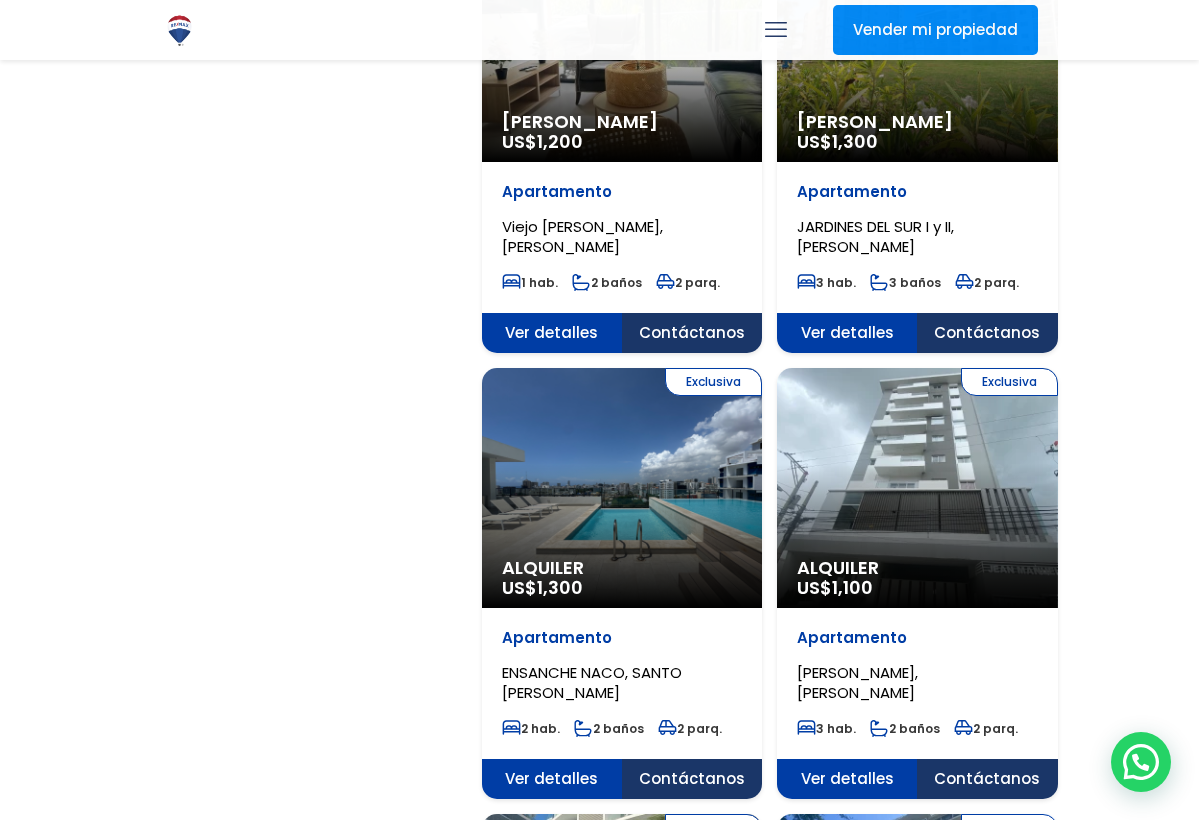 scroll, scrollTop: 1839, scrollLeft: 0, axis: vertical 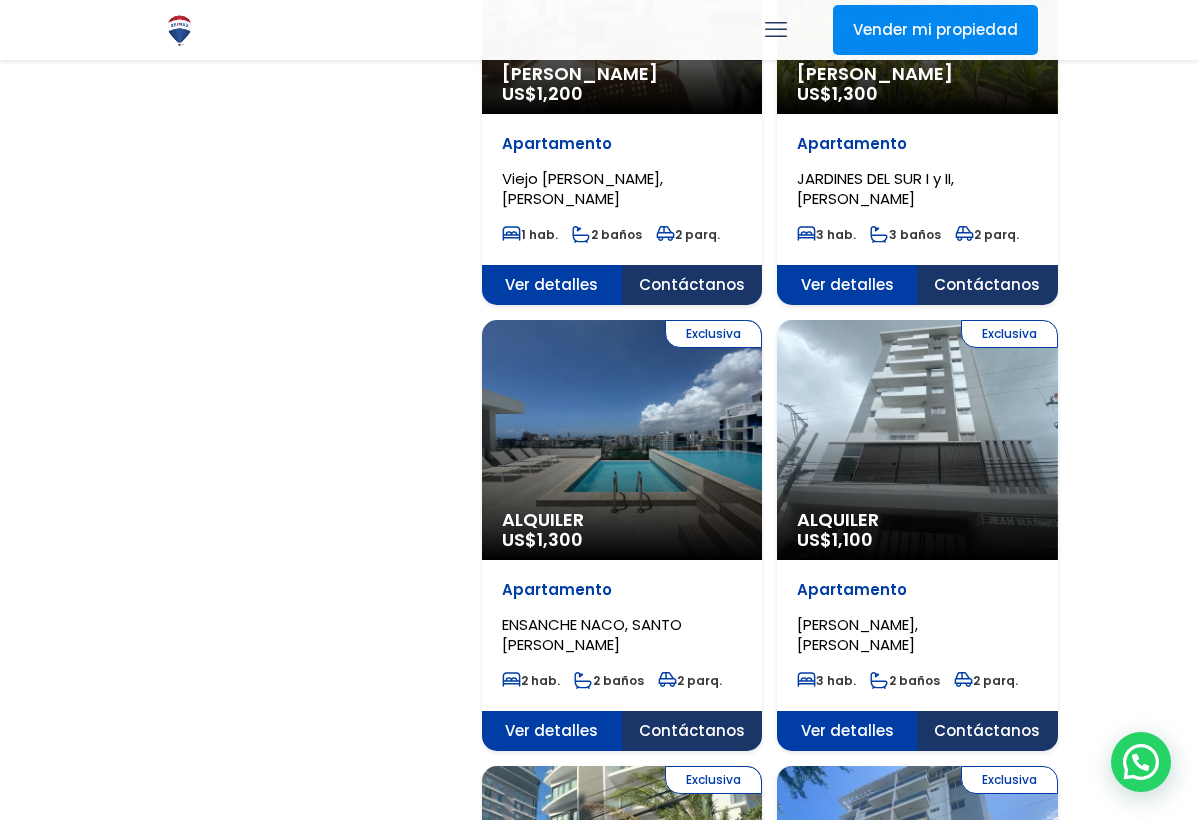 click on "ENSANCHE NACO, SANTO DOMINGO DE GUZMÁN" at bounding box center (569, -1190) 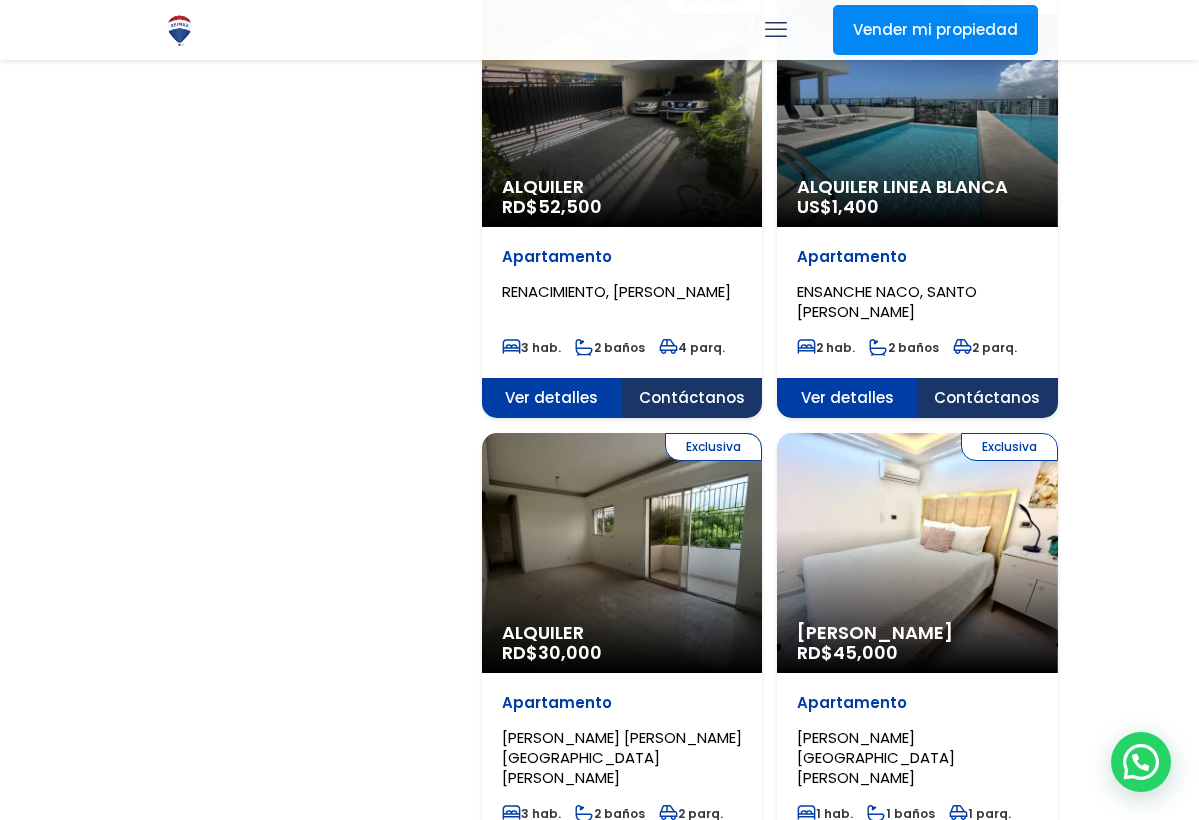 scroll, scrollTop: 3150, scrollLeft: 0, axis: vertical 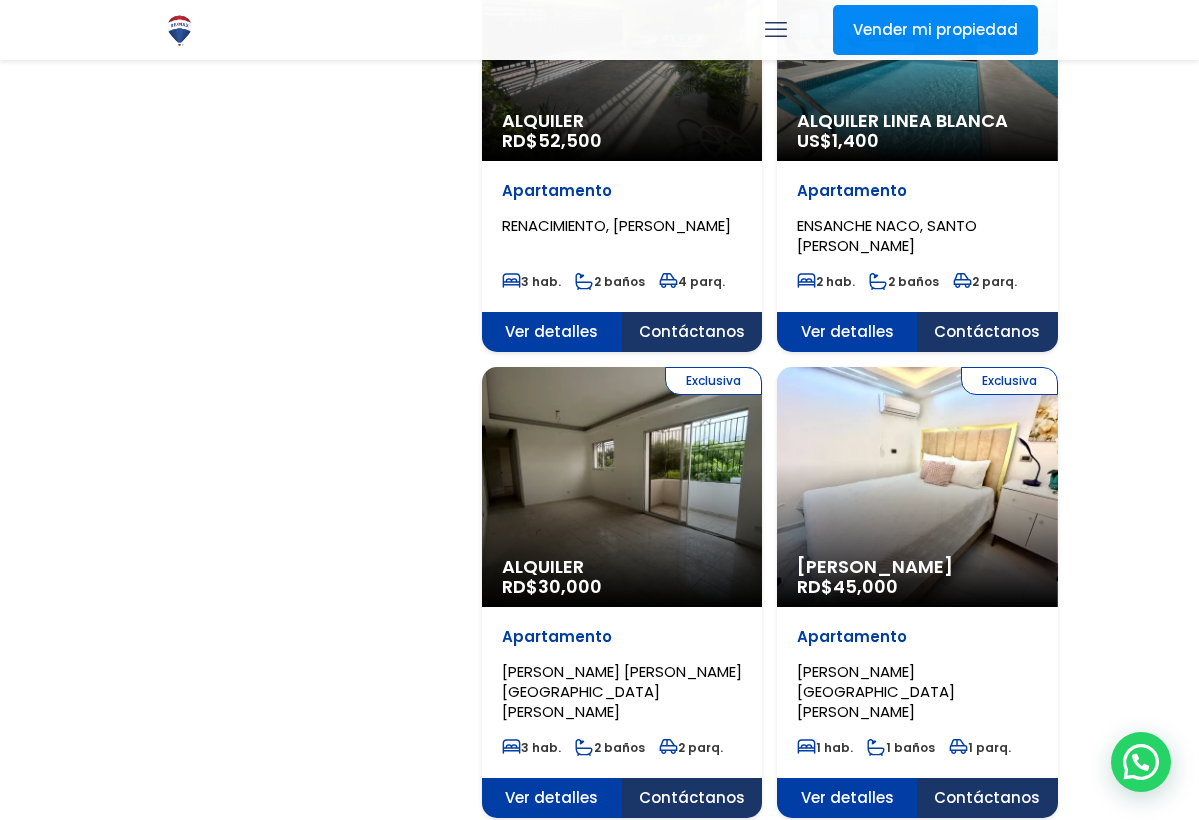 click on "45,000" at bounding box center [555, -2596] 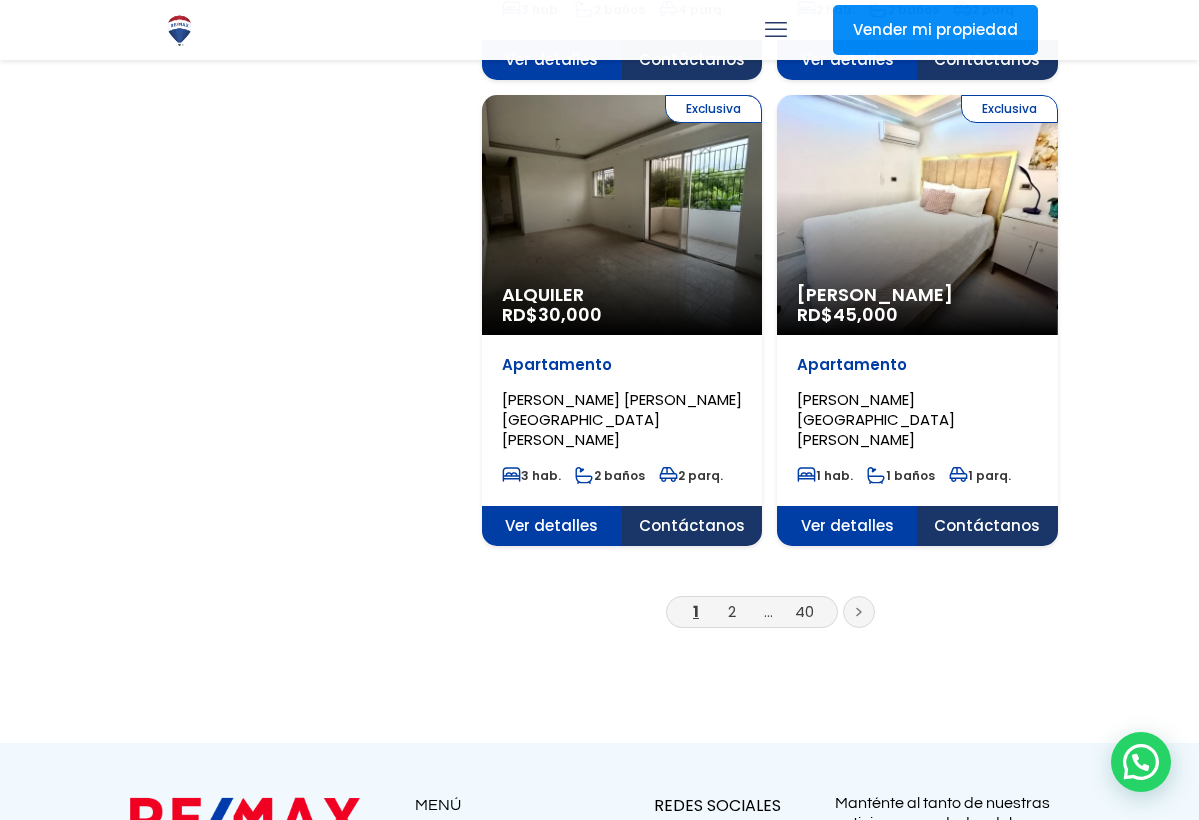 scroll, scrollTop: 3430, scrollLeft: 0, axis: vertical 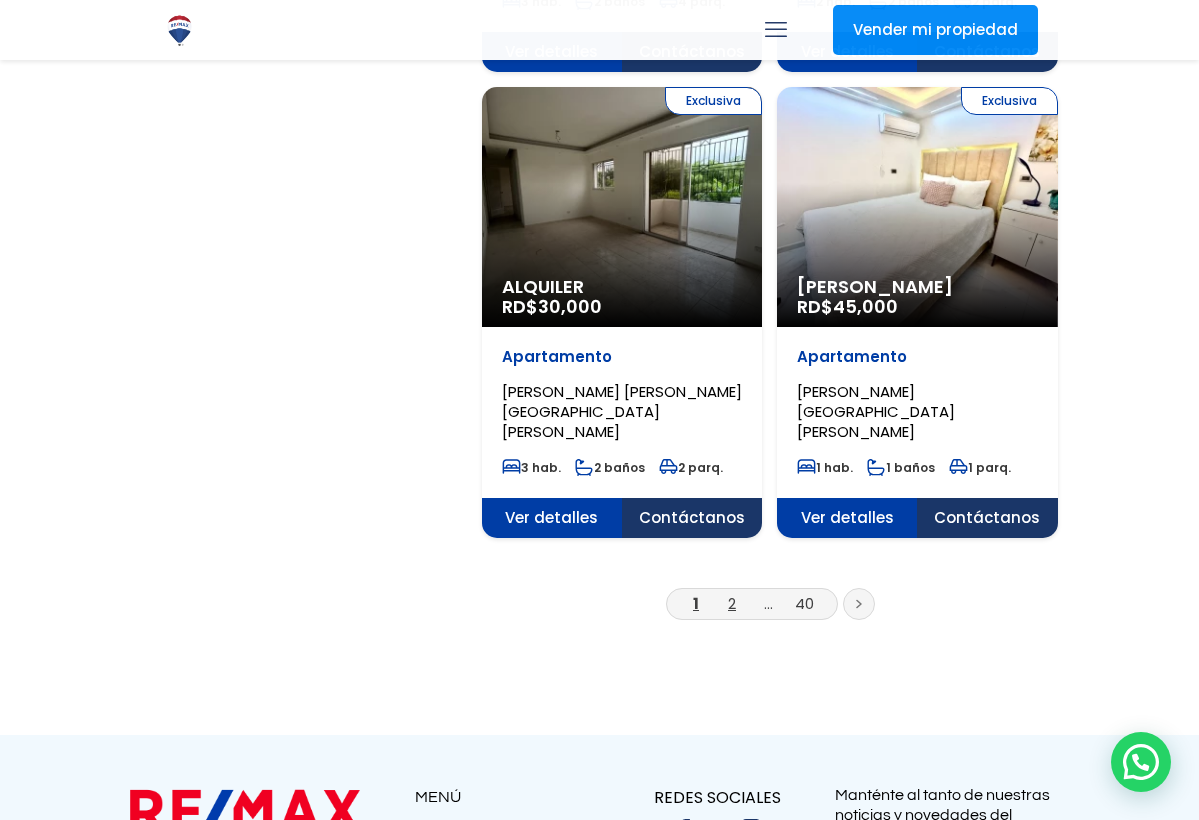 click on "2" at bounding box center (732, 603) 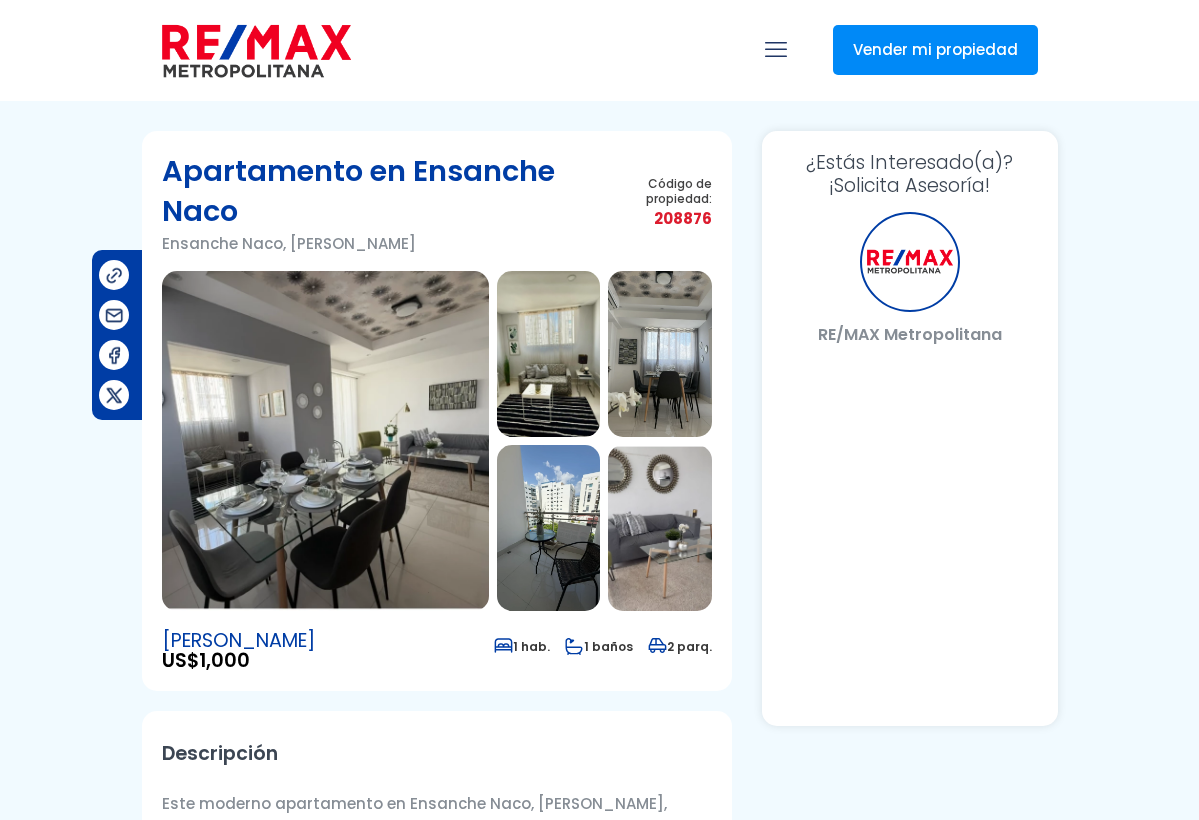 scroll, scrollTop: 0, scrollLeft: 0, axis: both 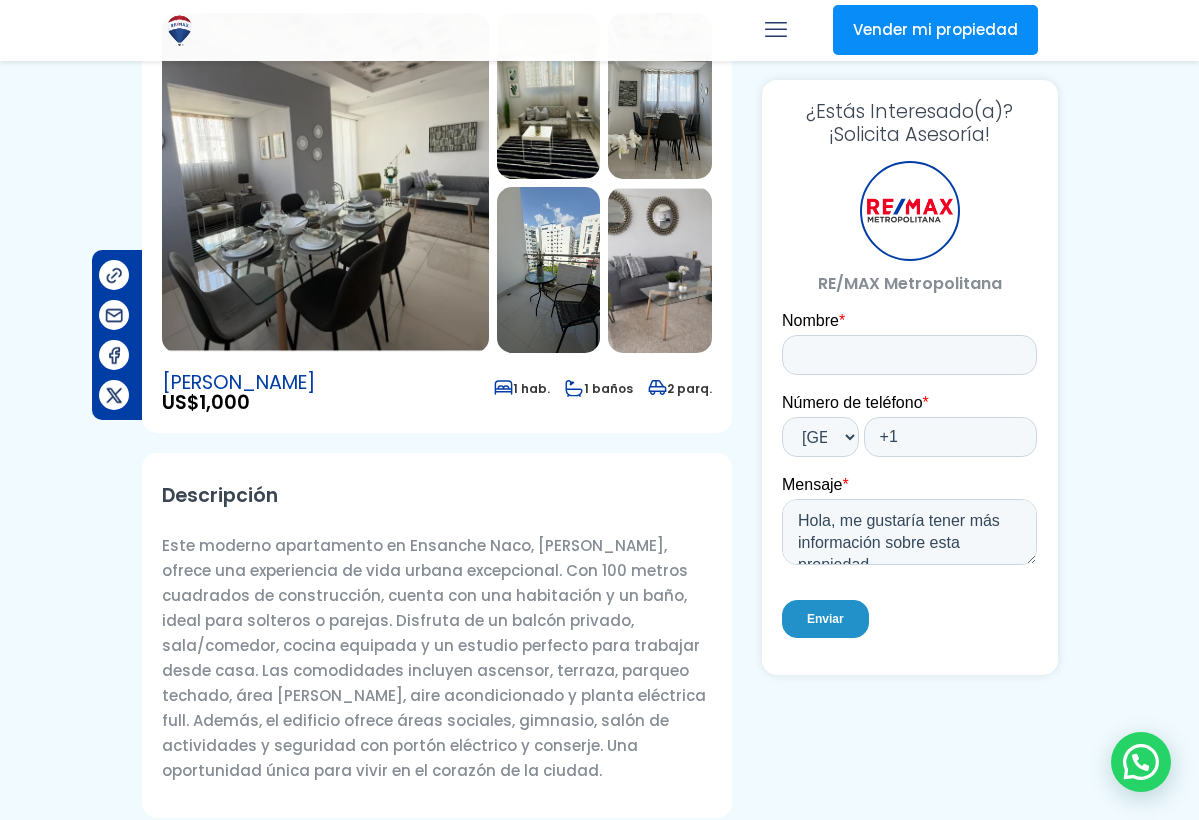 click at bounding box center (325, 183) 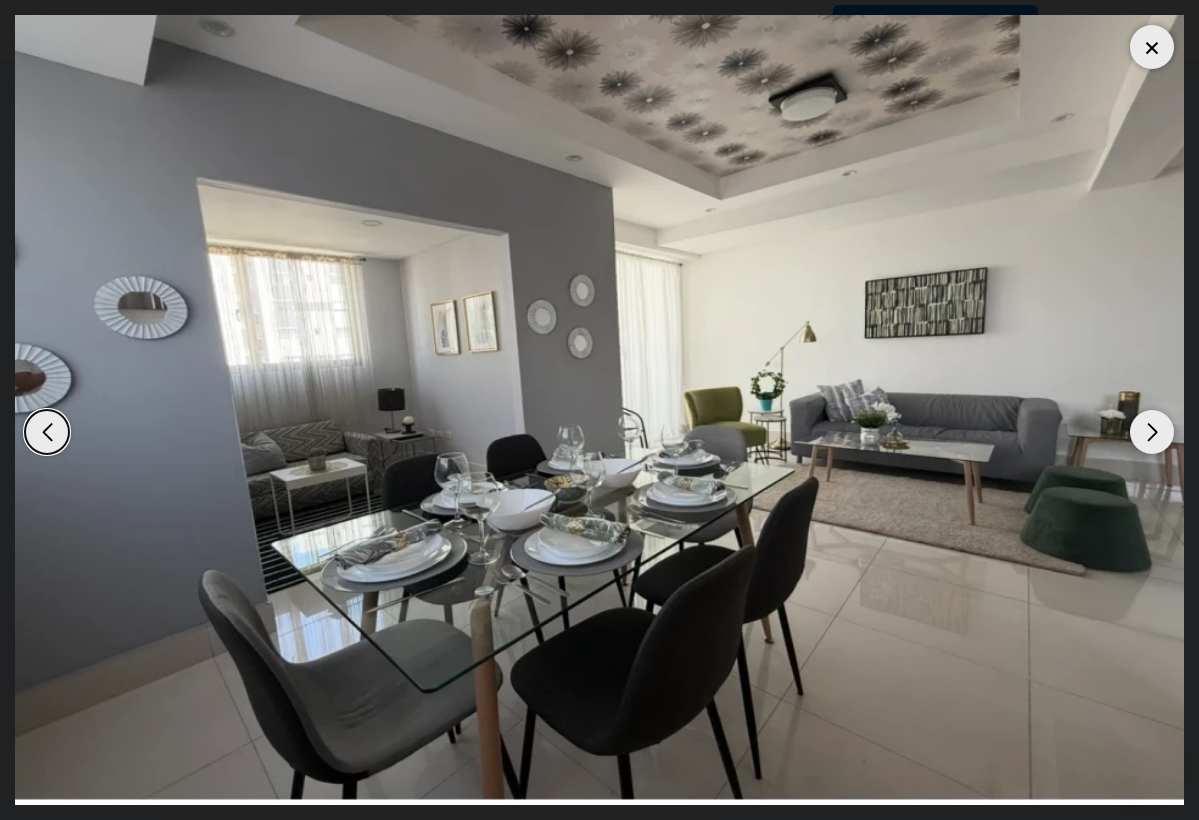 click at bounding box center (599, 410) 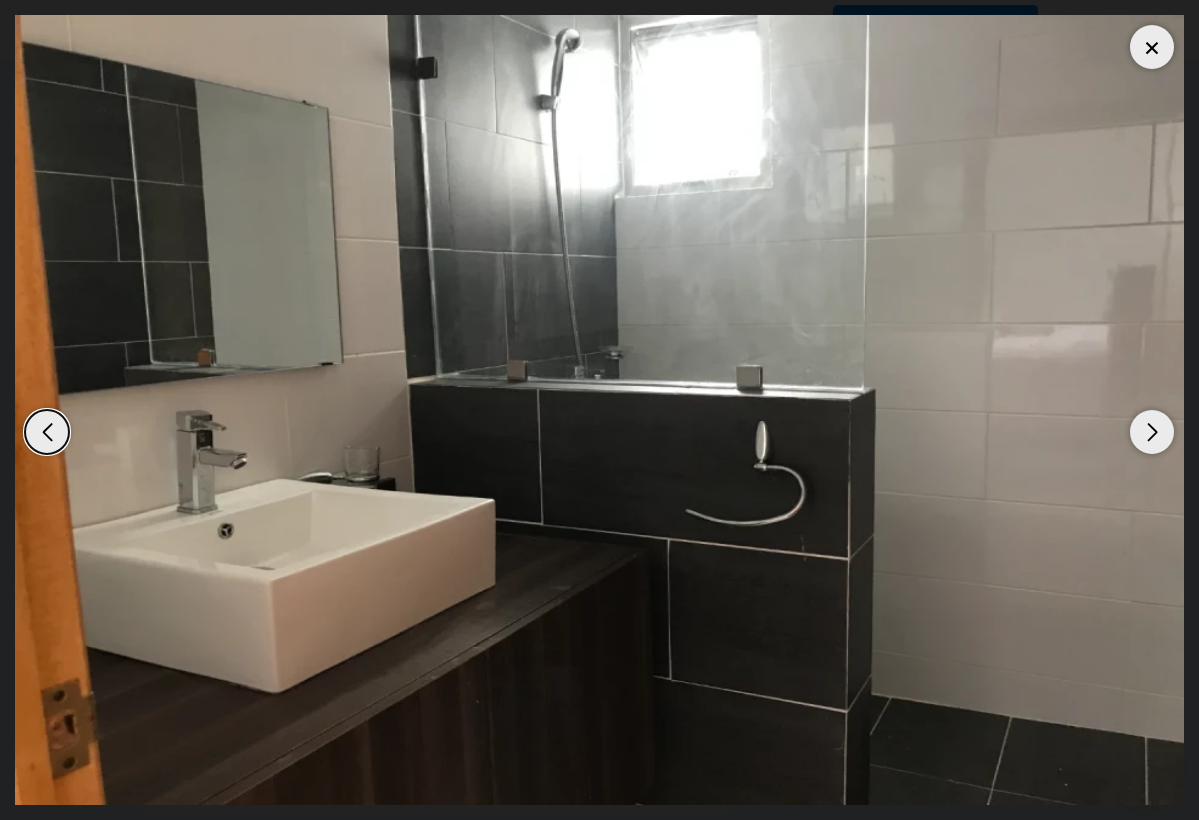 click at bounding box center (1152, 432) 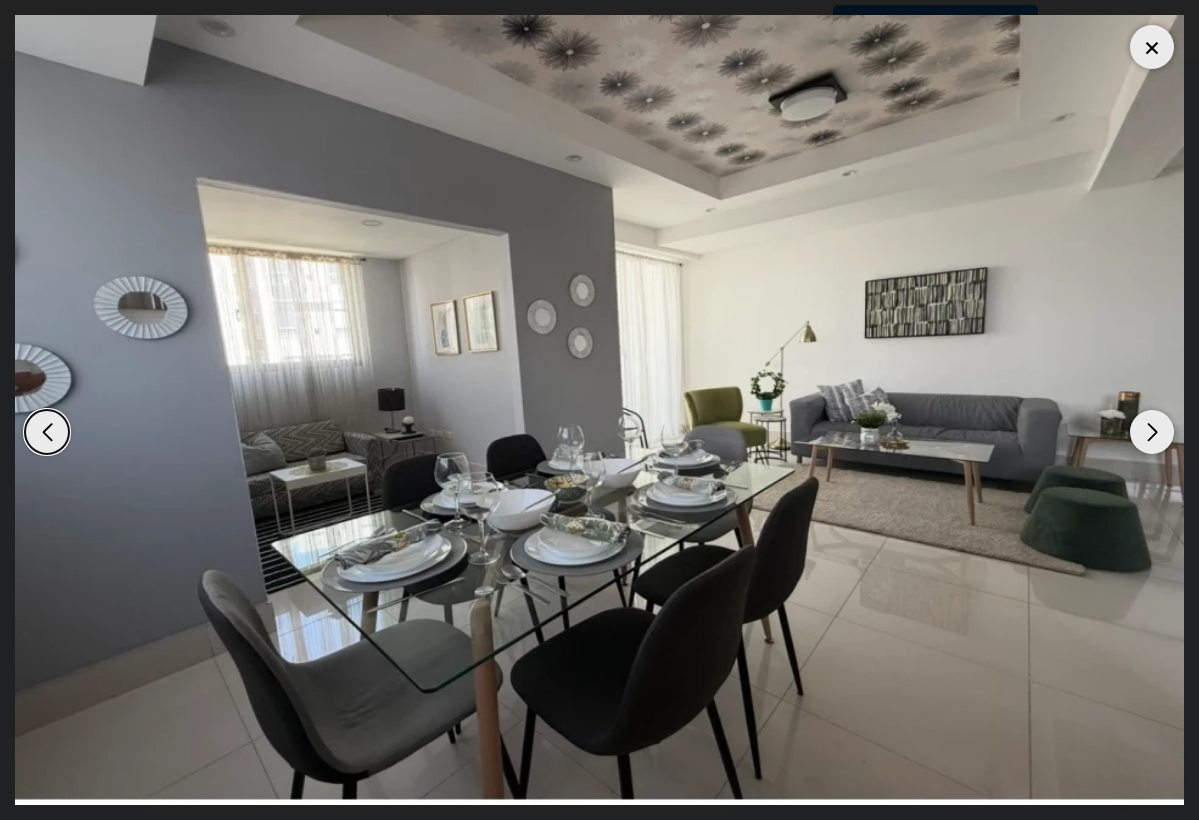 click at bounding box center (1152, 432) 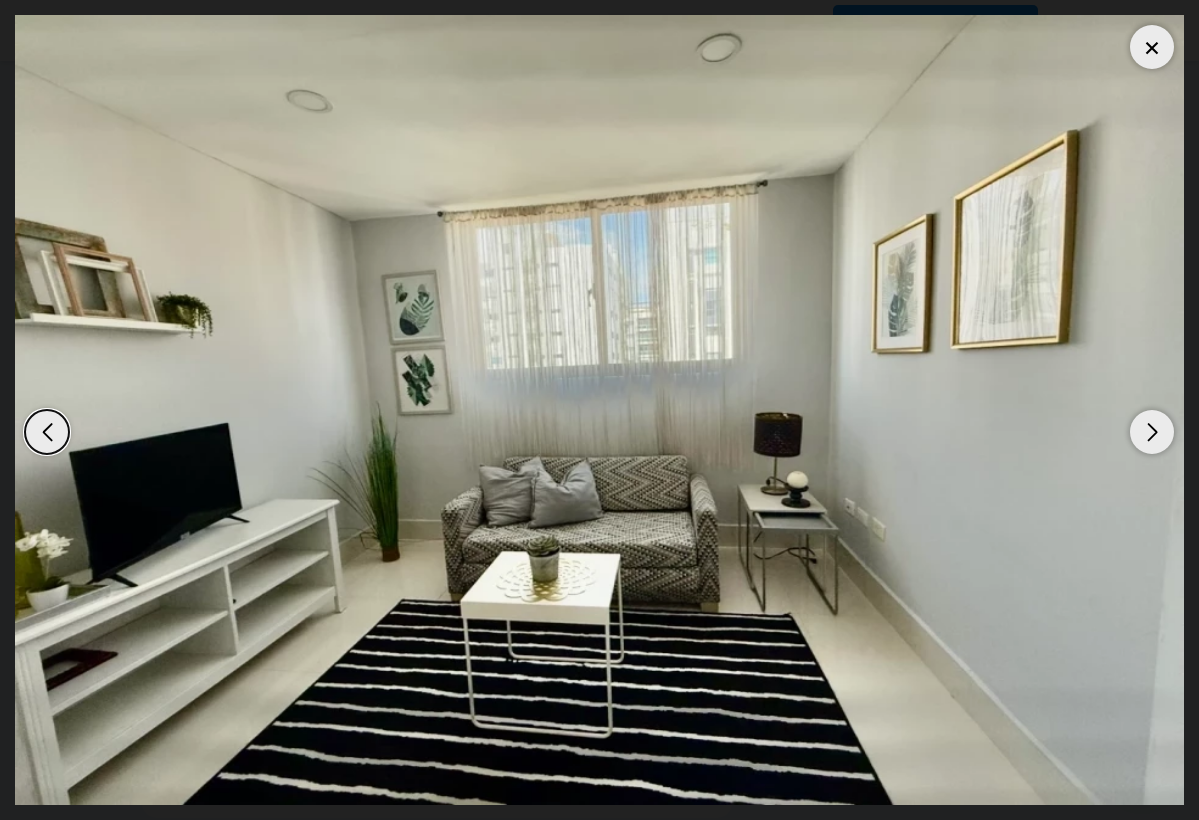 click at bounding box center (1152, 432) 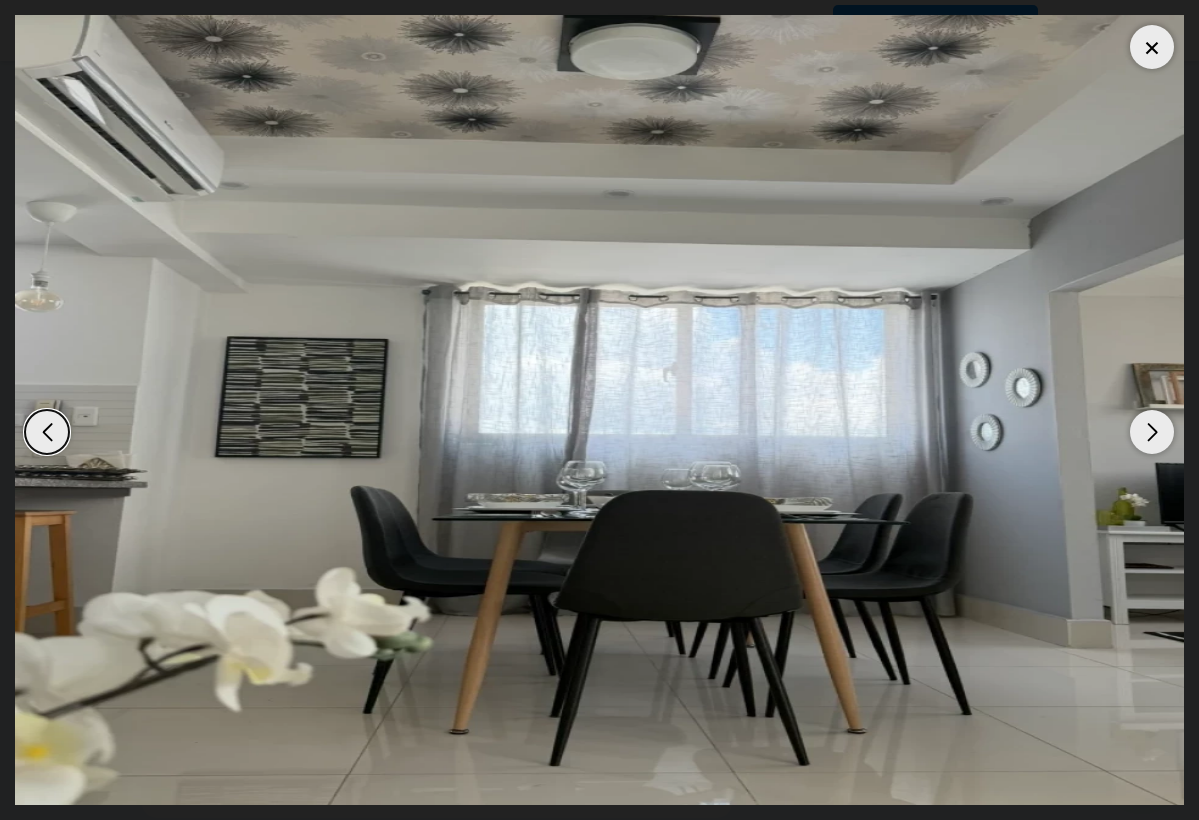 click at bounding box center (1152, 432) 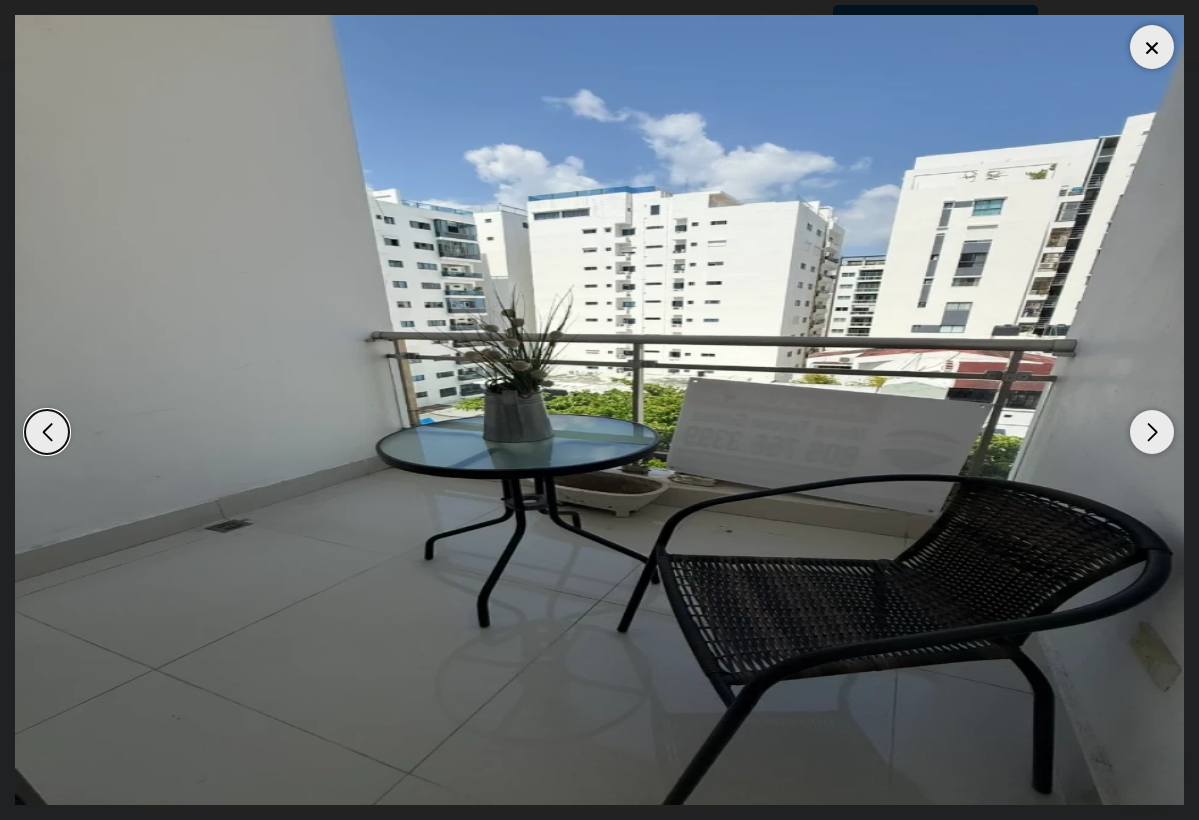 click at bounding box center [1152, 432] 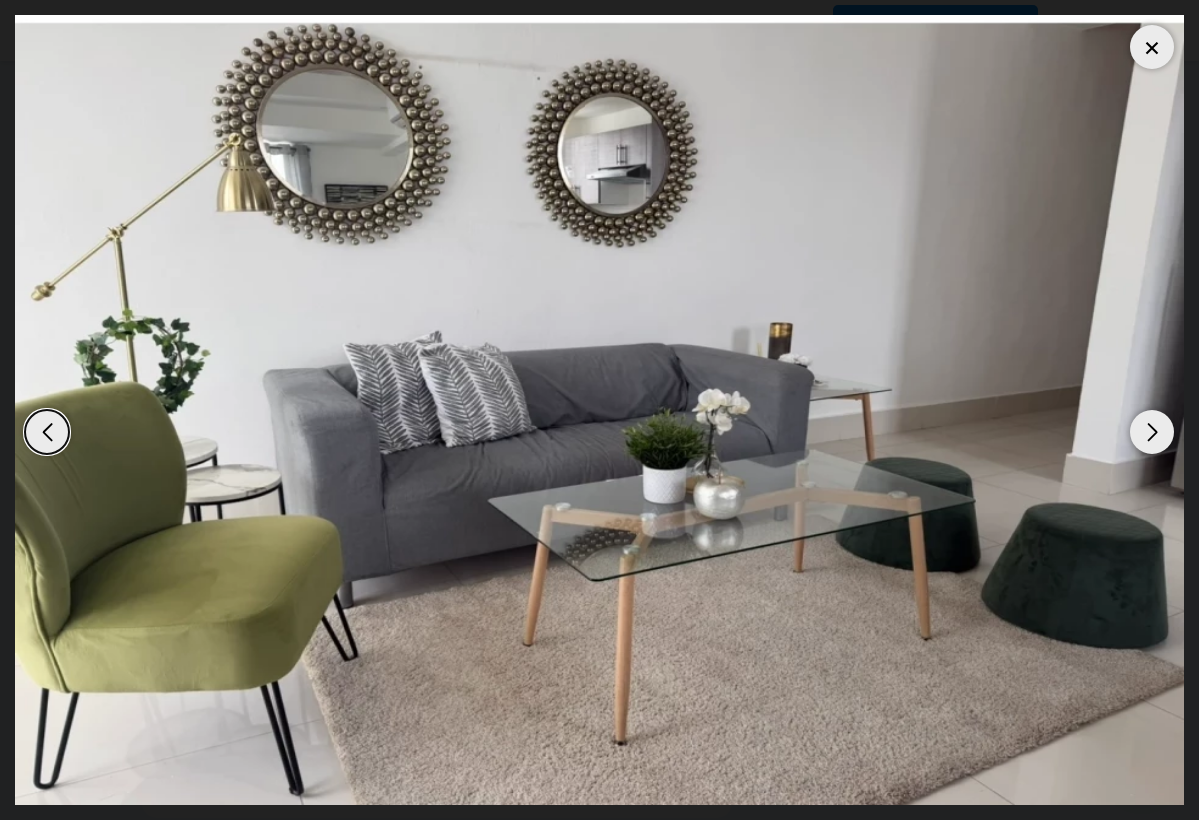 click at bounding box center [1152, 432] 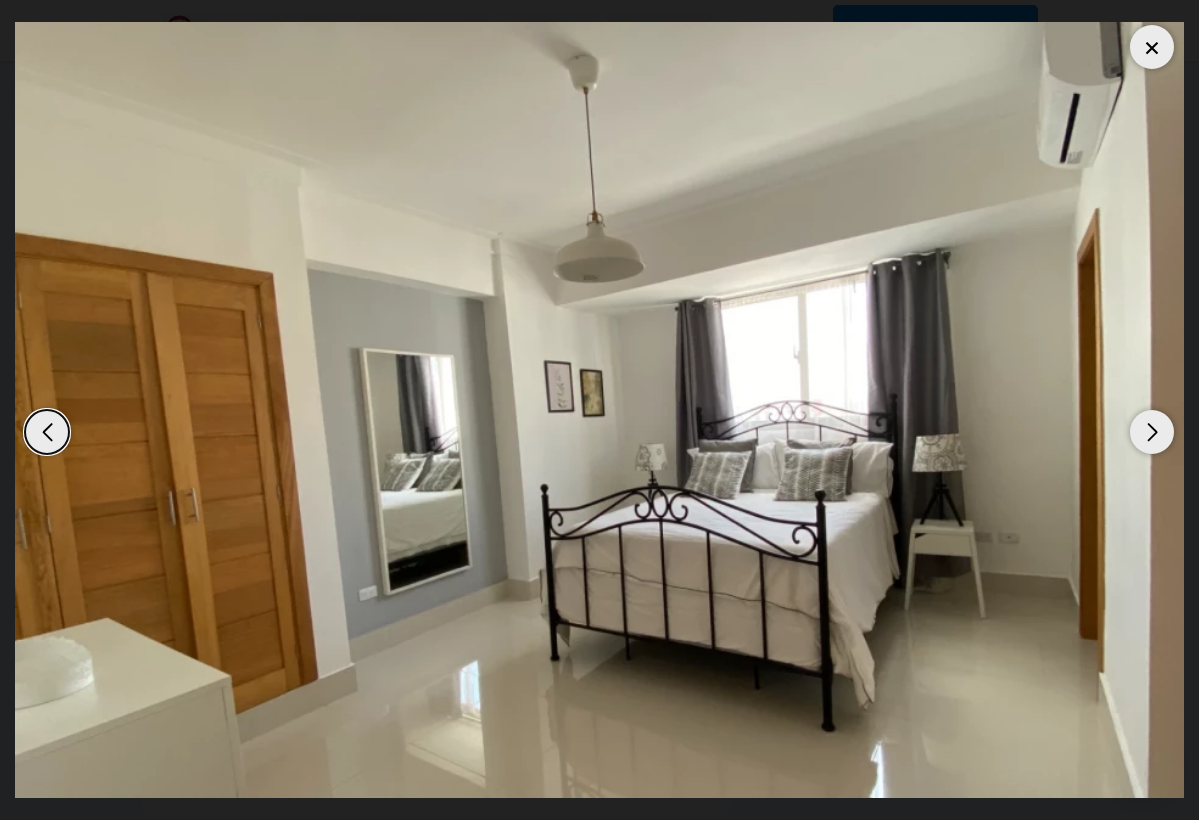click at bounding box center [1152, 432] 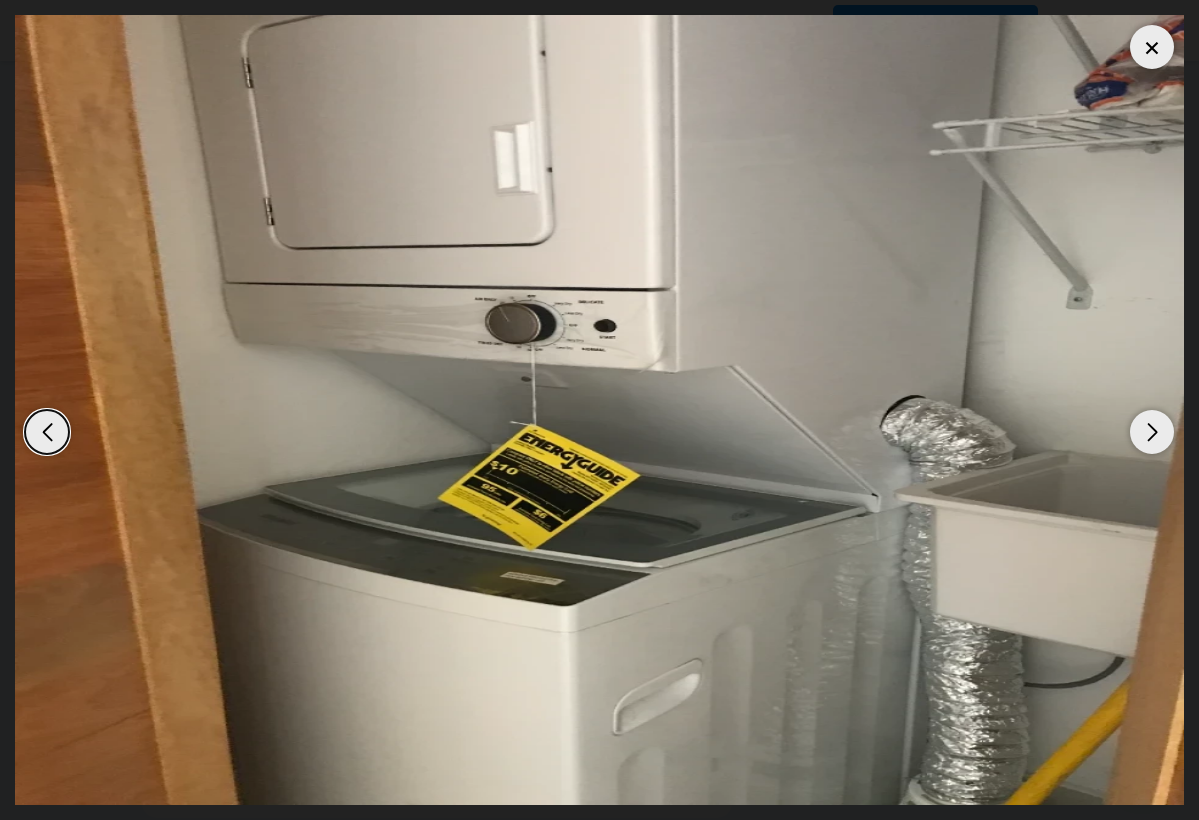 click at bounding box center (1152, 432) 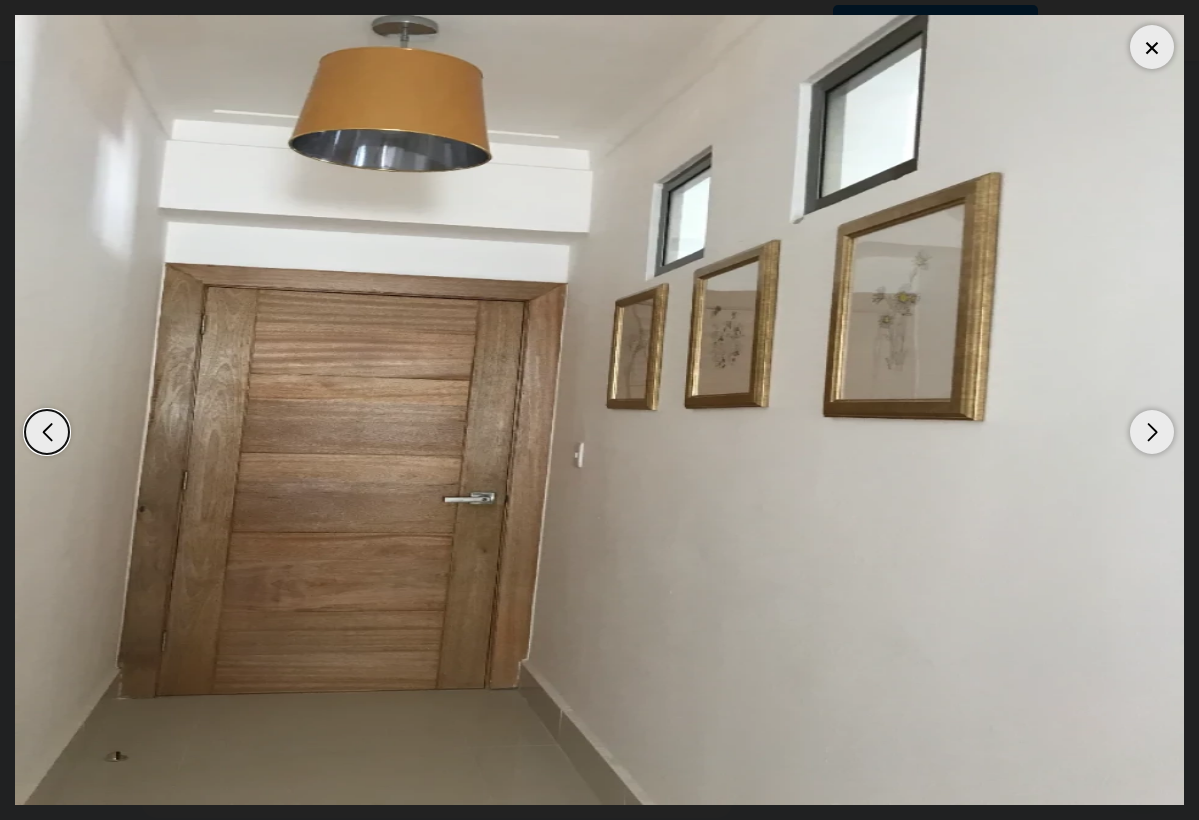 click at bounding box center [1152, 432] 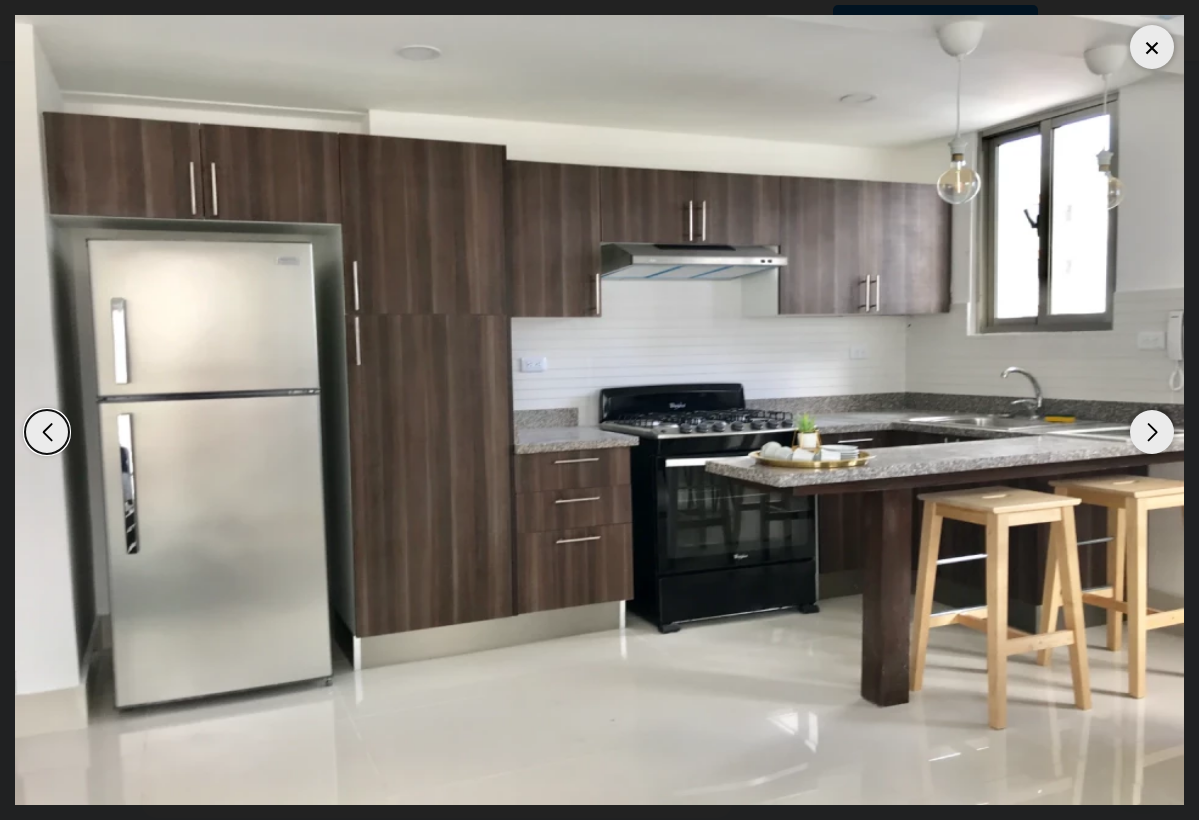 click at bounding box center (1152, 432) 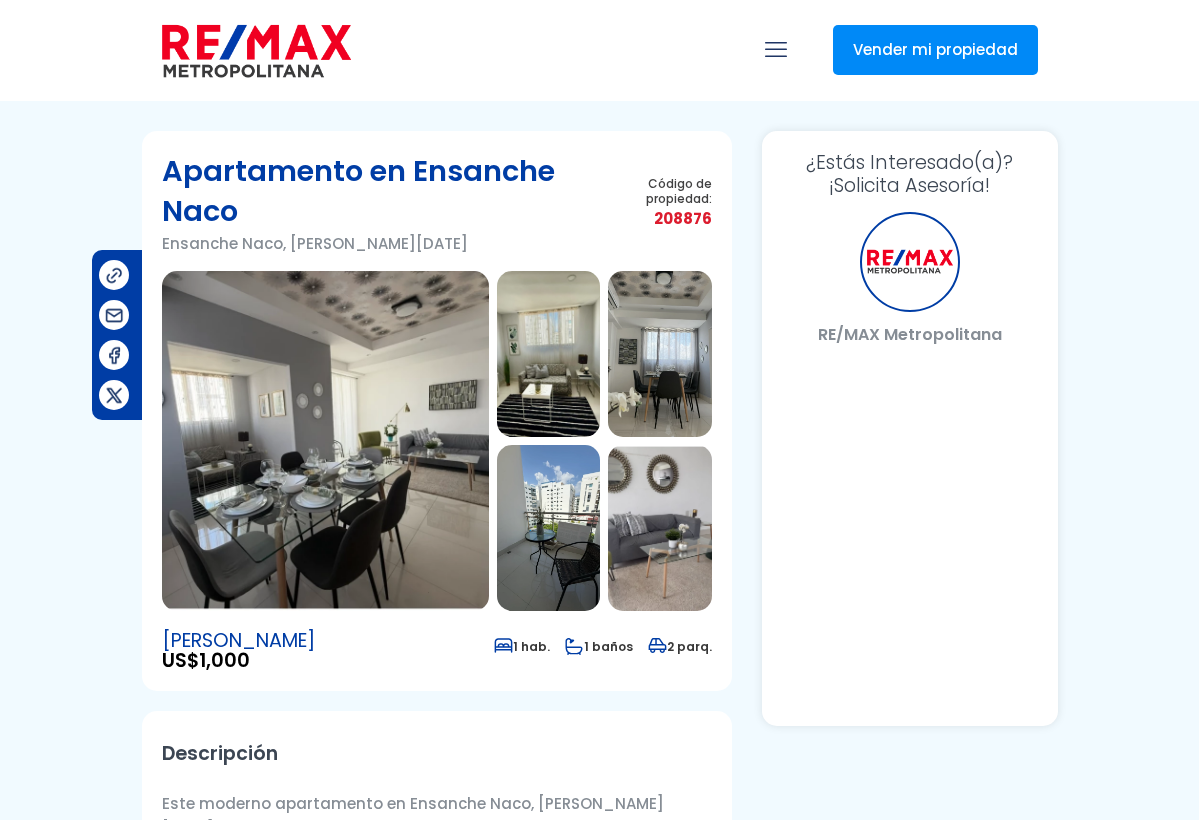 scroll, scrollTop: 0, scrollLeft: 0, axis: both 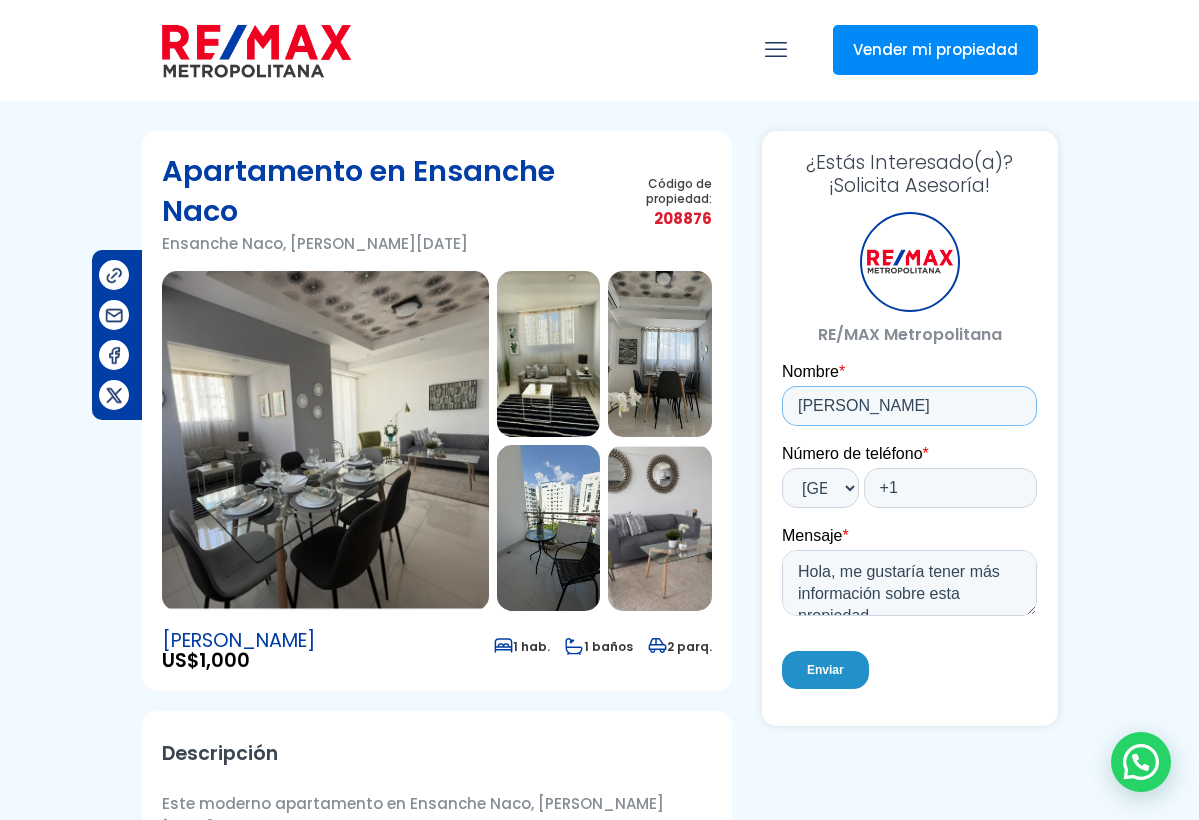 type on "lourdes sanchez" 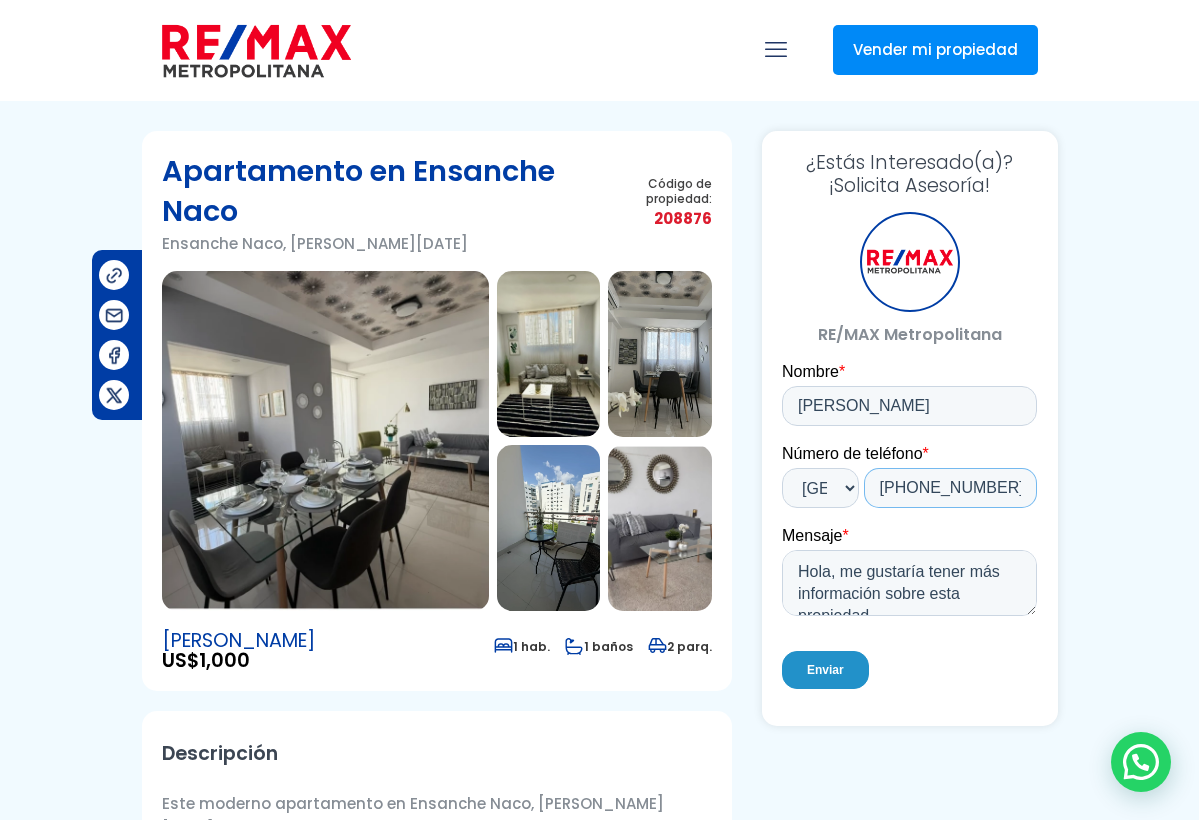 type on "+1 8299090016" 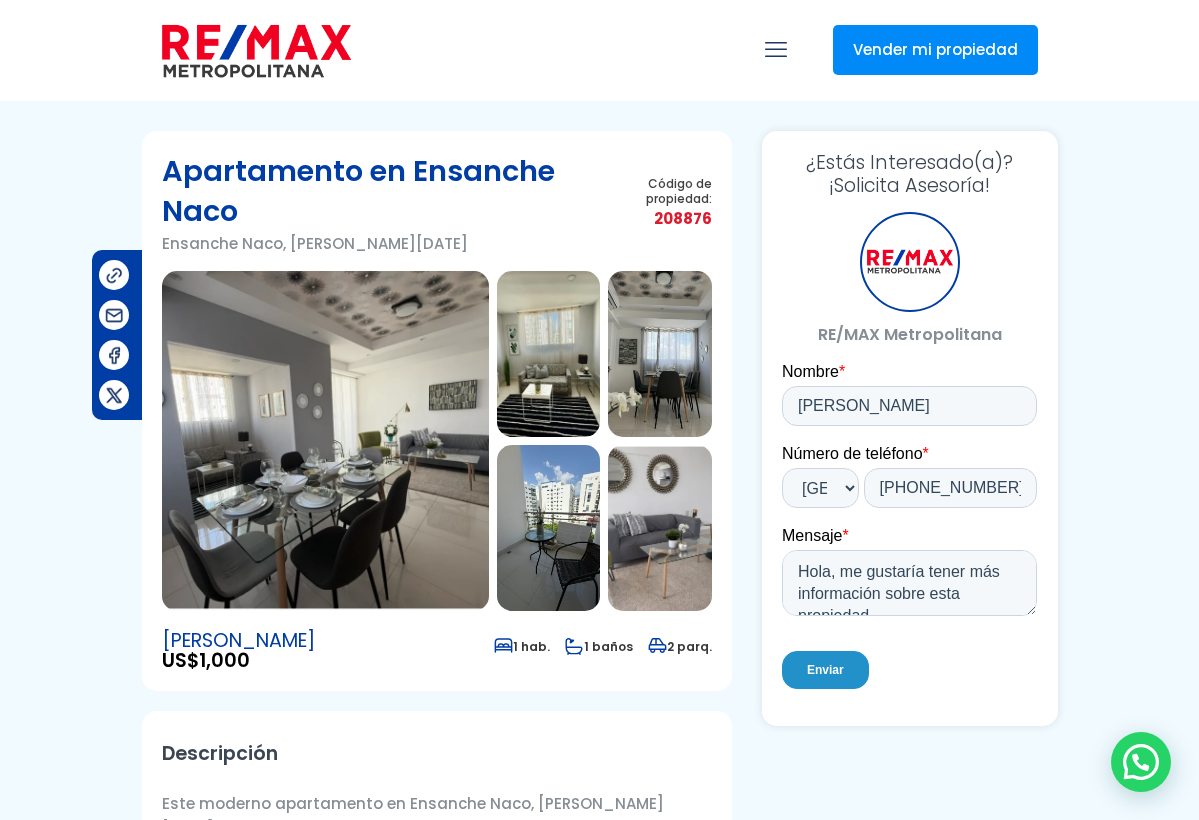 click on "Enviar" at bounding box center [825, 670] 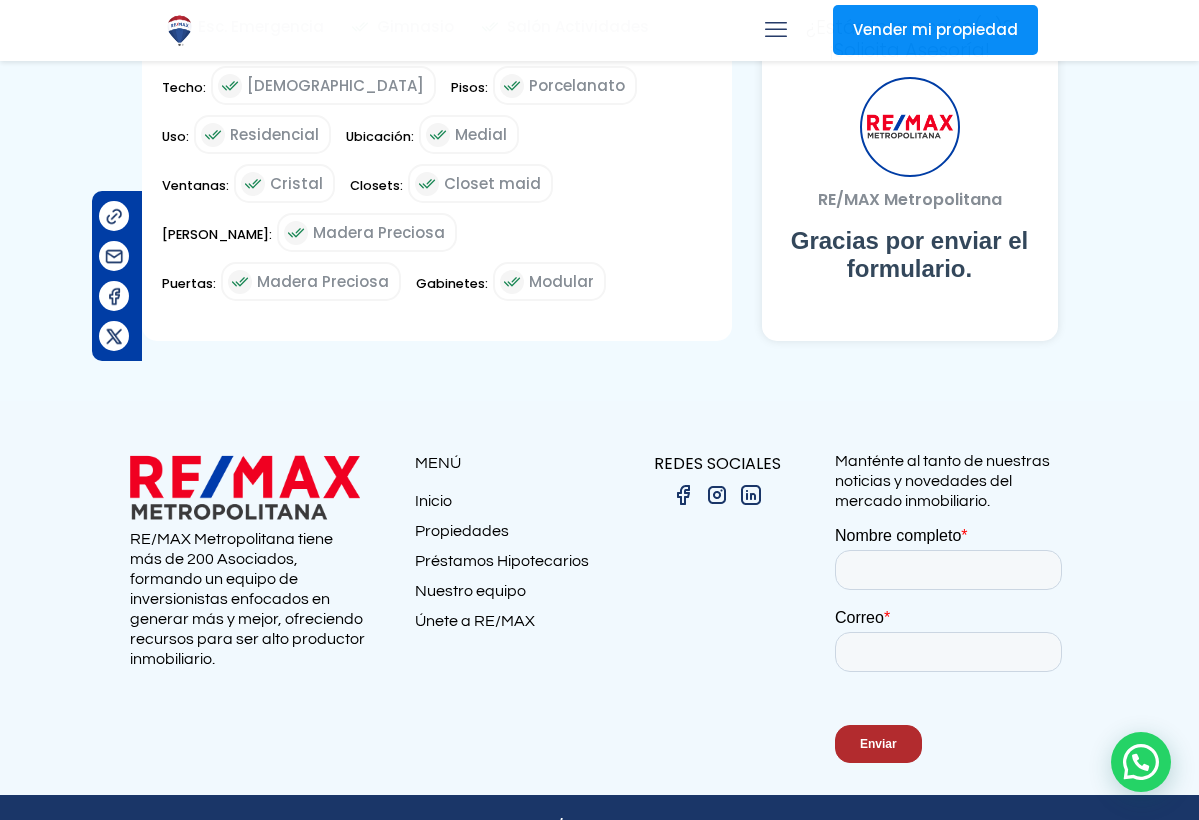 scroll, scrollTop: 1431, scrollLeft: 0, axis: vertical 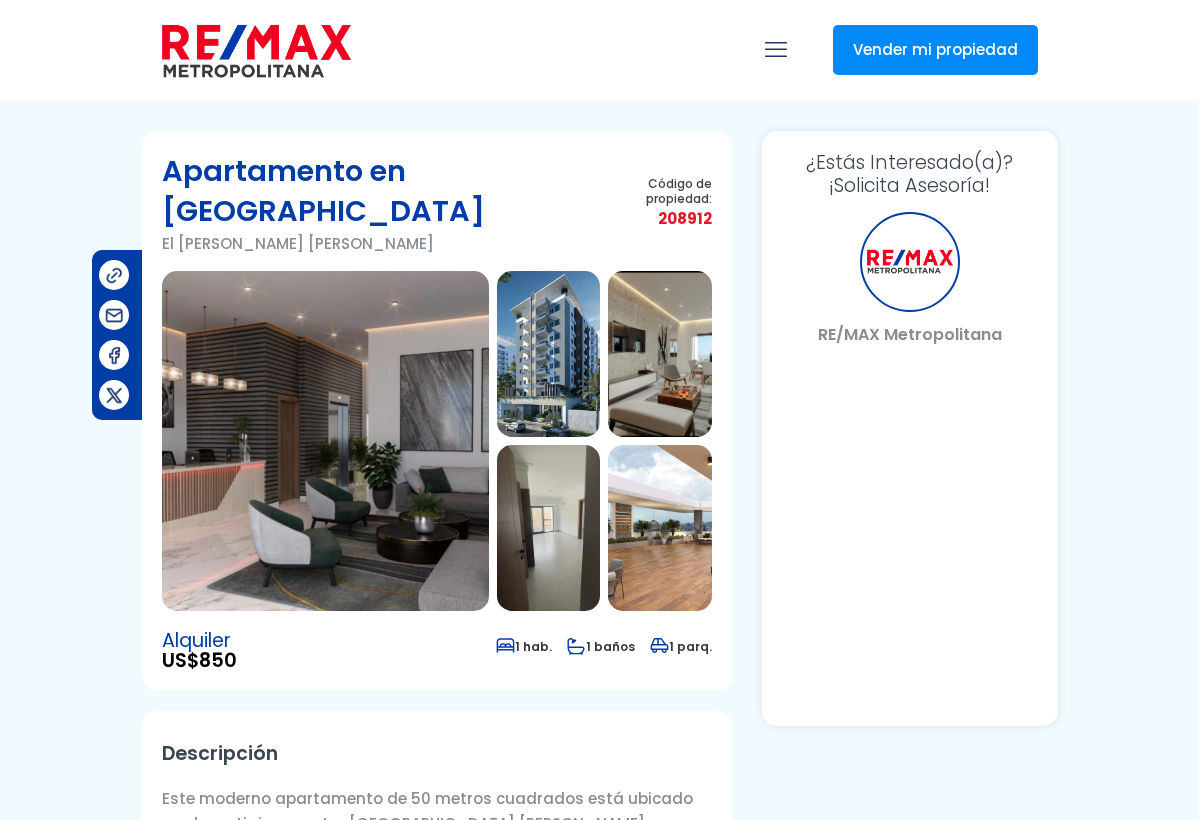 select on "DO" 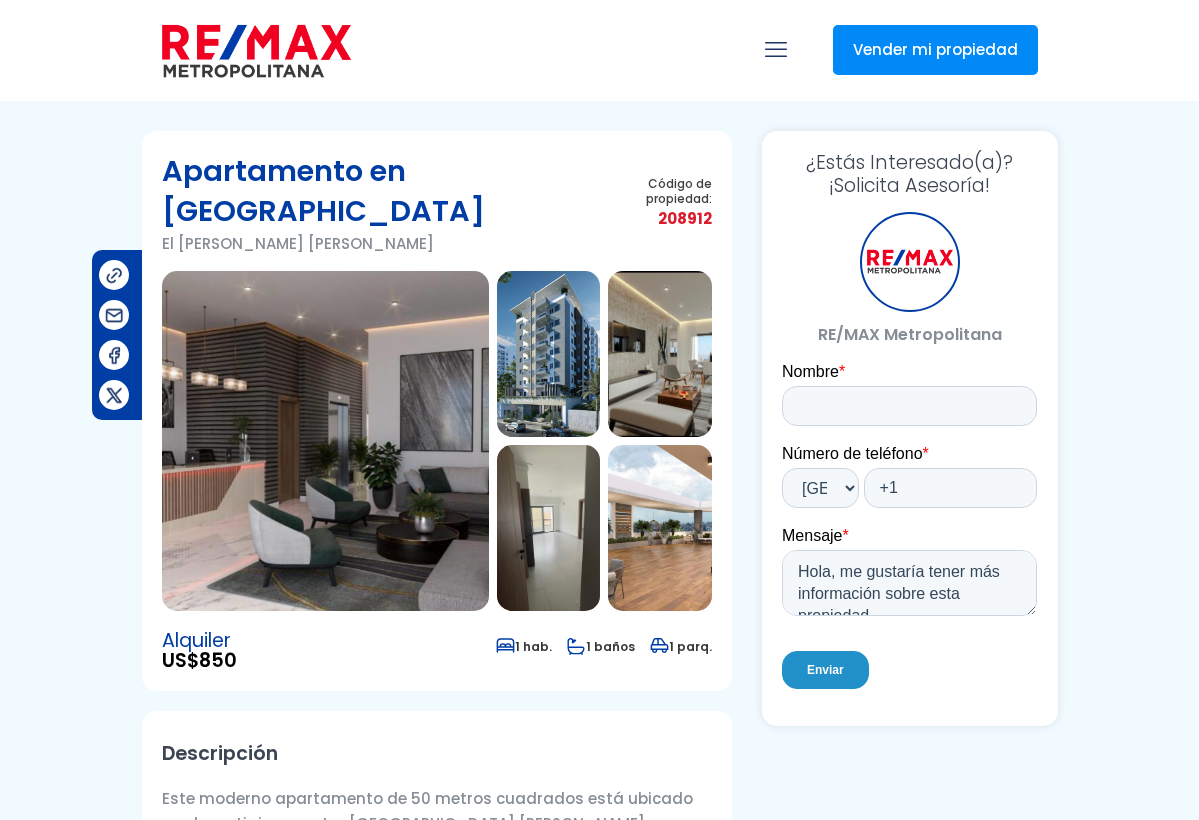 scroll, scrollTop: 0, scrollLeft: 0, axis: both 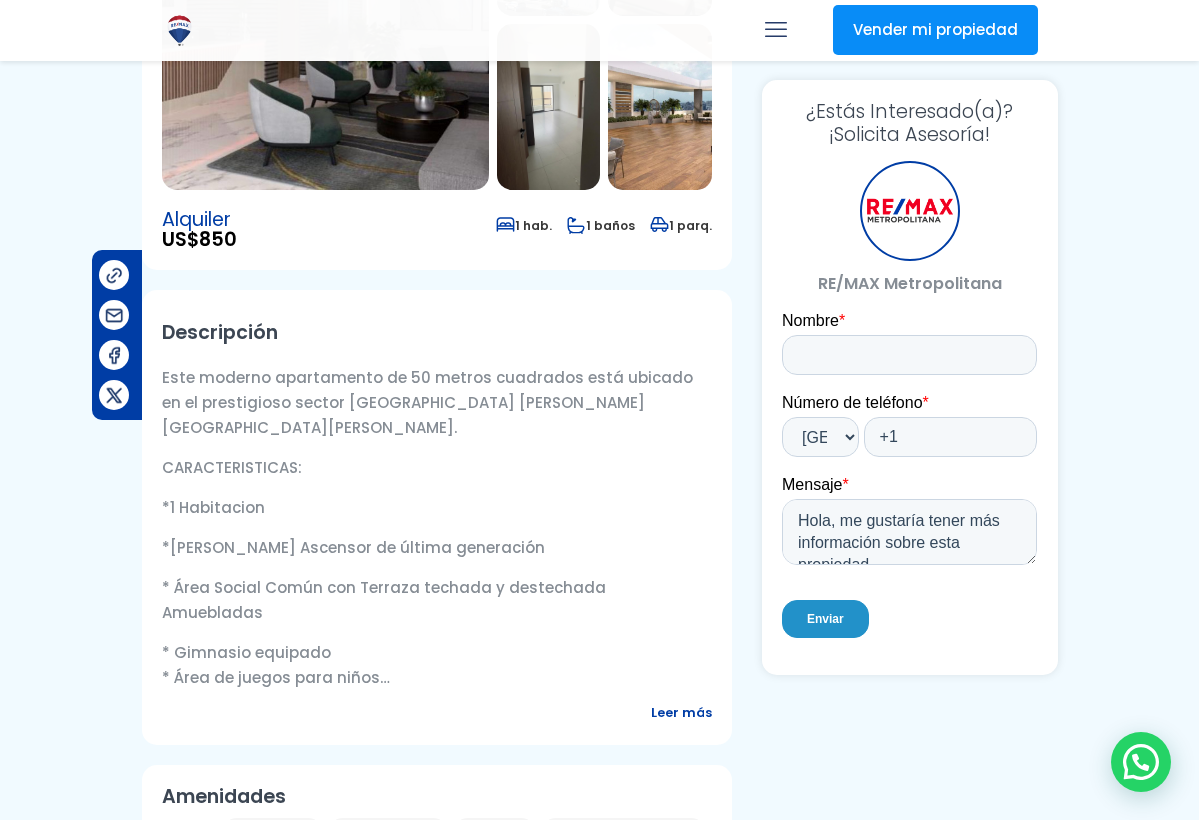 click on "Leer más" at bounding box center (681, 712) 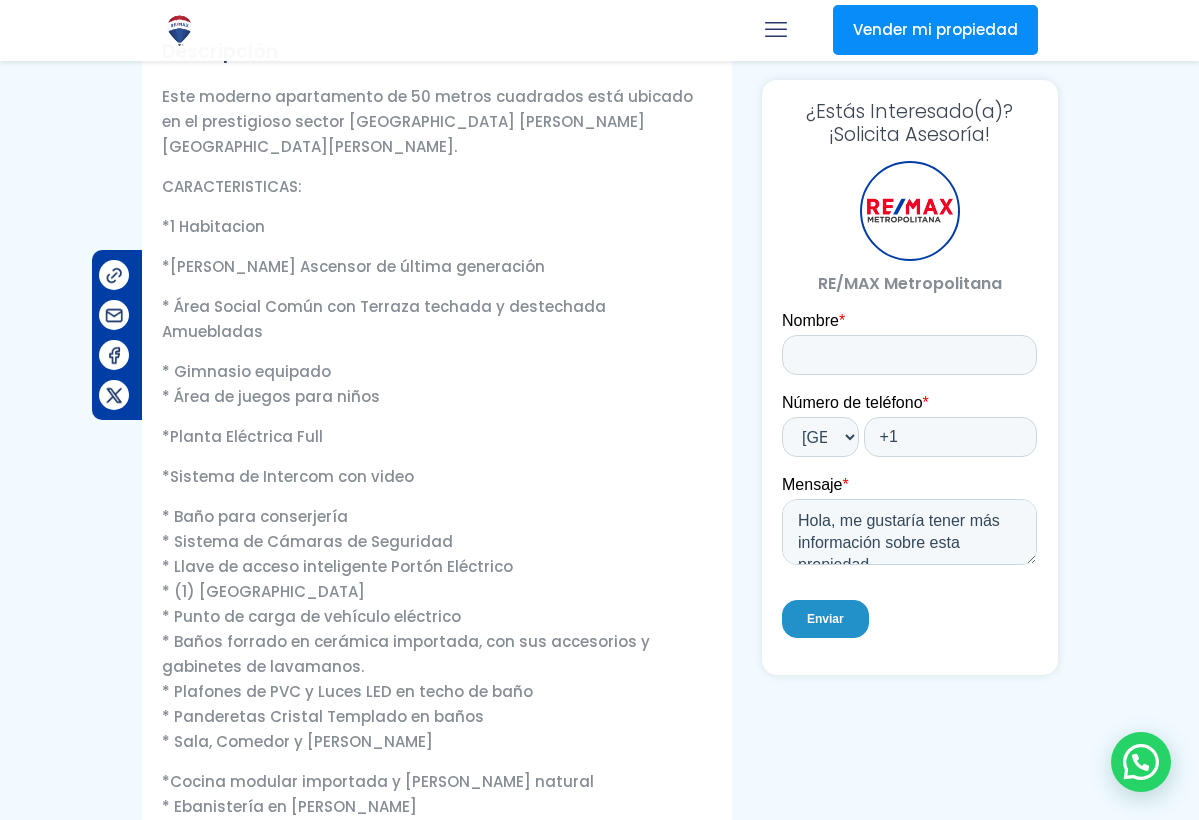 scroll, scrollTop: 702, scrollLeft: 0, axis: vertical 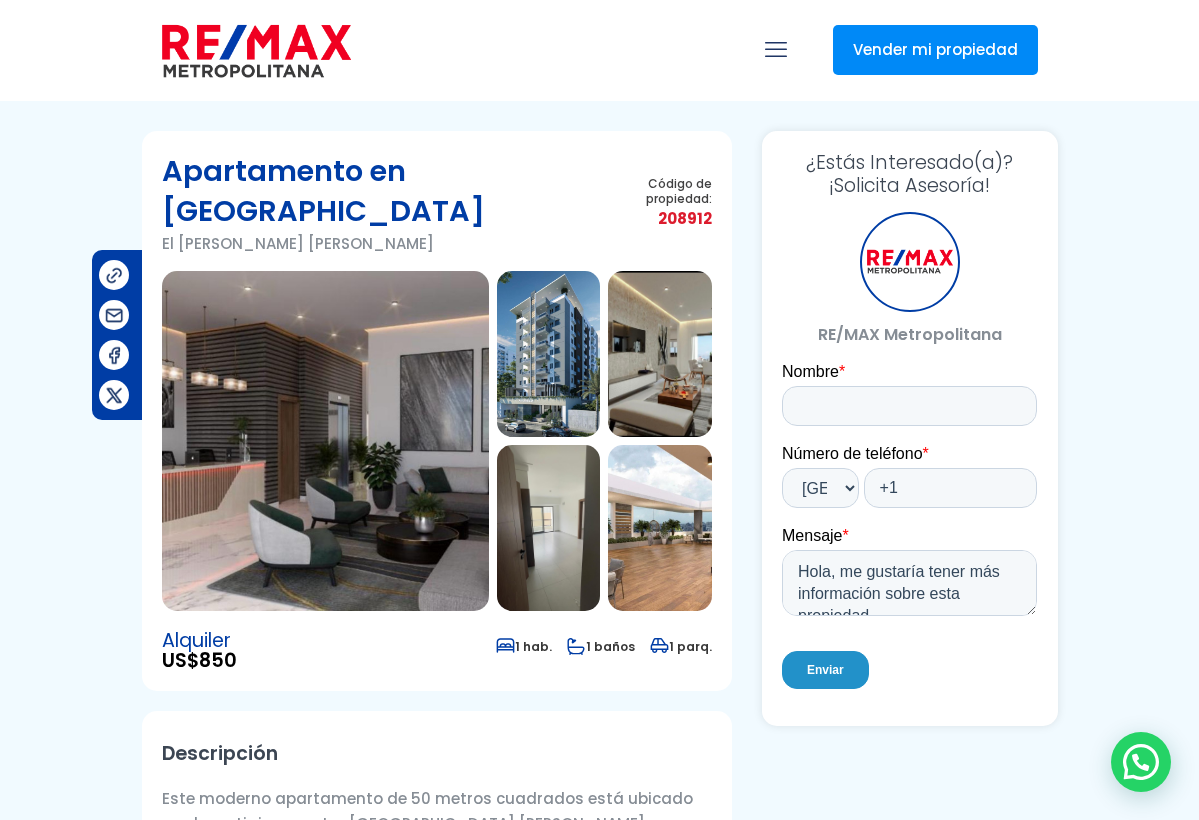 click on "Apartamento en [GEOGRAPHIC_DATA][PERSON_NAME][GEOGRAPHIC_DATA][PERSON_NAME]
Código de propiedad:
208912
US$" at bounding box center (437, 1343) 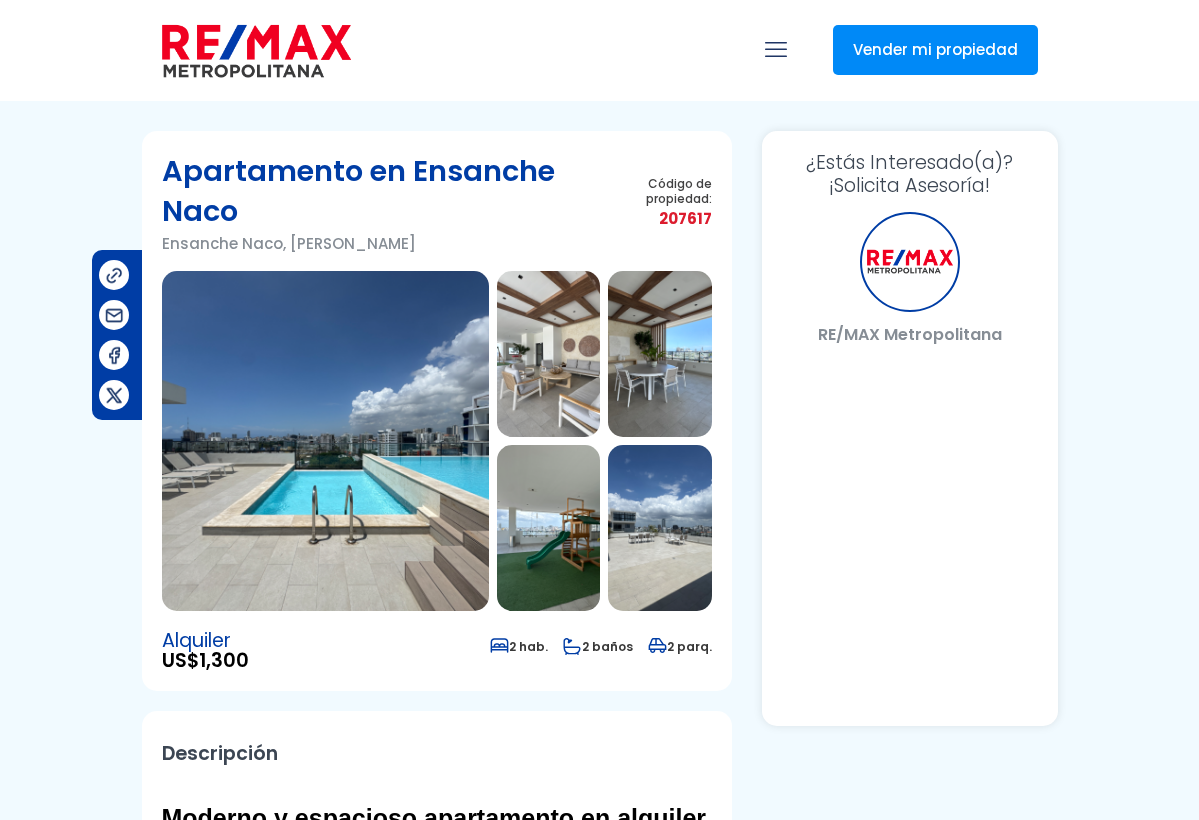 scroll, scrollTop: 0, scrollLeft: 0, axis: both 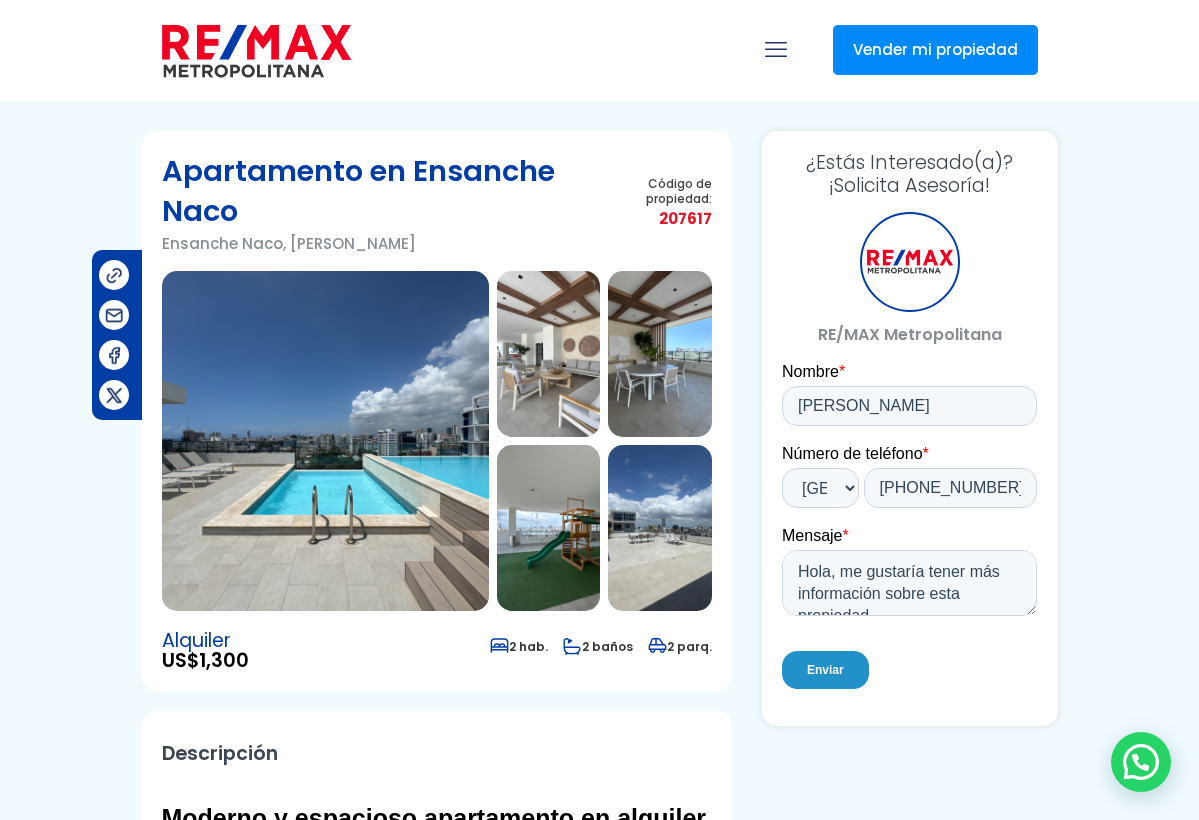 click at bounding box center [549, 354] 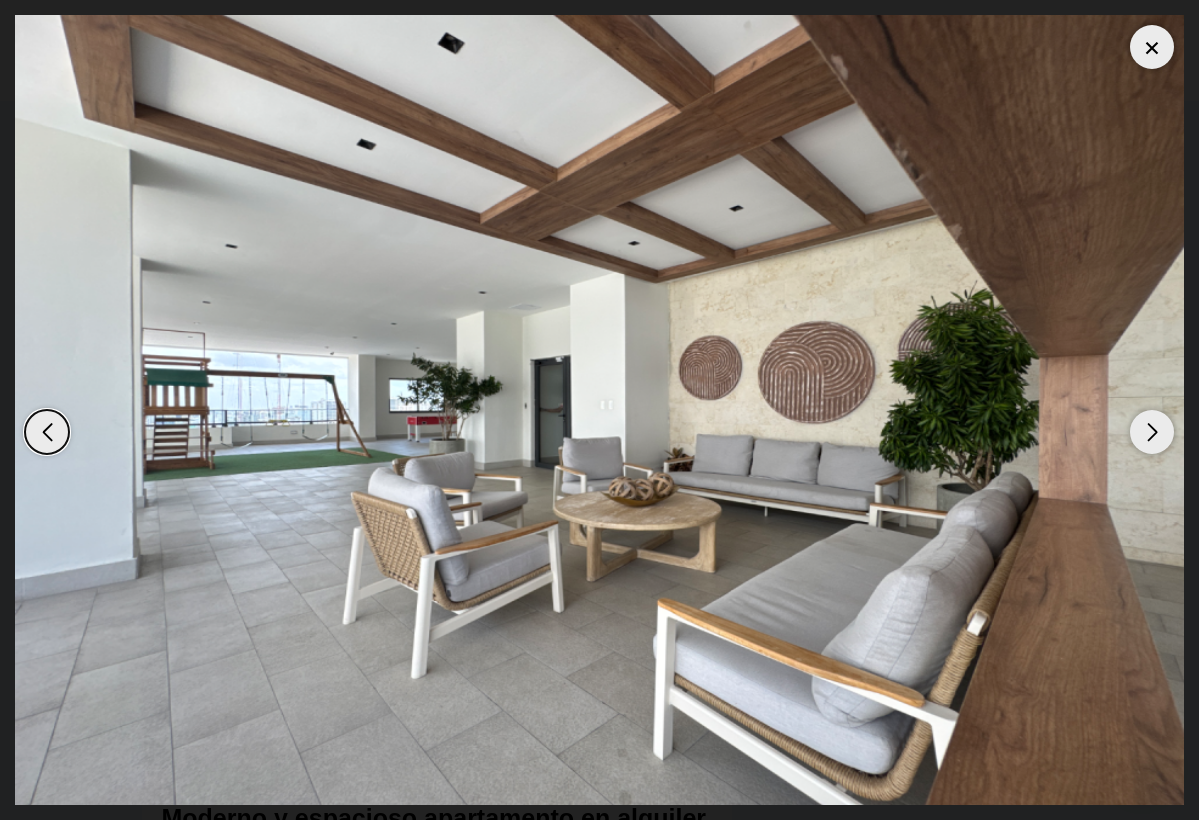 click at bounding box center [1152, 432] 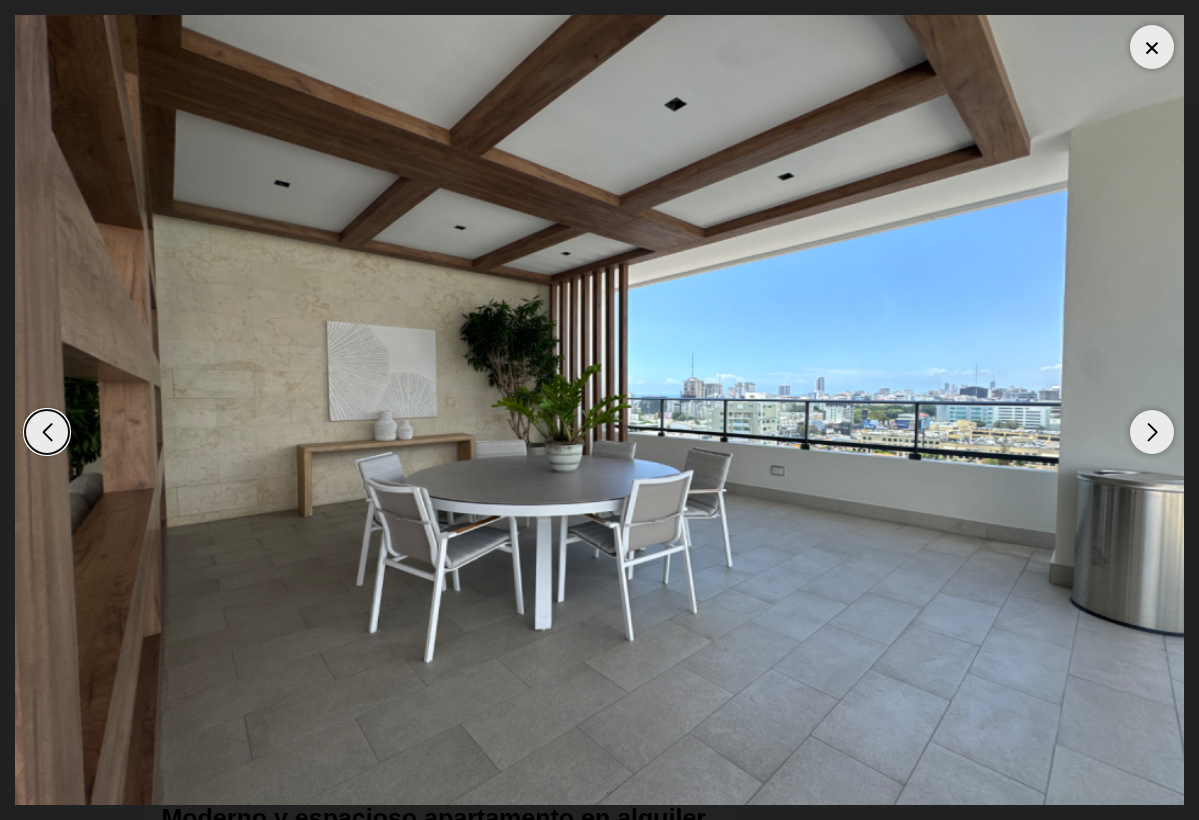 click at bounding box center (1152, 432) 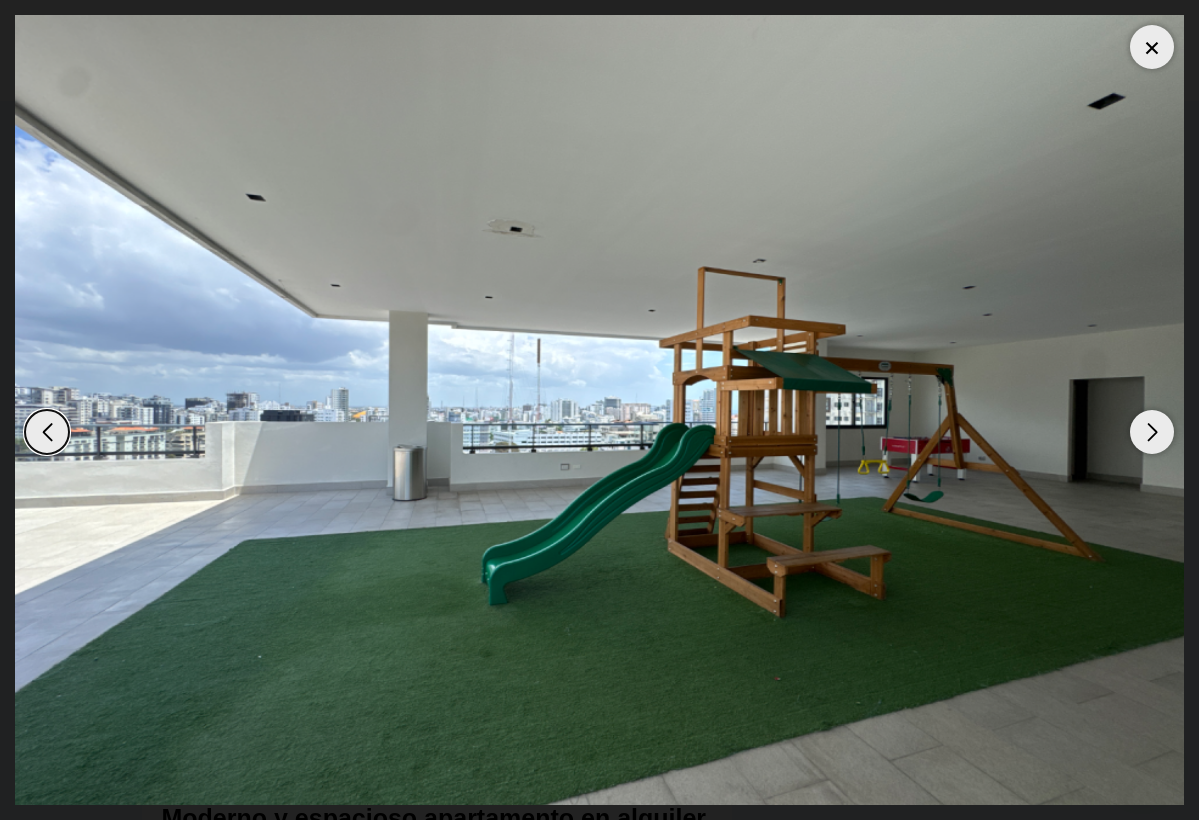 click at bounding box center [1152, 432] 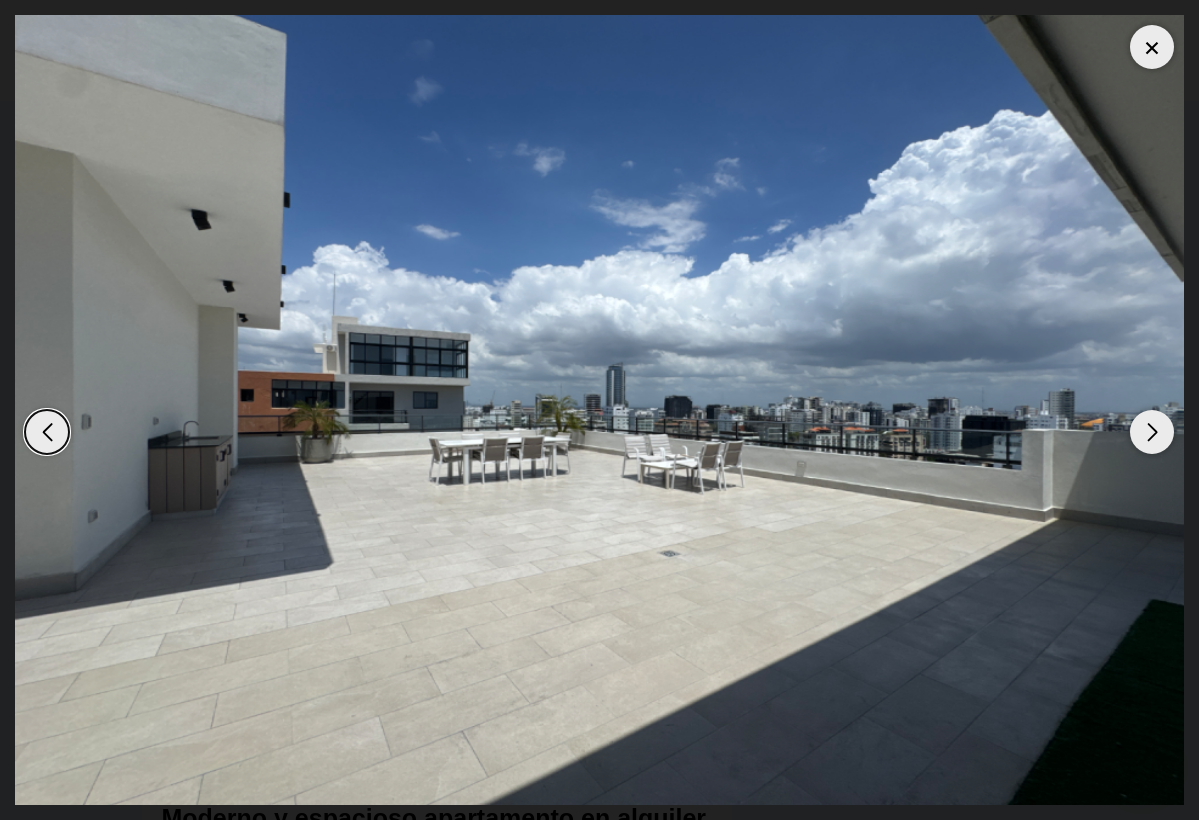 click at bounding box center (1152, 432) 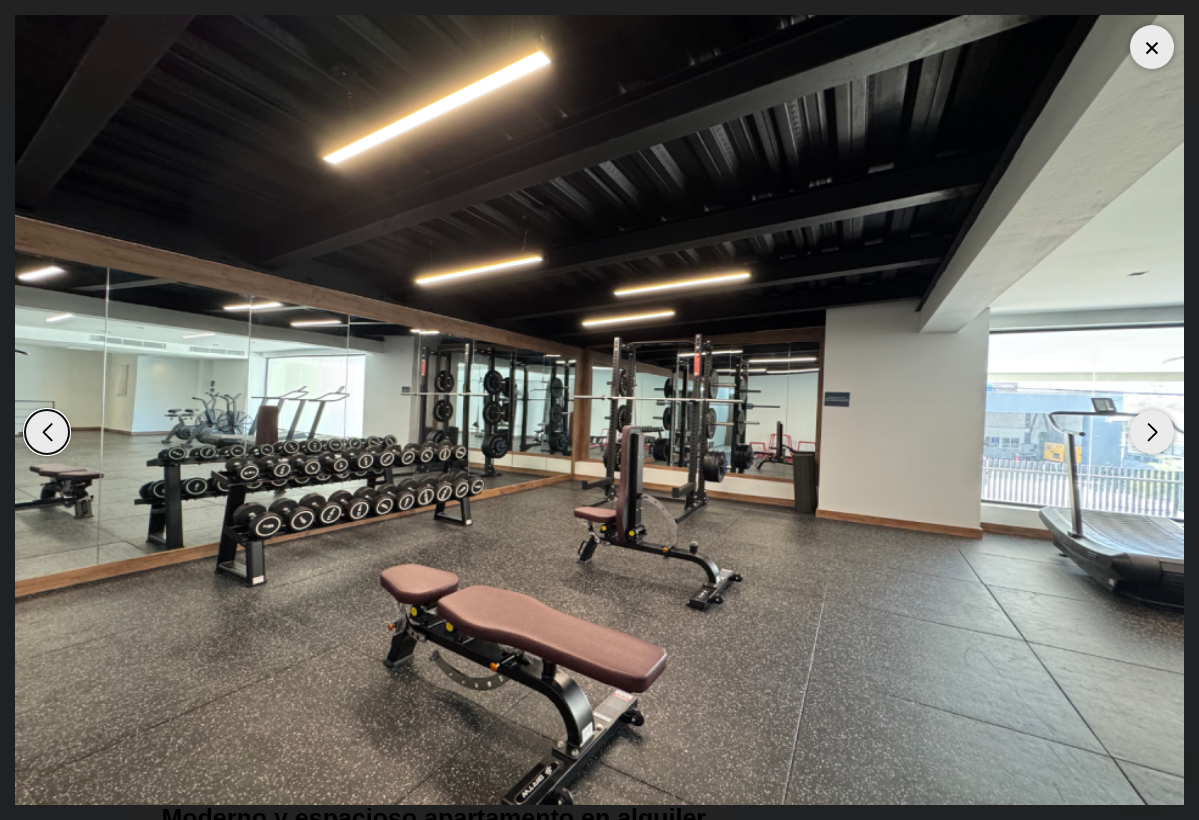 click at bounding box center [1152, 432] 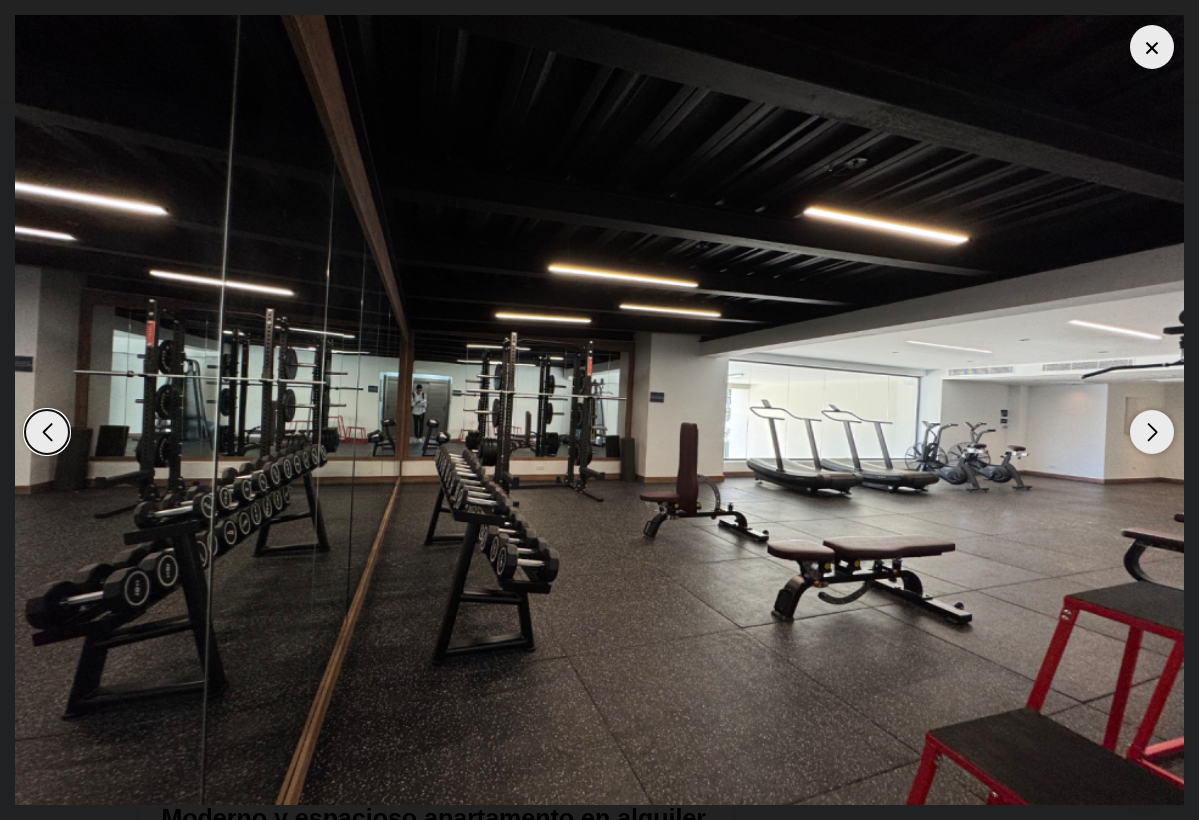 click at bounding box center [1152, 432] 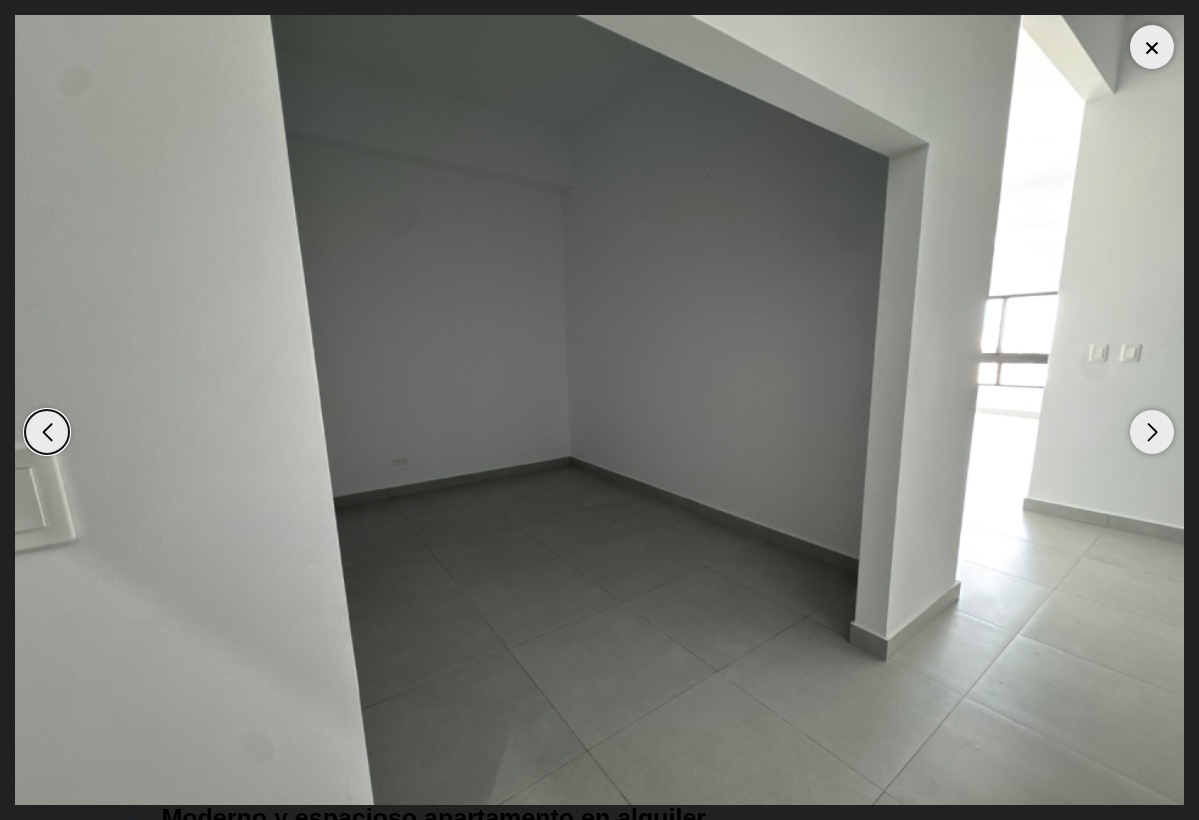 click at bounding box center [1152, 432] 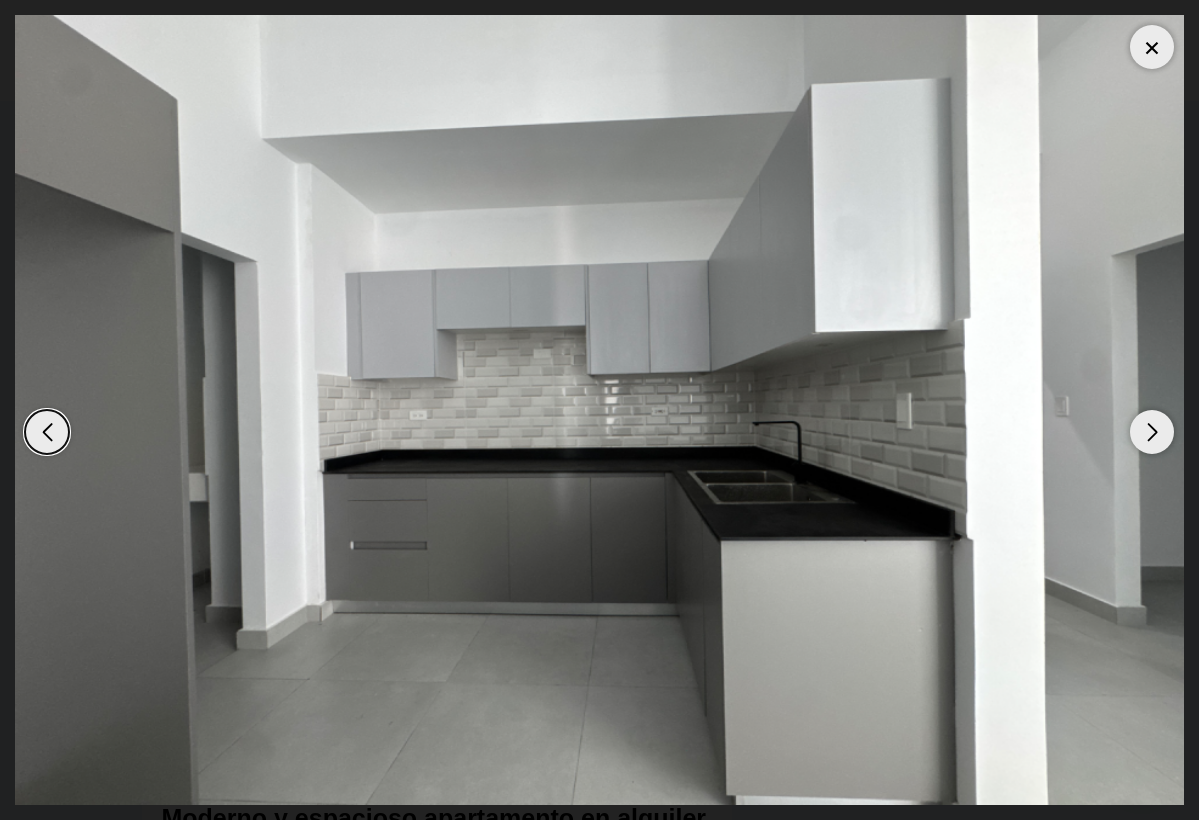 click at bounding box center (1152, 432) 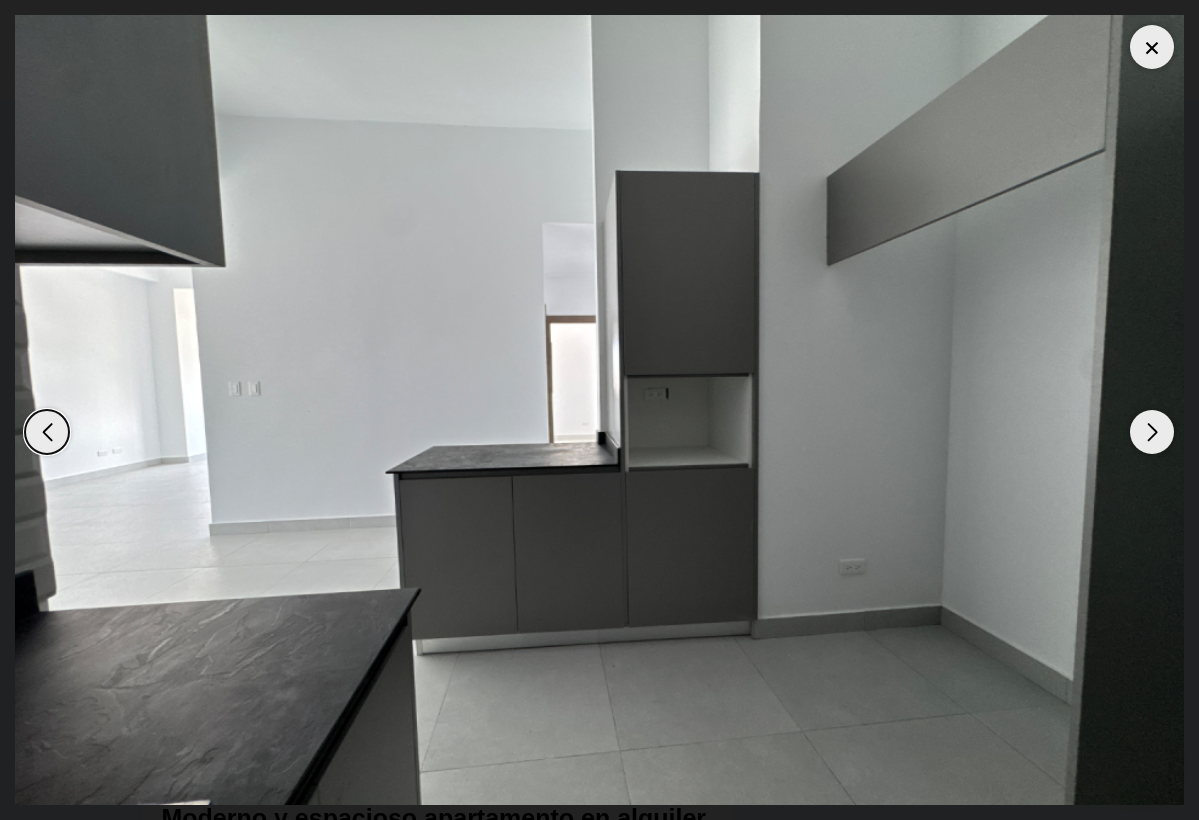 click at bounding box center [1152, 432] 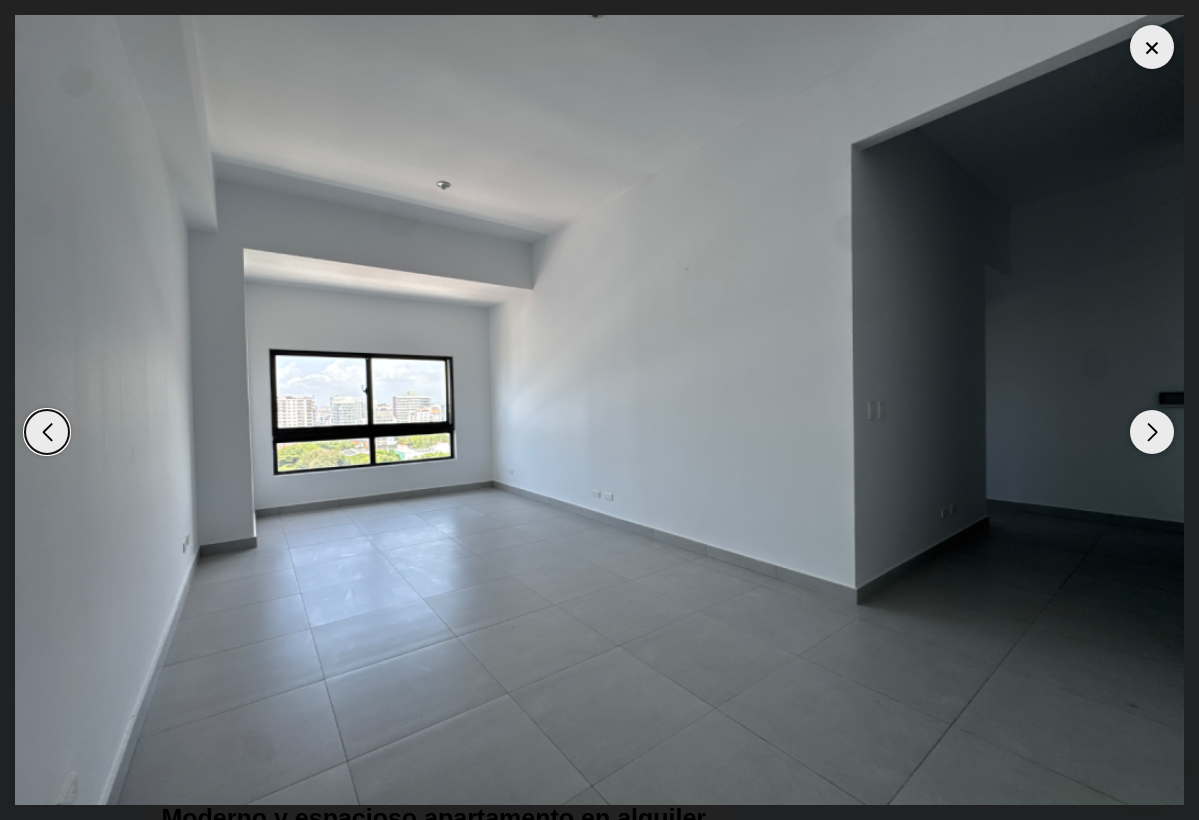 click at bounding box center [1152, 432] 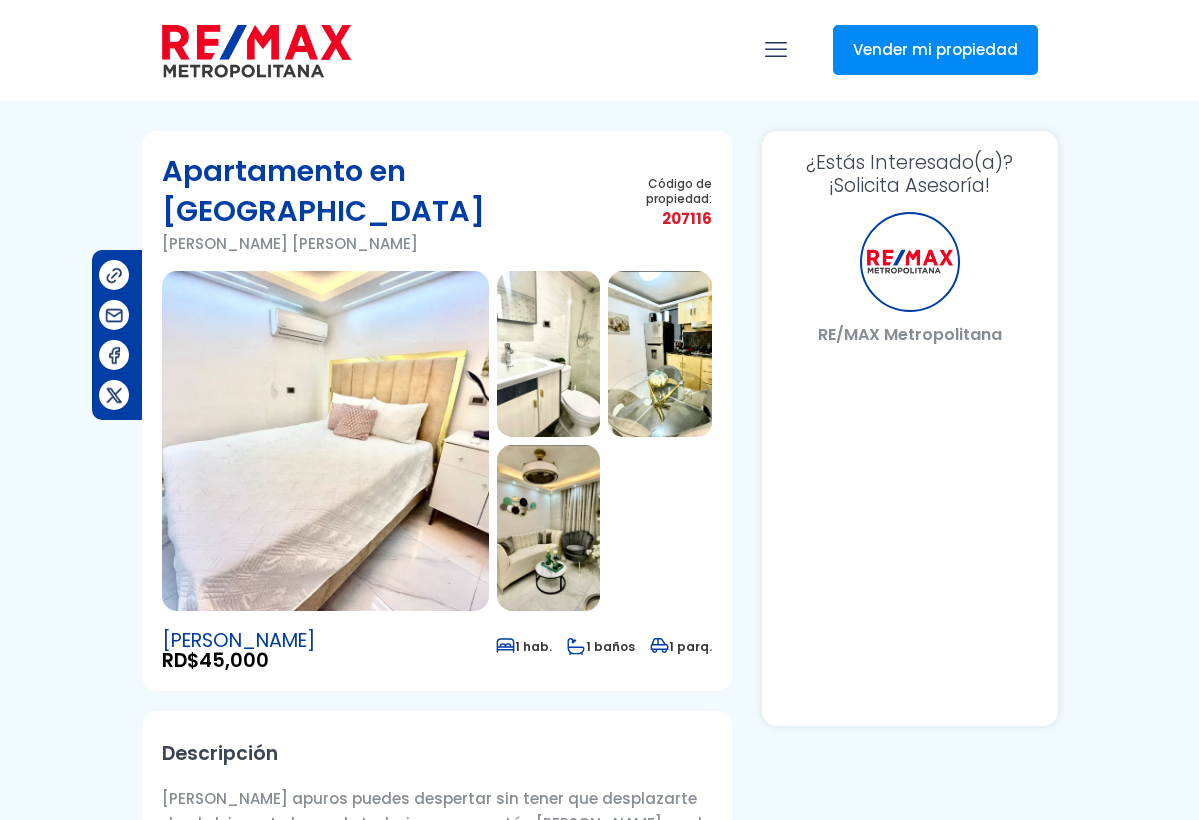 scroll, scrollTop: 0, scrollLeft: 0, axis: both 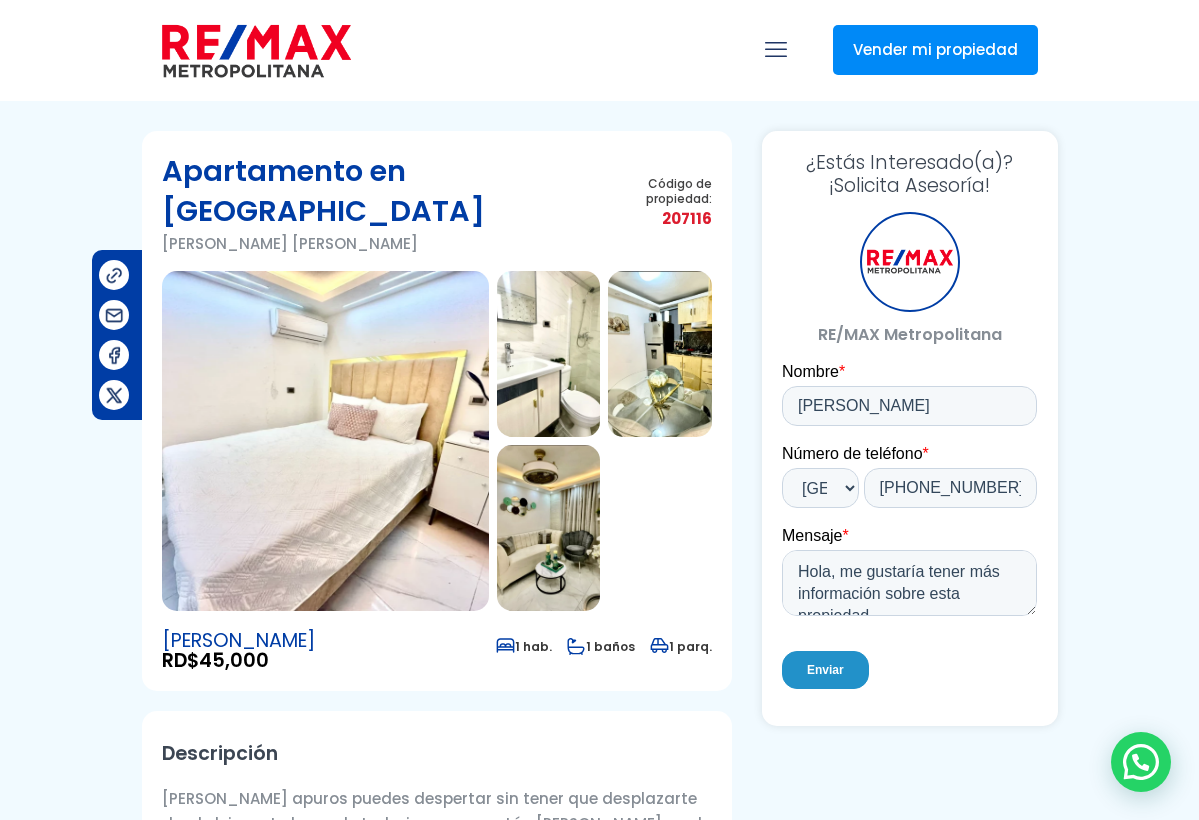 click at bounding box center [549, 528] 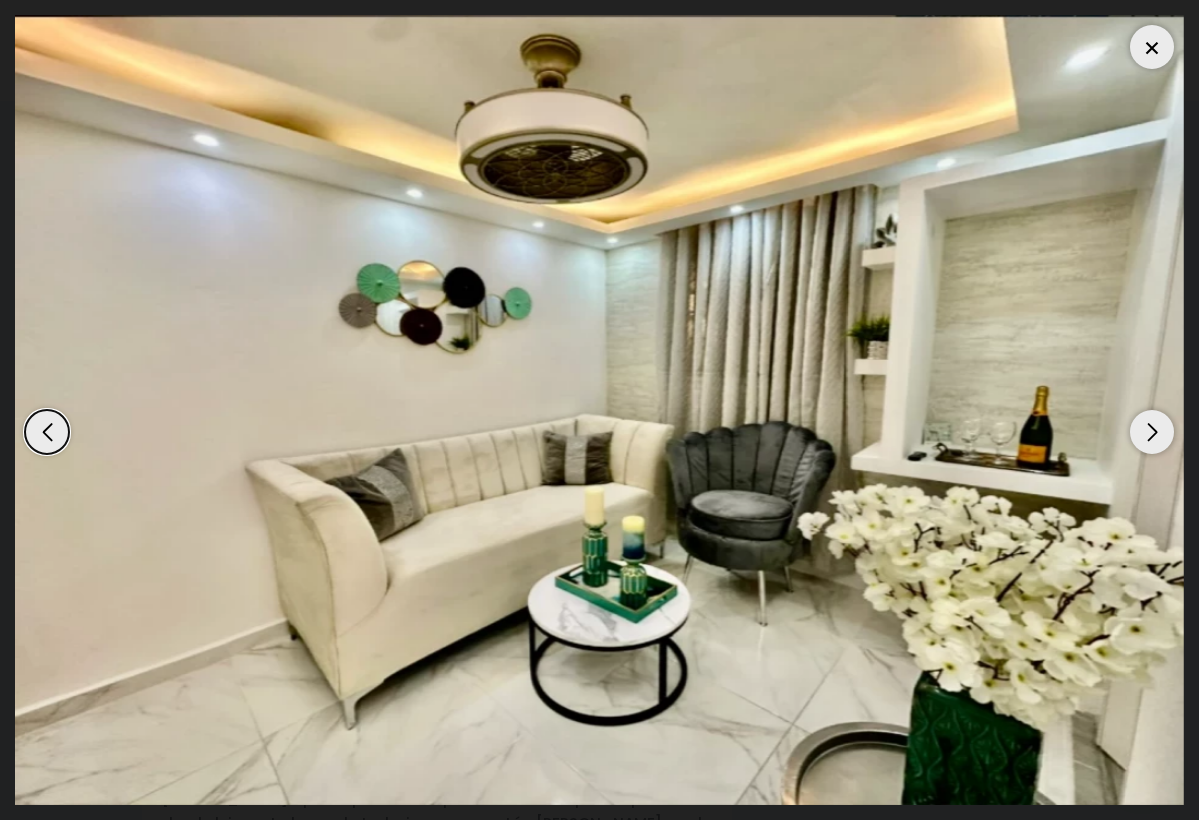 scroll, scrollTop: 0, scrollLeft: 0, axis: both 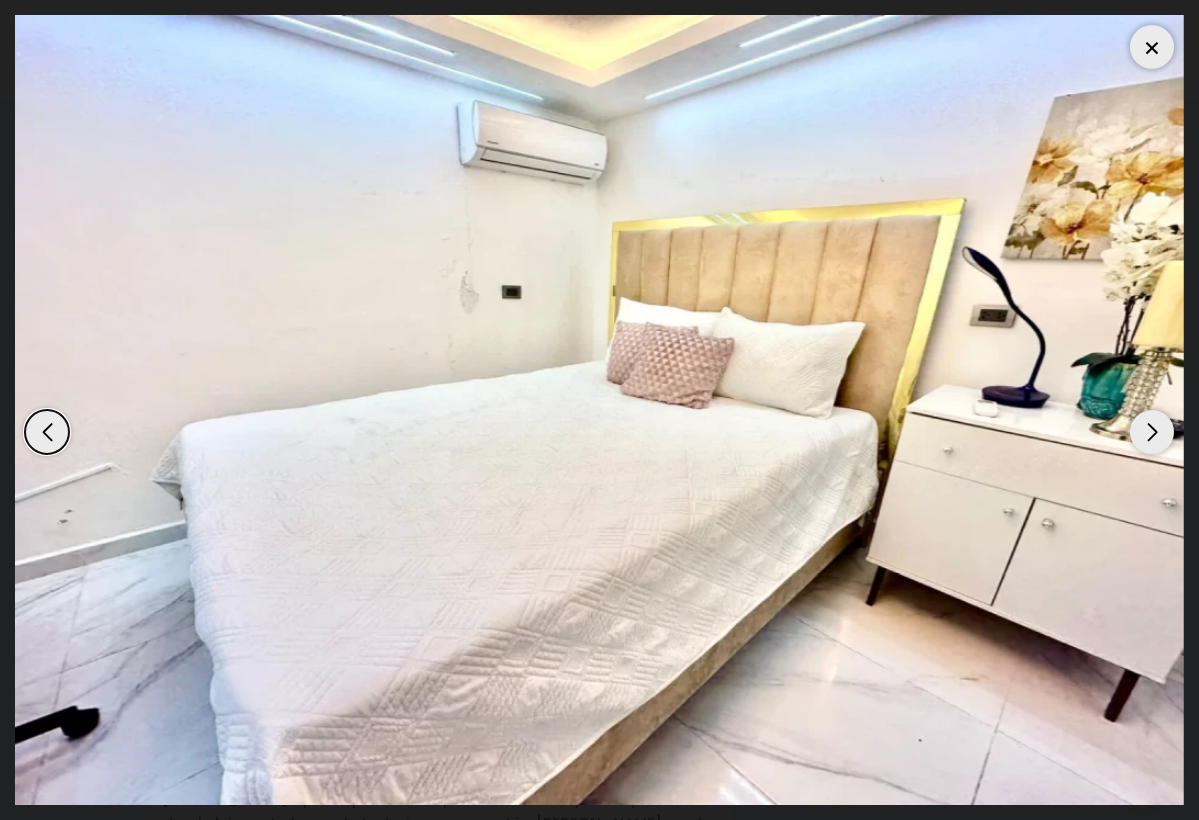 click at bounding box center (1152, 432) 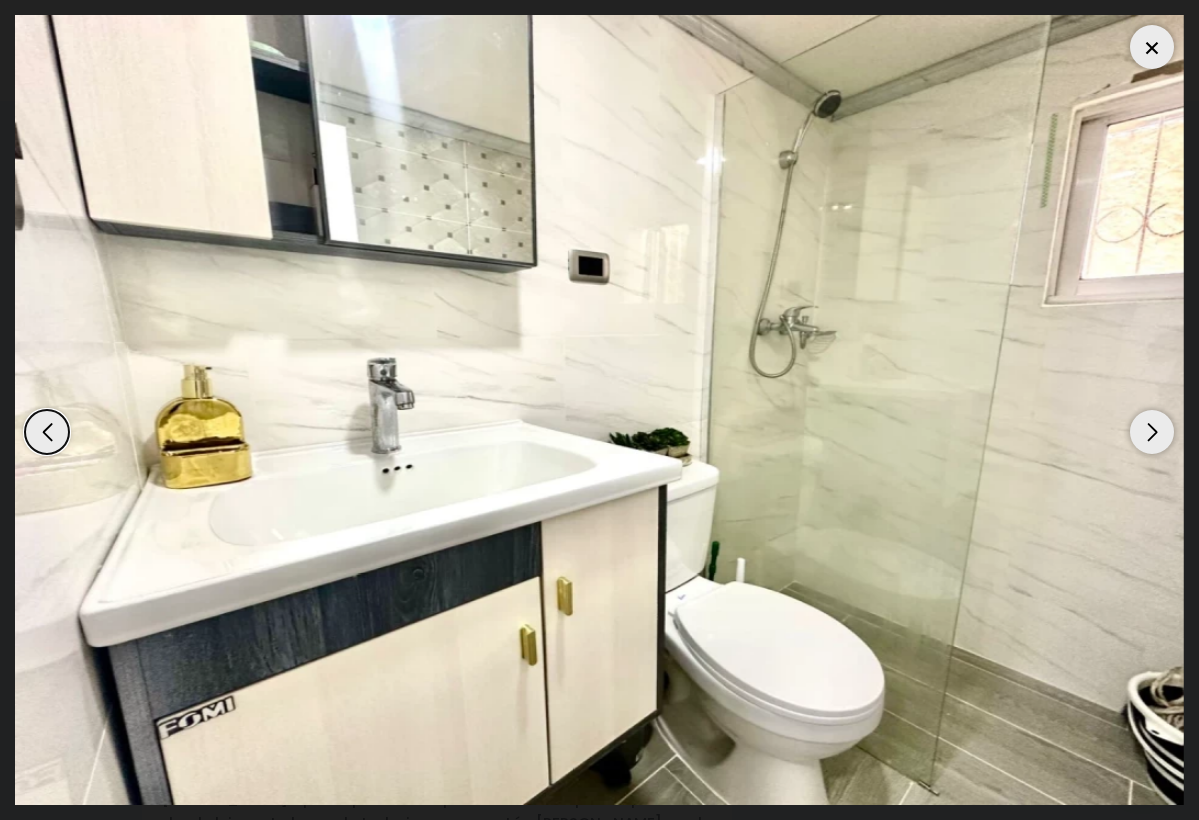 click at bounding box center (1152, 432) 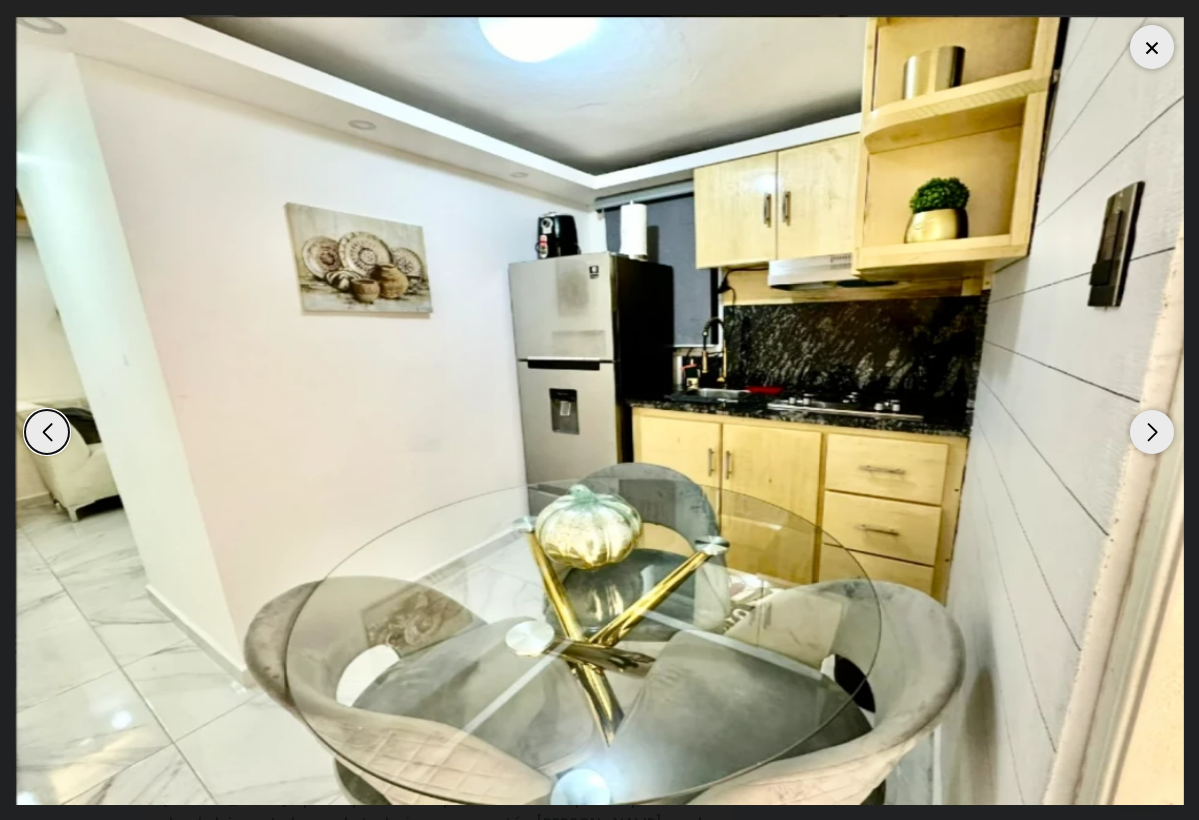 click at bounding box center (1152, 432) 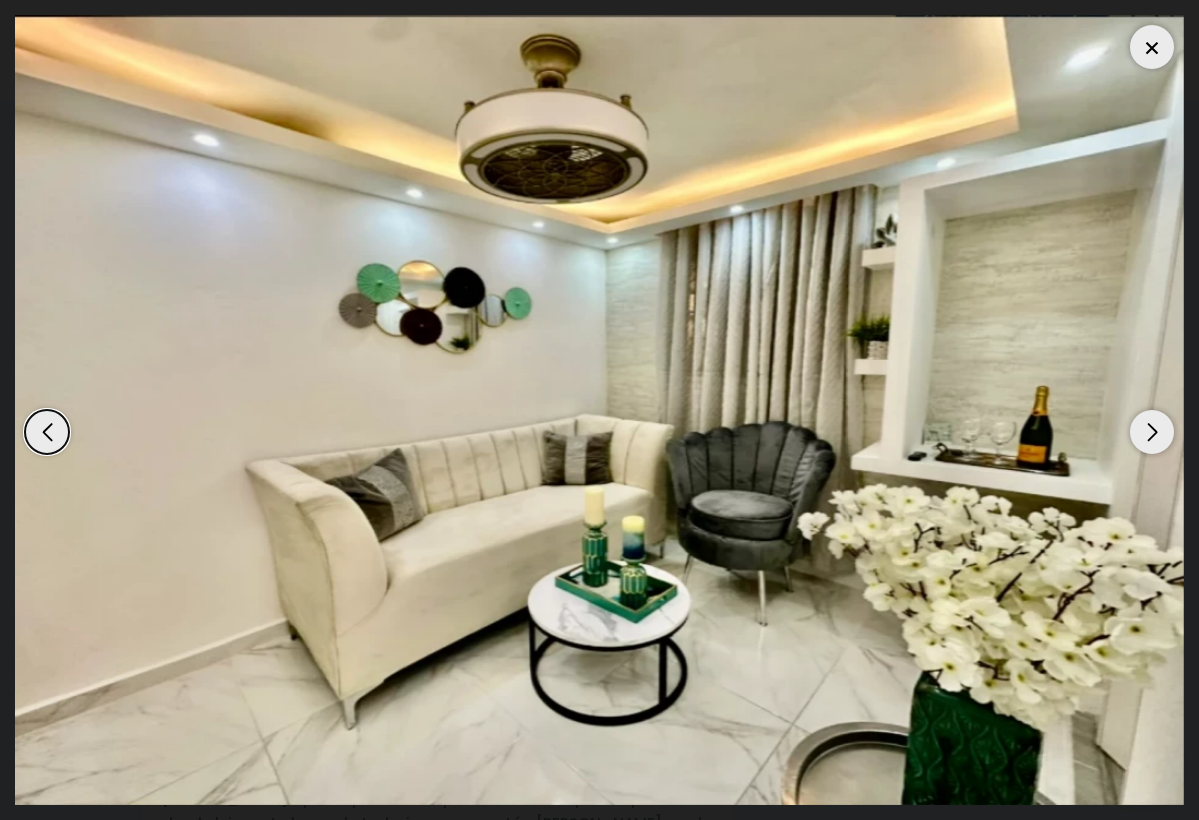 click at bounding box center (1152, 432) 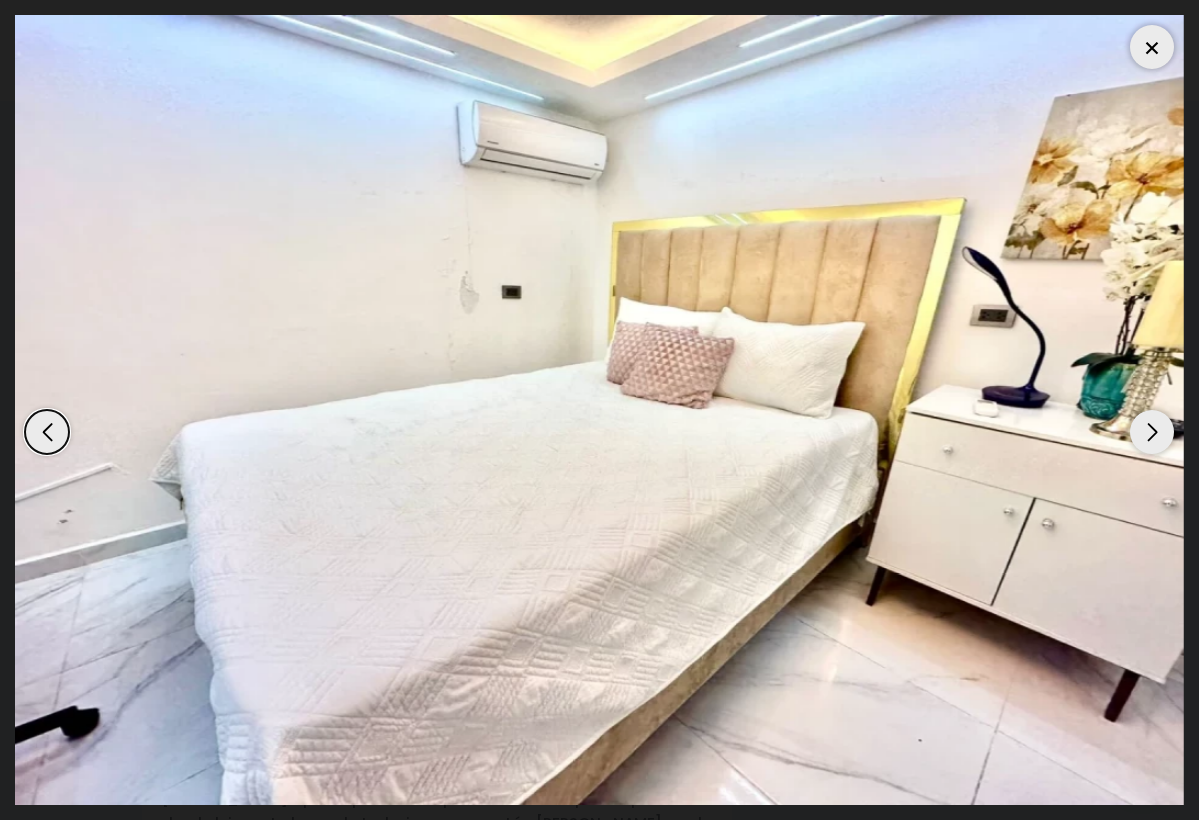 click at bounding box center (1152, 432) 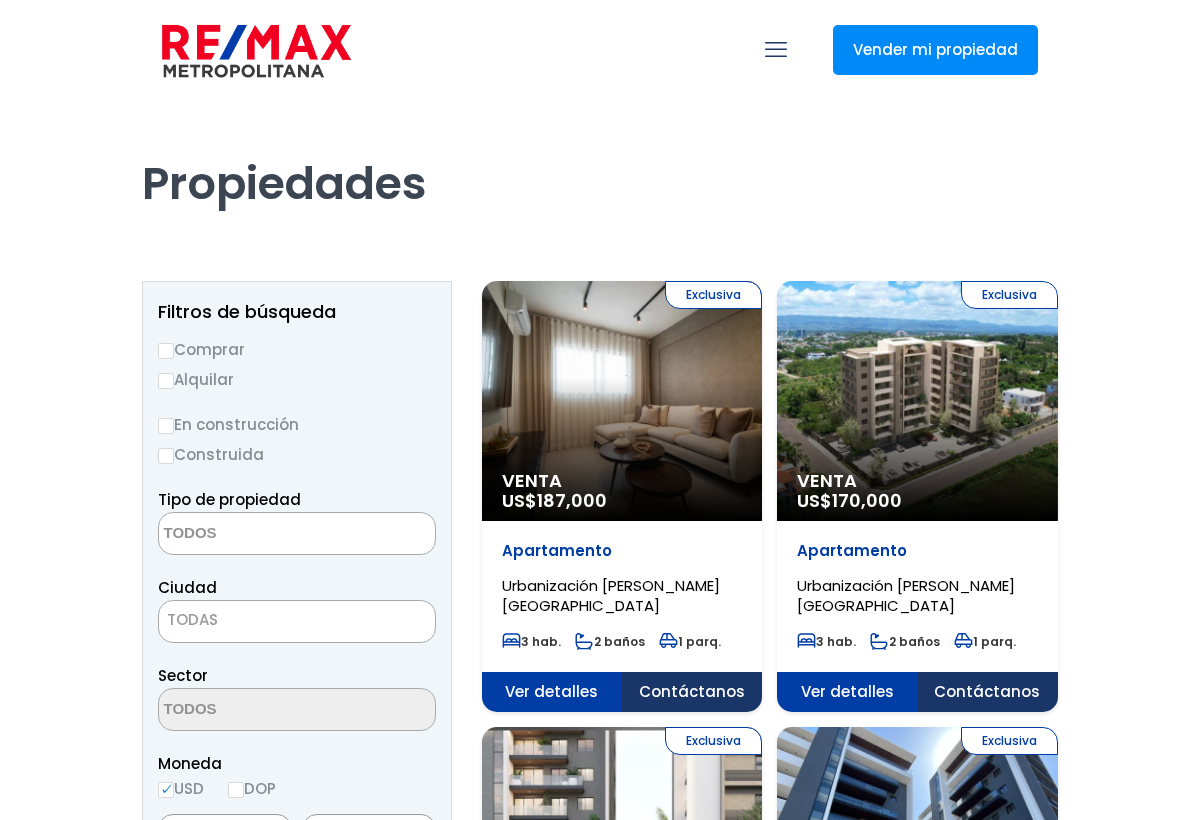 select 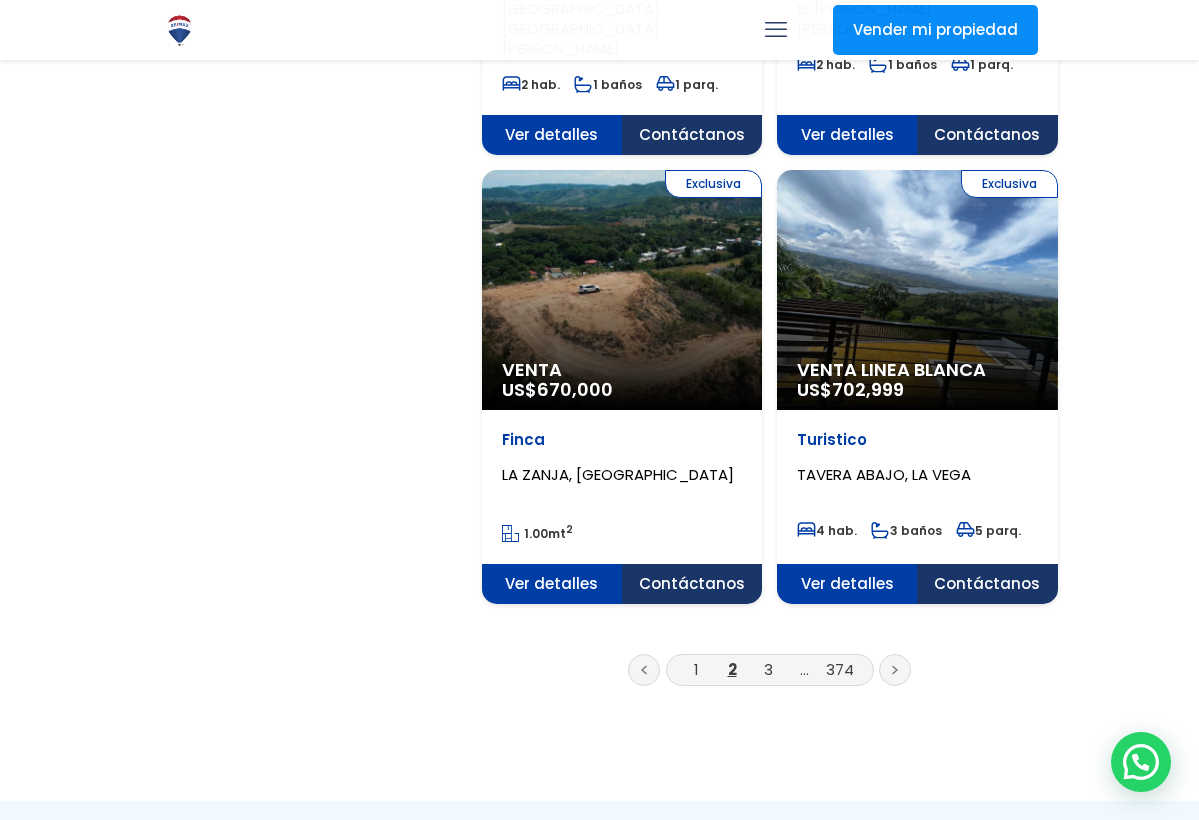 scroll, scrollTop: 3337, scrollLeft: 0, axis: vertical 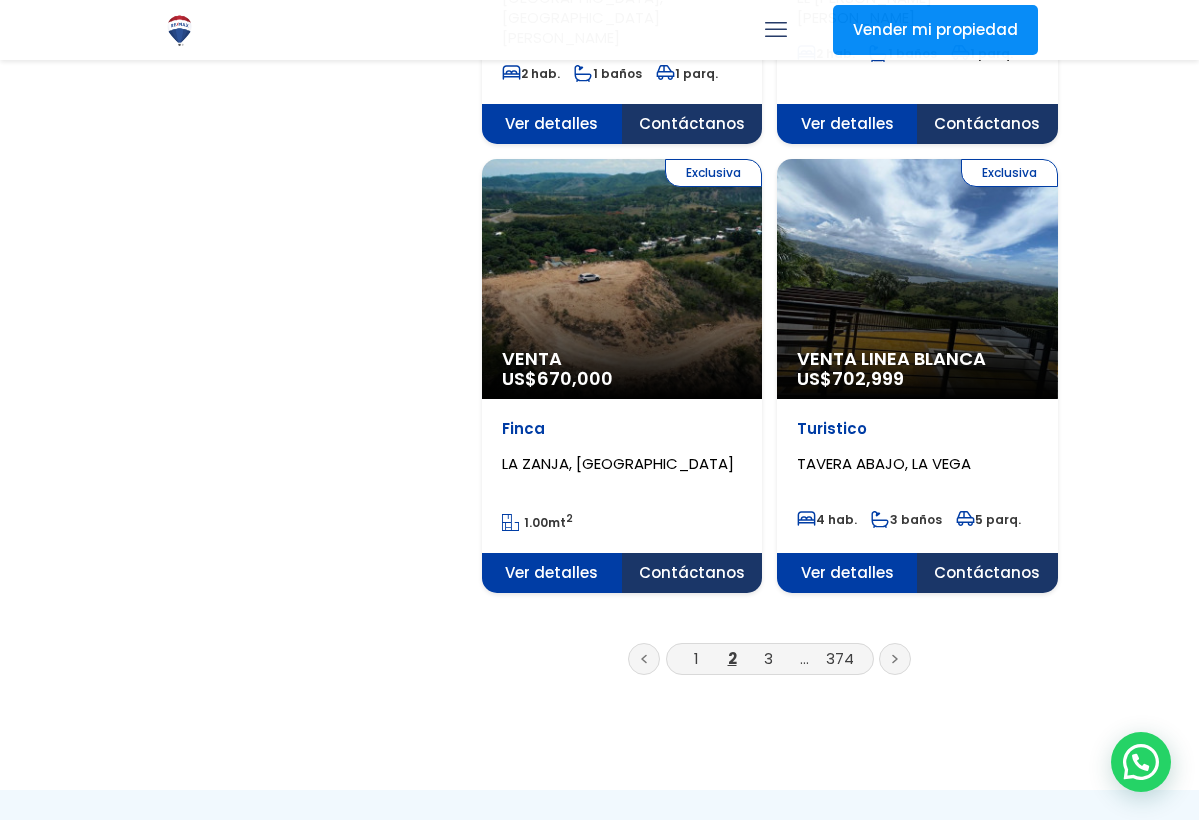 click at bounding box center [895, 659] 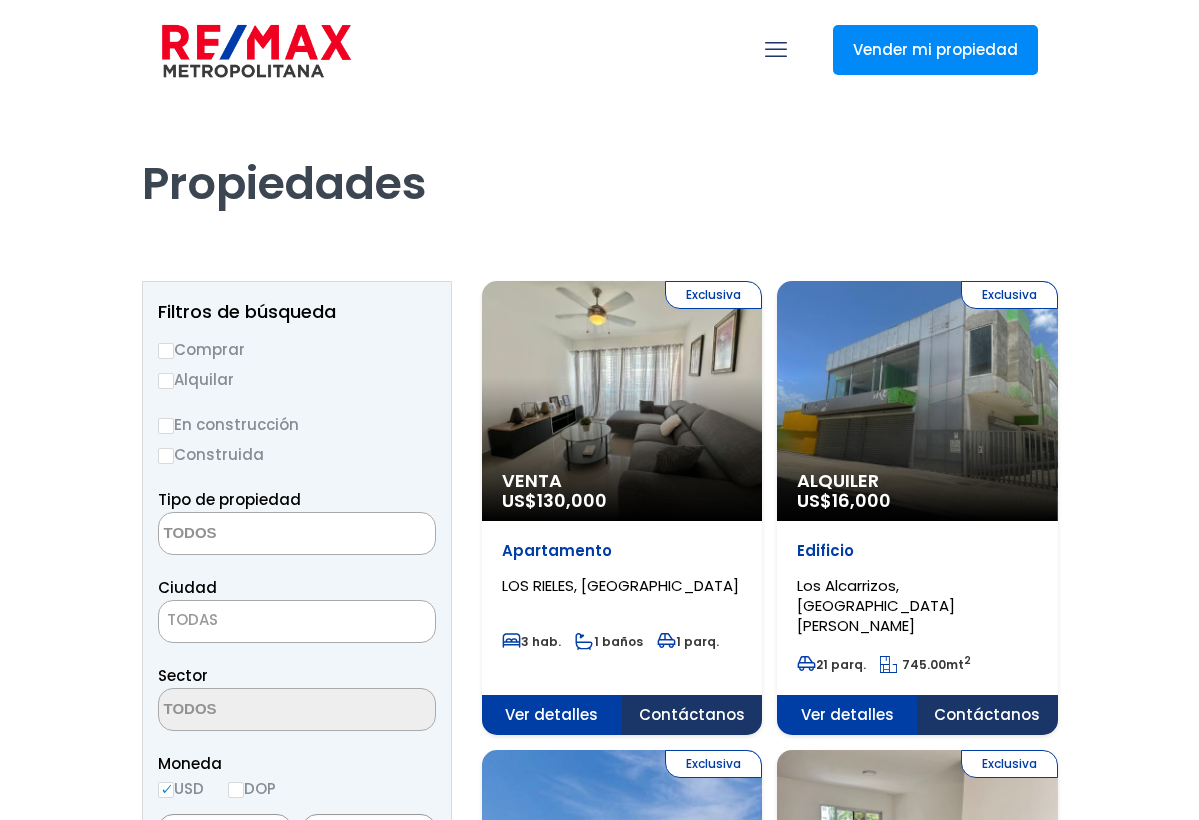 select 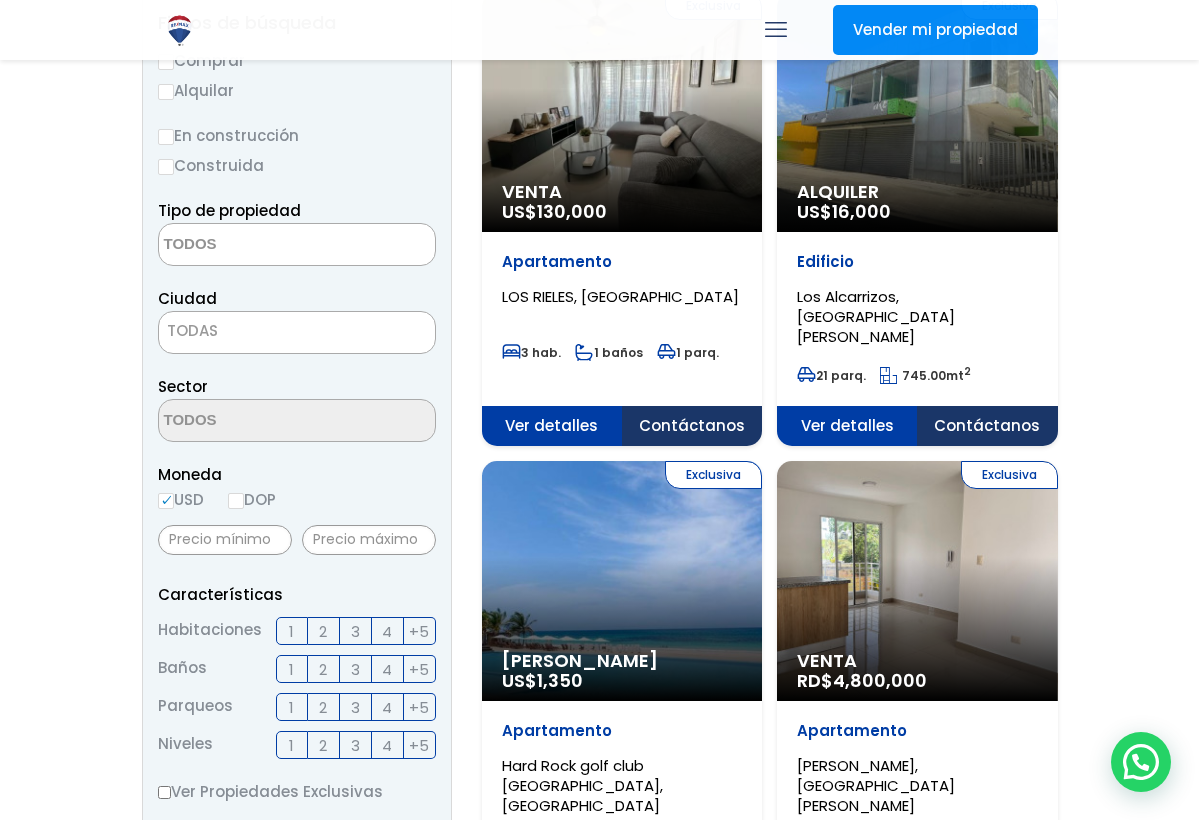 scroll, scrollTop: 299, scrollLeft: 0, axis: vertical 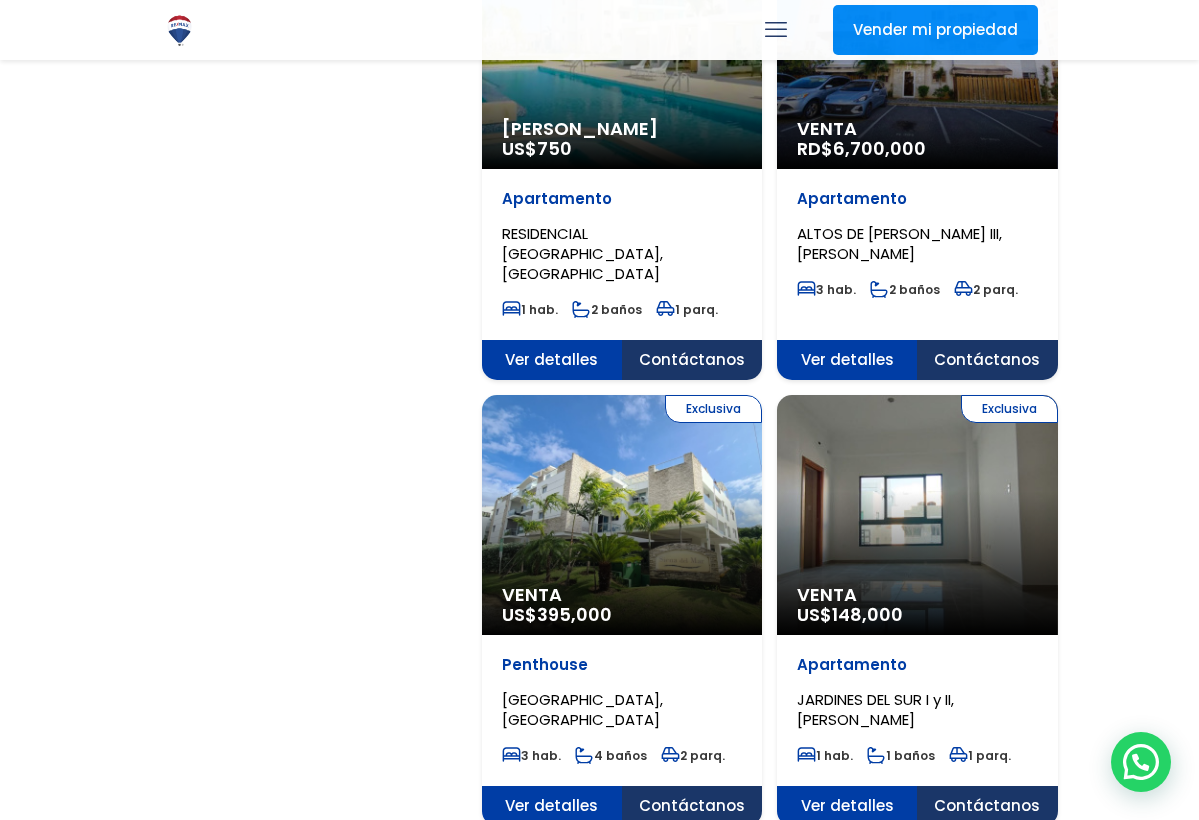 click 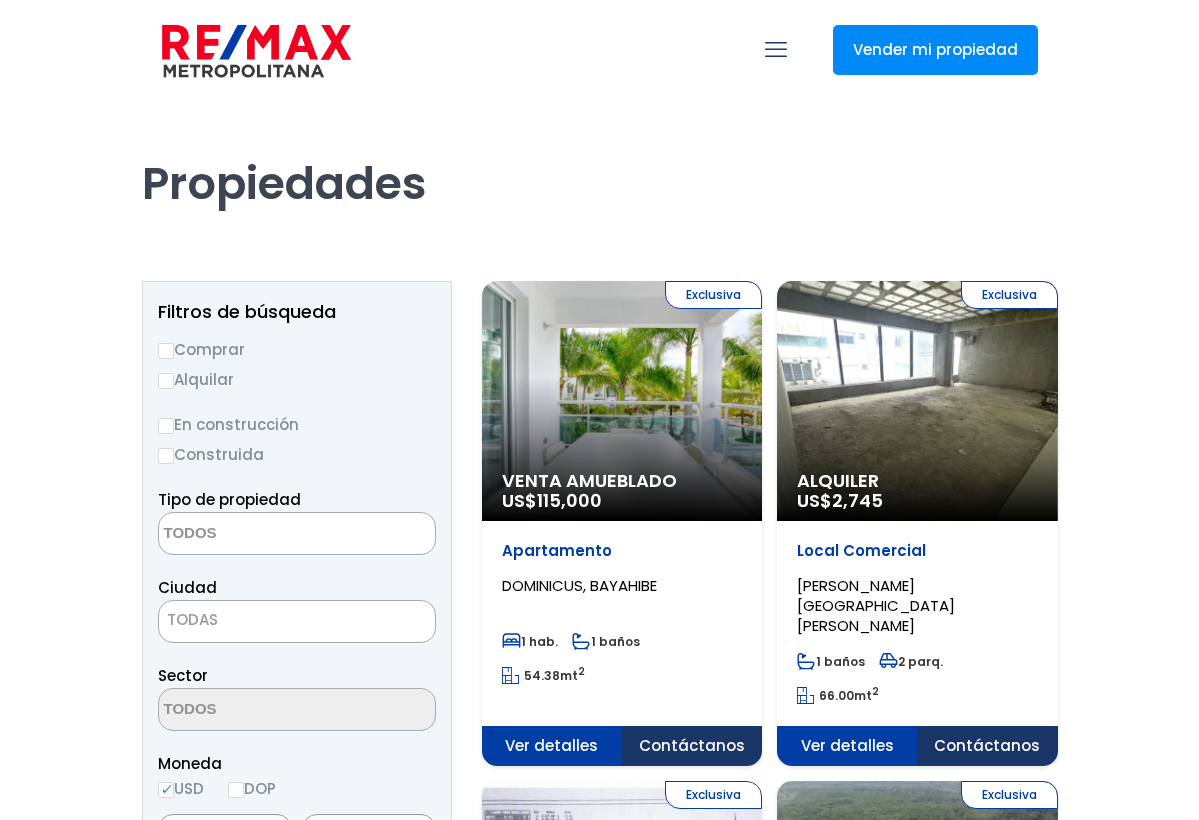 select 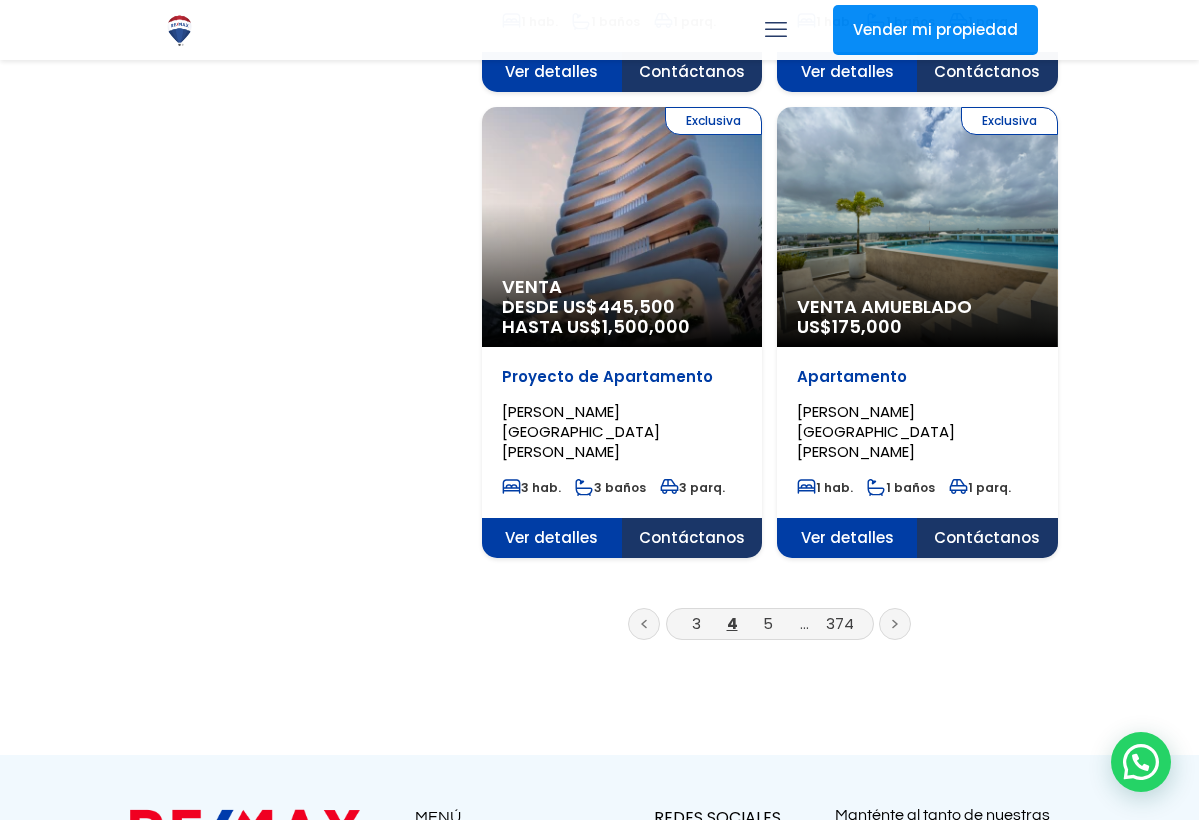 scroll, scrollTop: 3492, scrollLeft: 0, axis: vertical 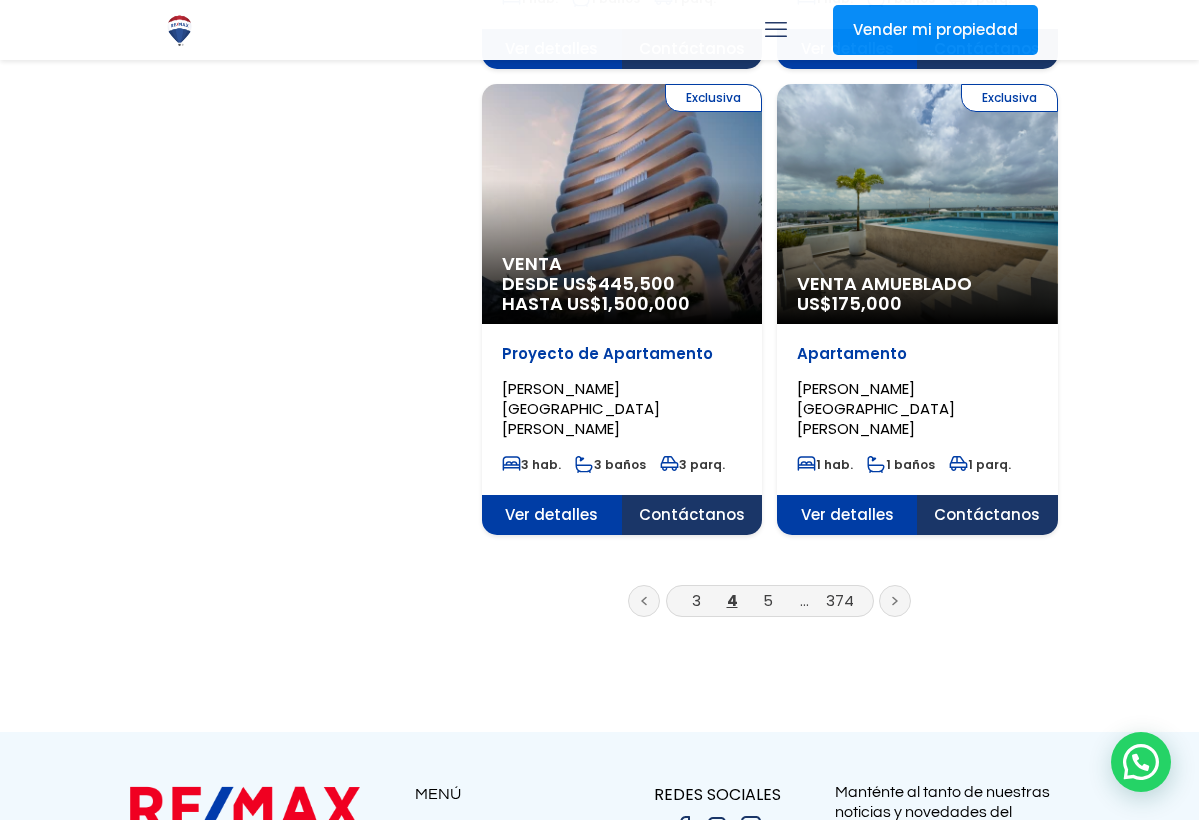 click at bounding box center (776, 29) 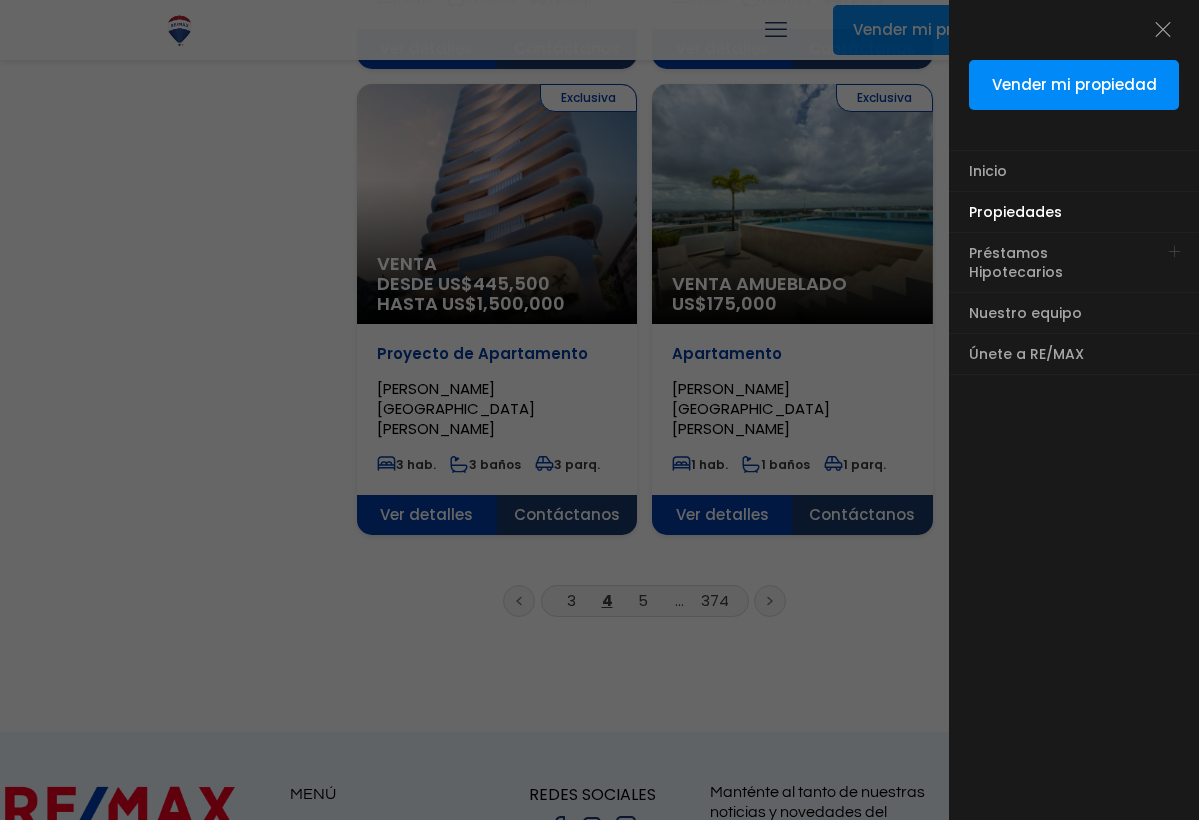 click at bounding box center (599, 492) 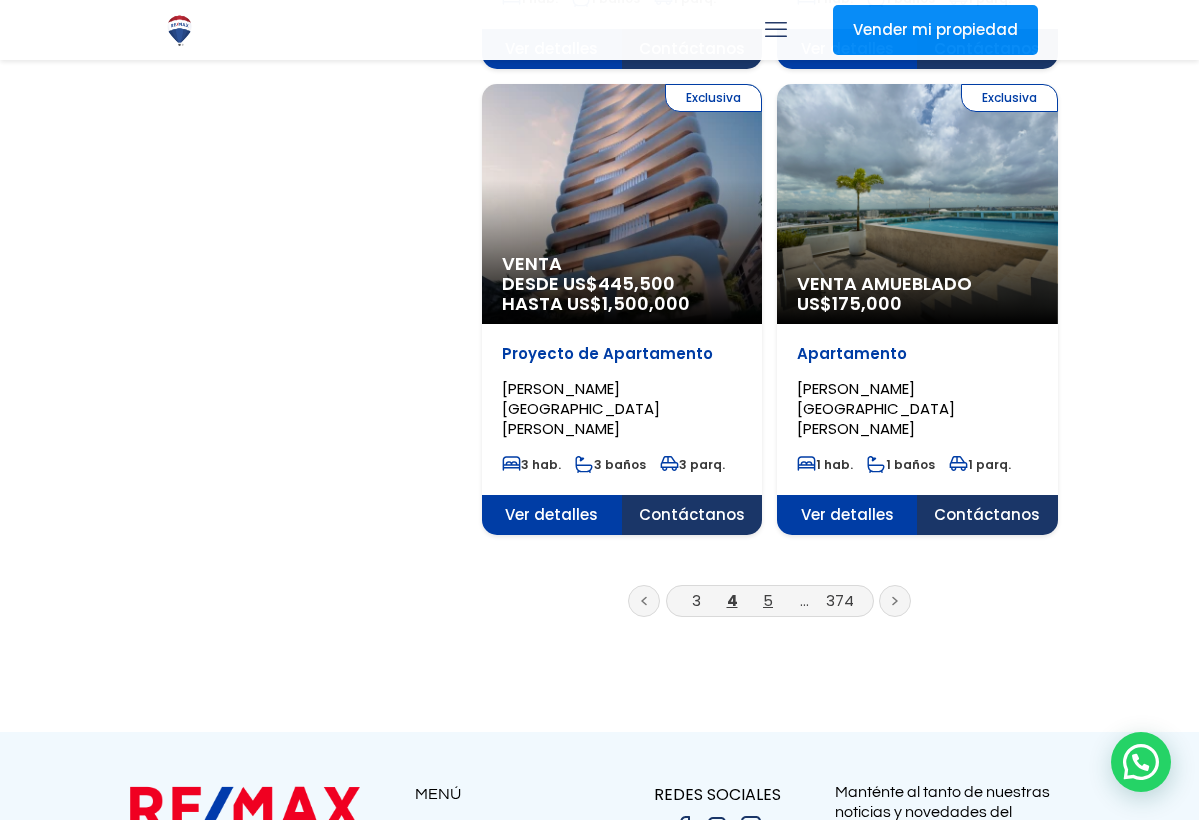 click on "5" at bounding box center (768, 600) 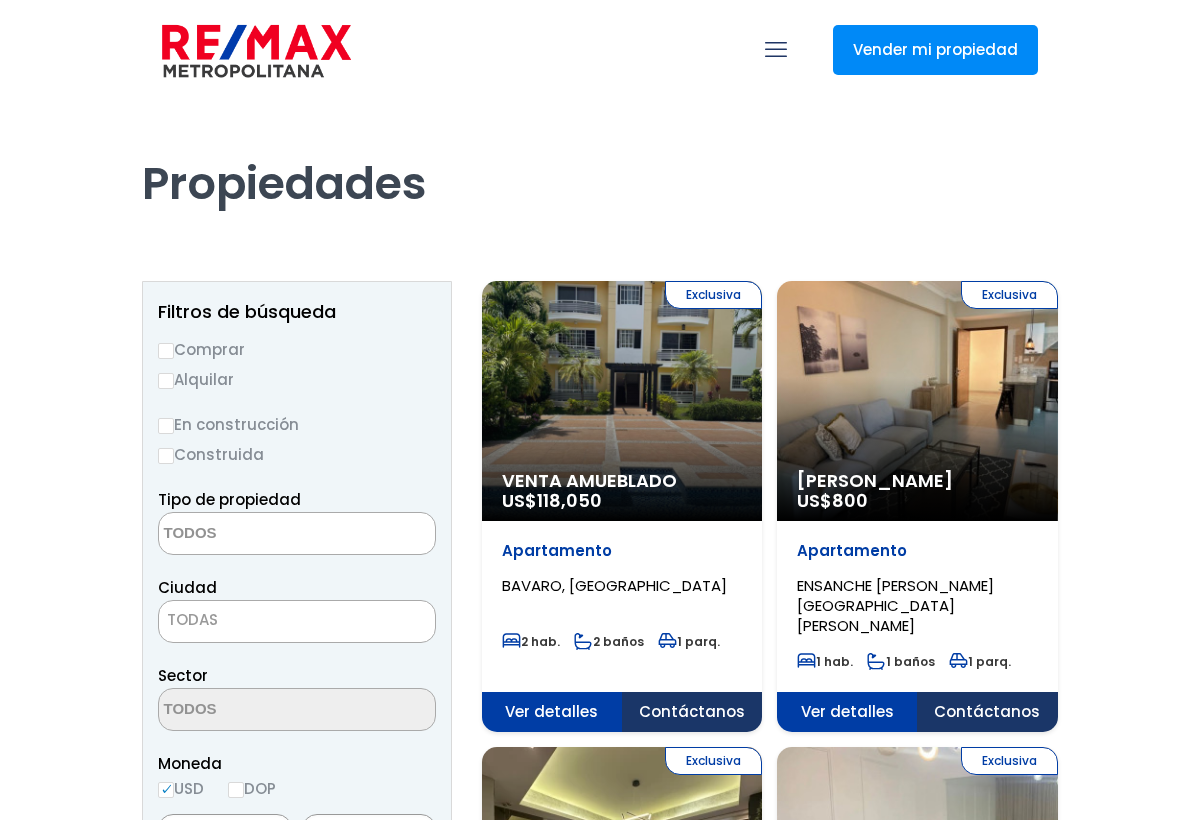 select 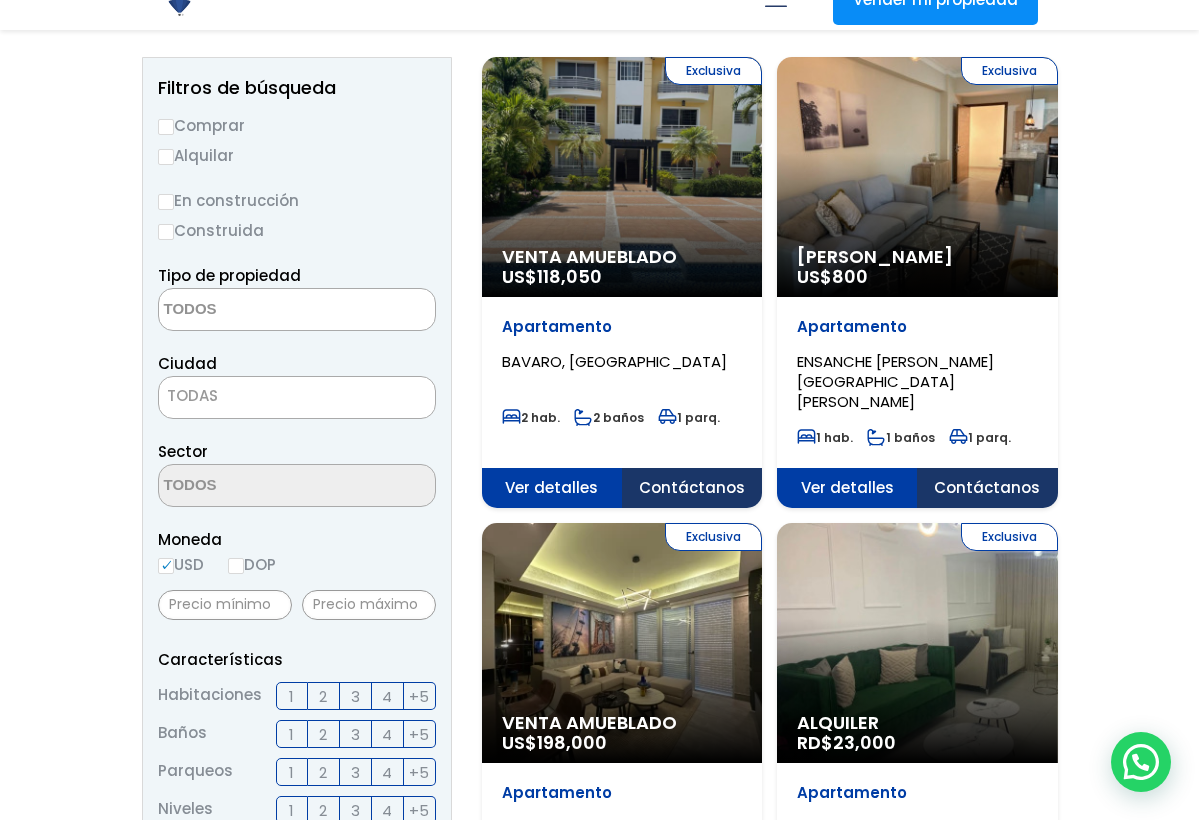 scroll, scrollTop: 226, scrollLeft: 0, axis: vertical 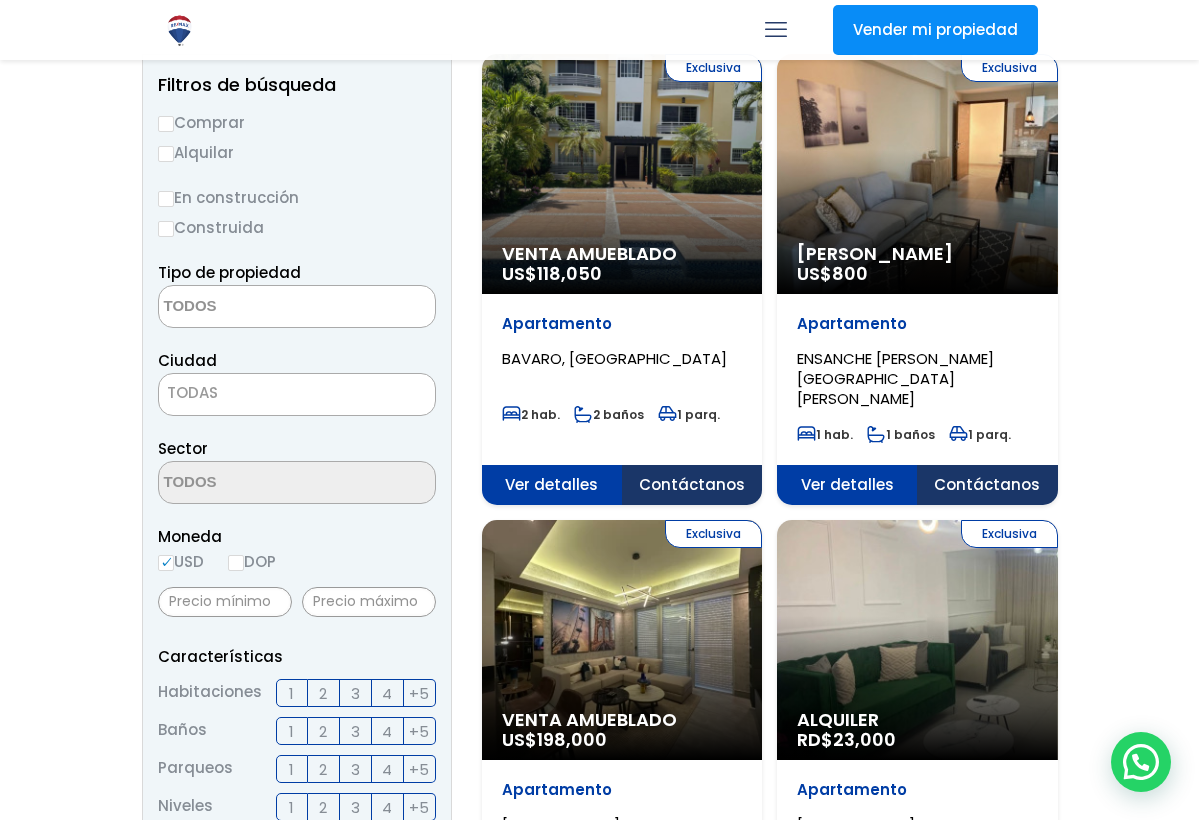 click on "ENSANCHE [PERSON_NAME][GEOGRAPHIC_DATA][PERSON_NAME]" at bounding box center (614, 358) 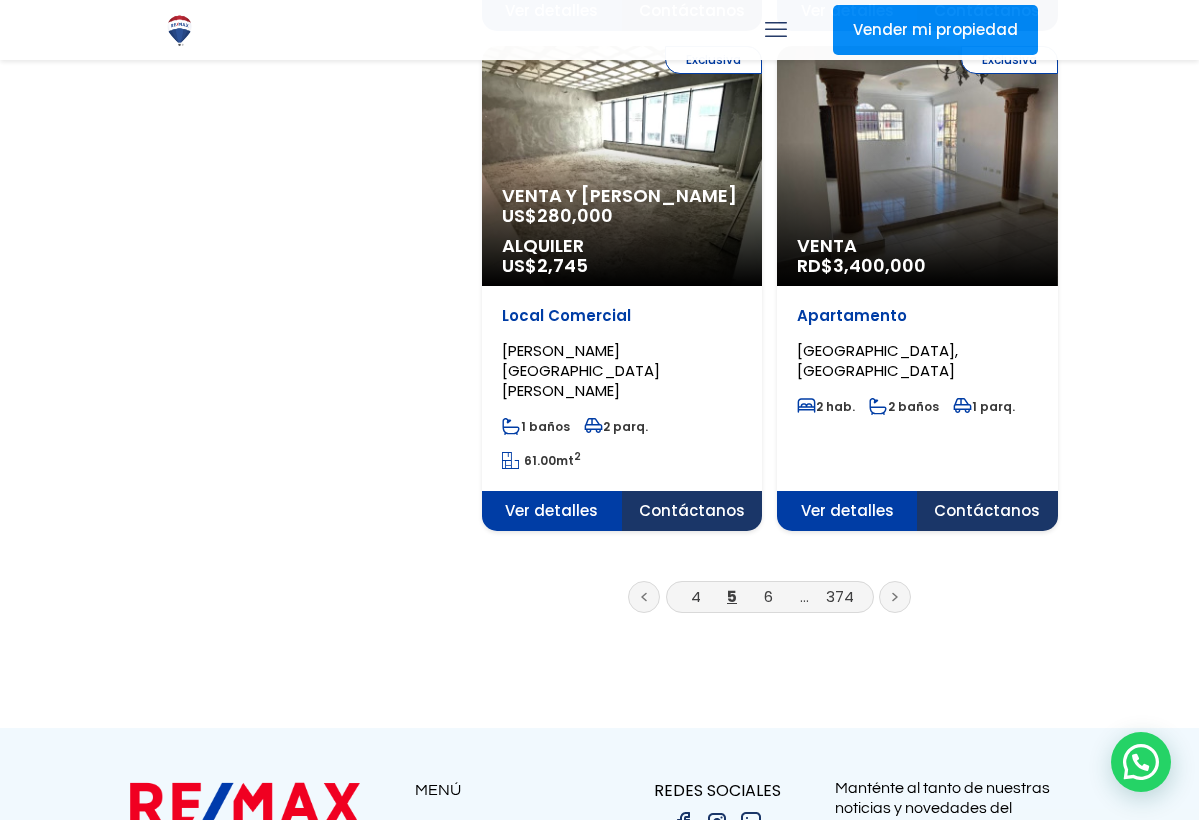 scroll, scrollTop: 3511, scrollLeft: 0, axis: vertical 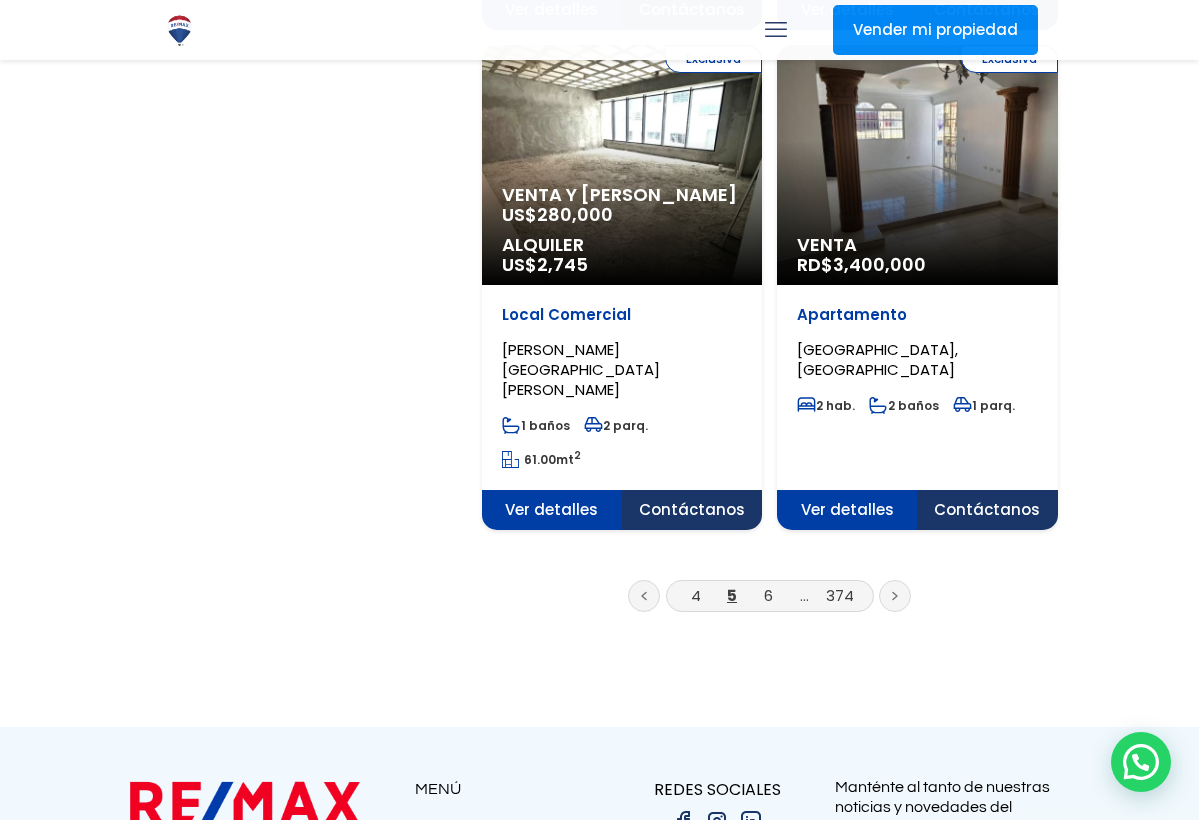 click 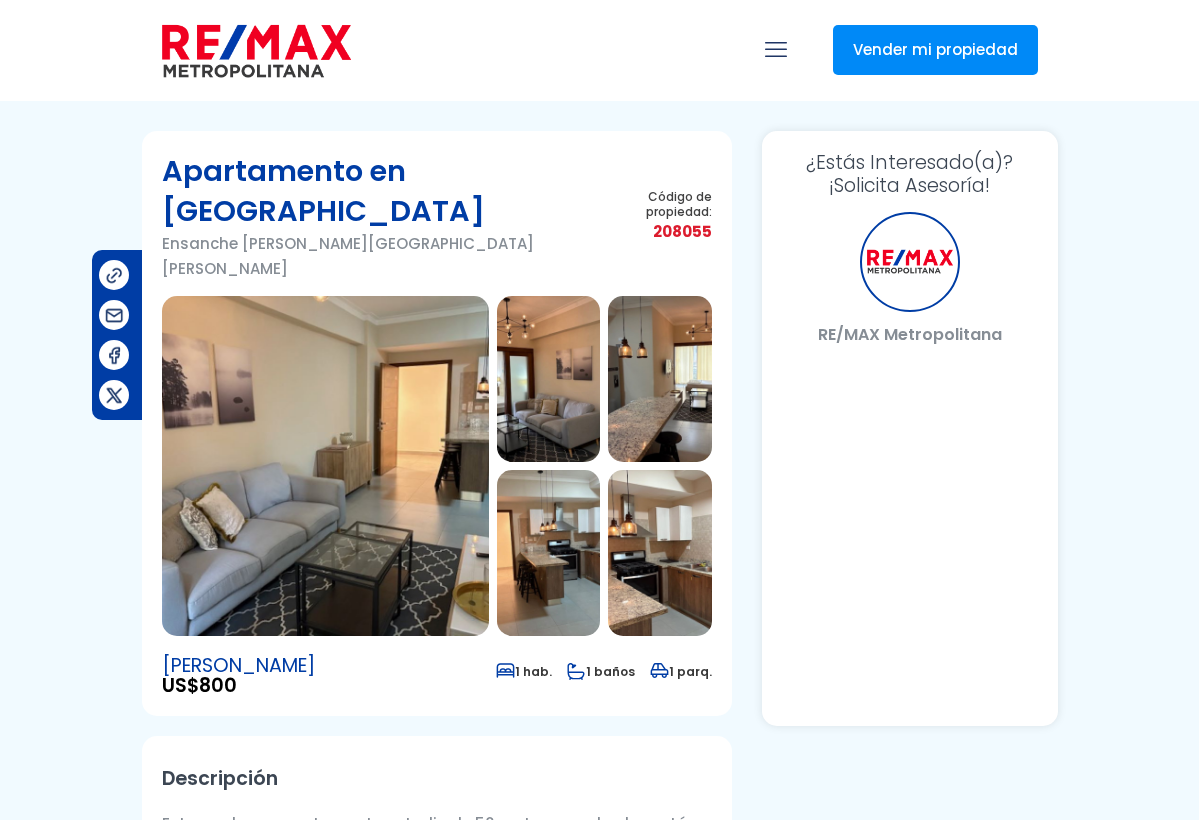 scroll, scrollTop: 0, scrollLeft: 0, axis: both 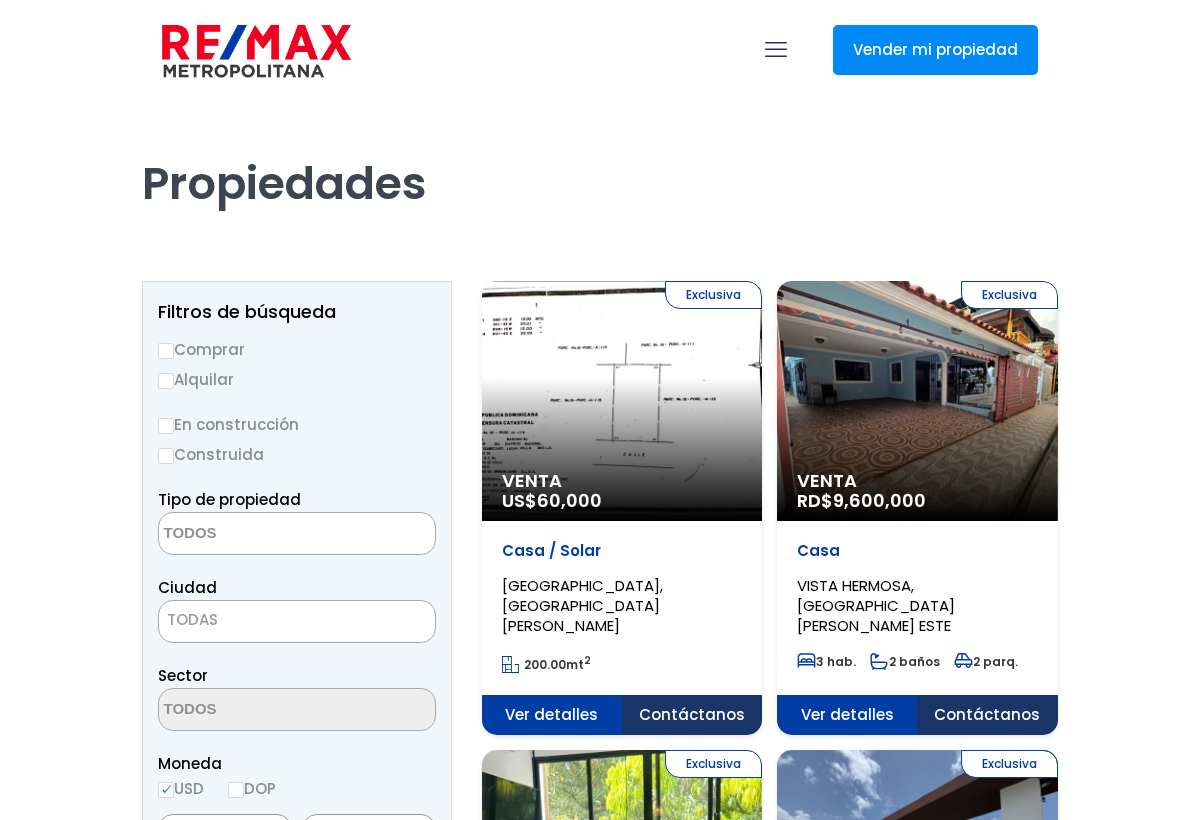 select 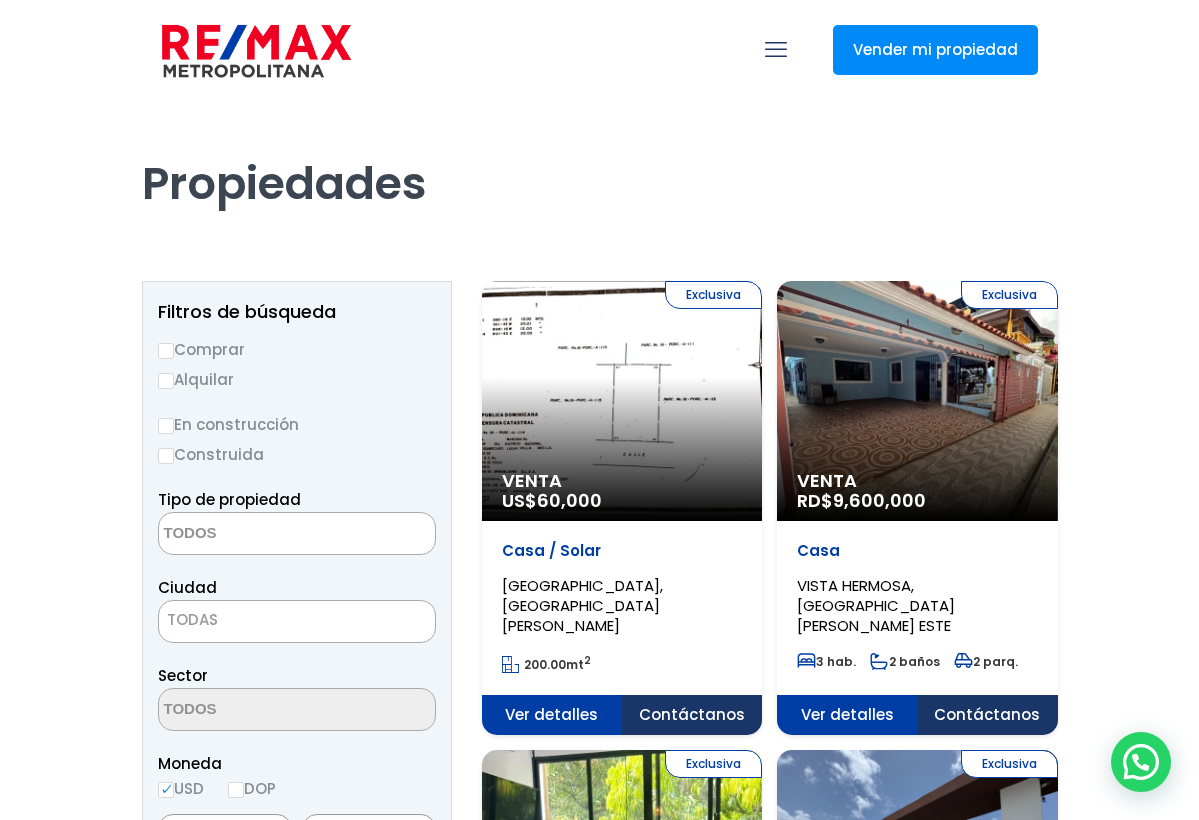 click on "Alquilar" at bounding box center [297, 379] 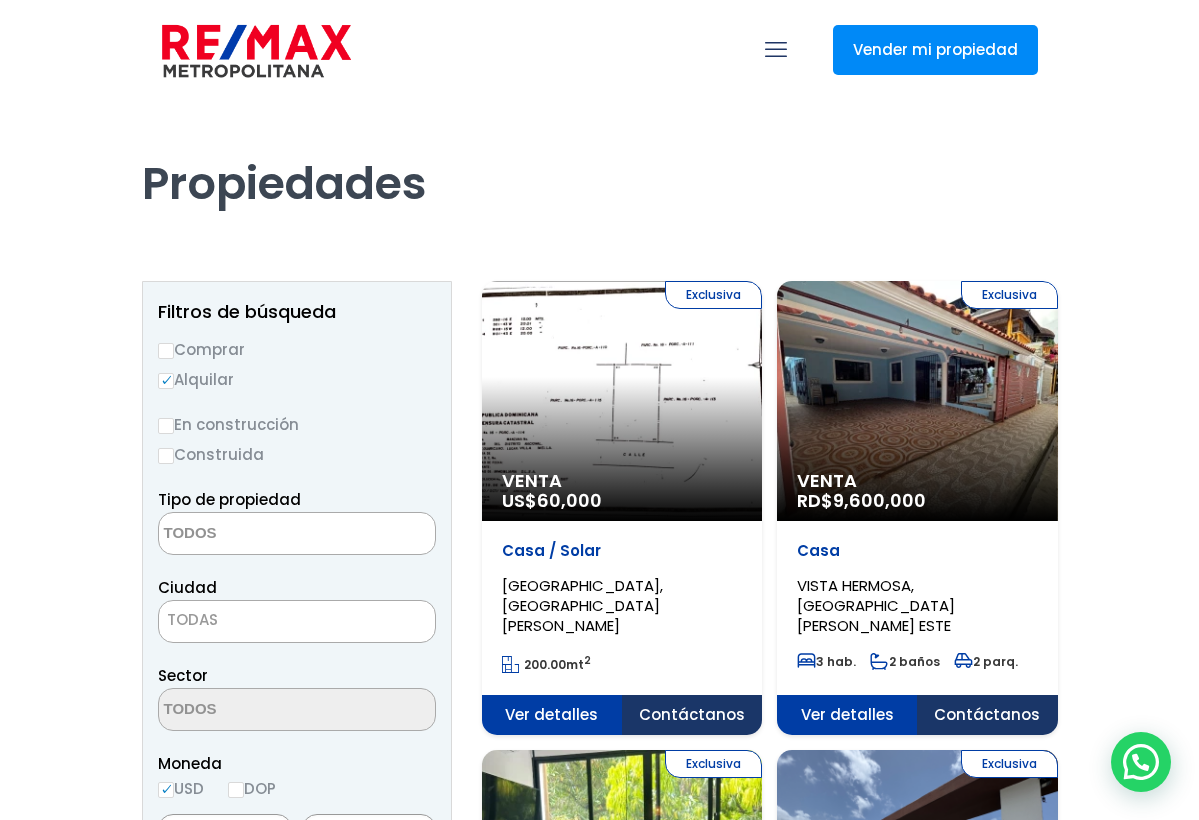 click on "Construida" at bounding box center [297, 454] 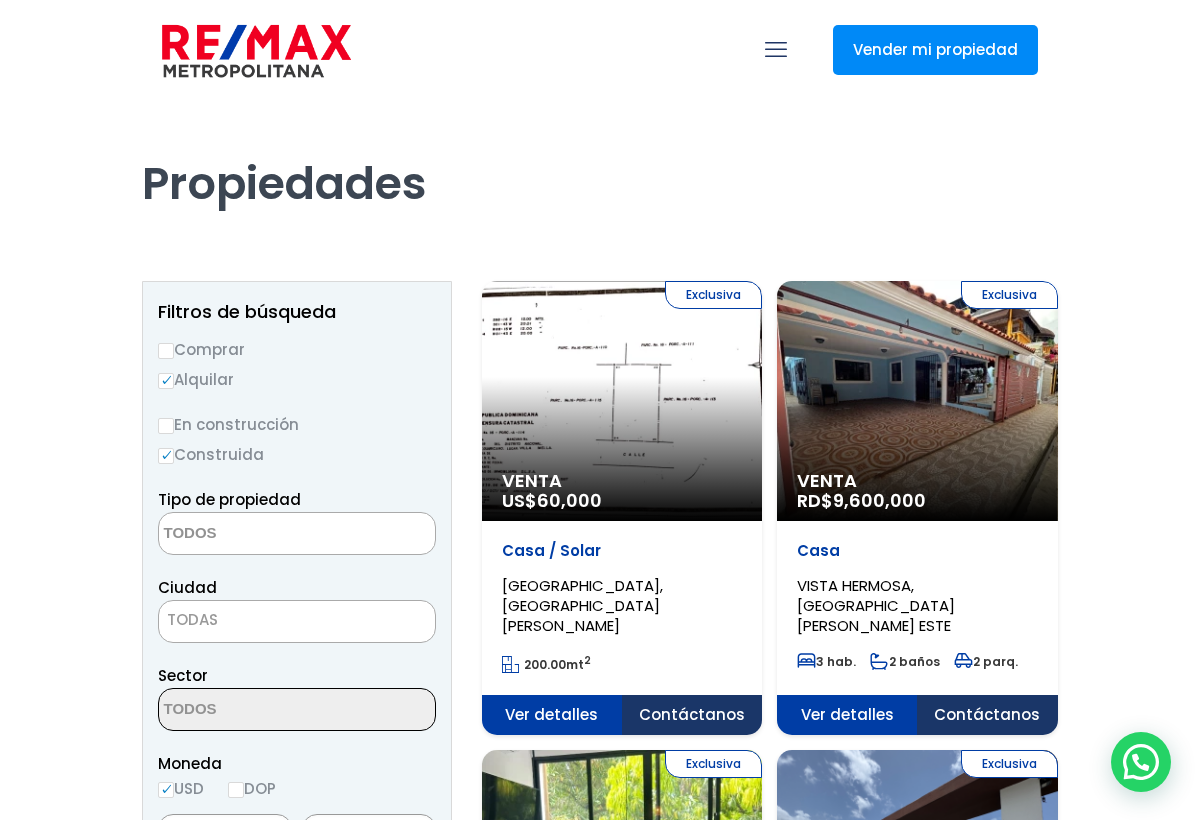 scroll, scrollTop: 0, scrollLeft: 0, axis: both 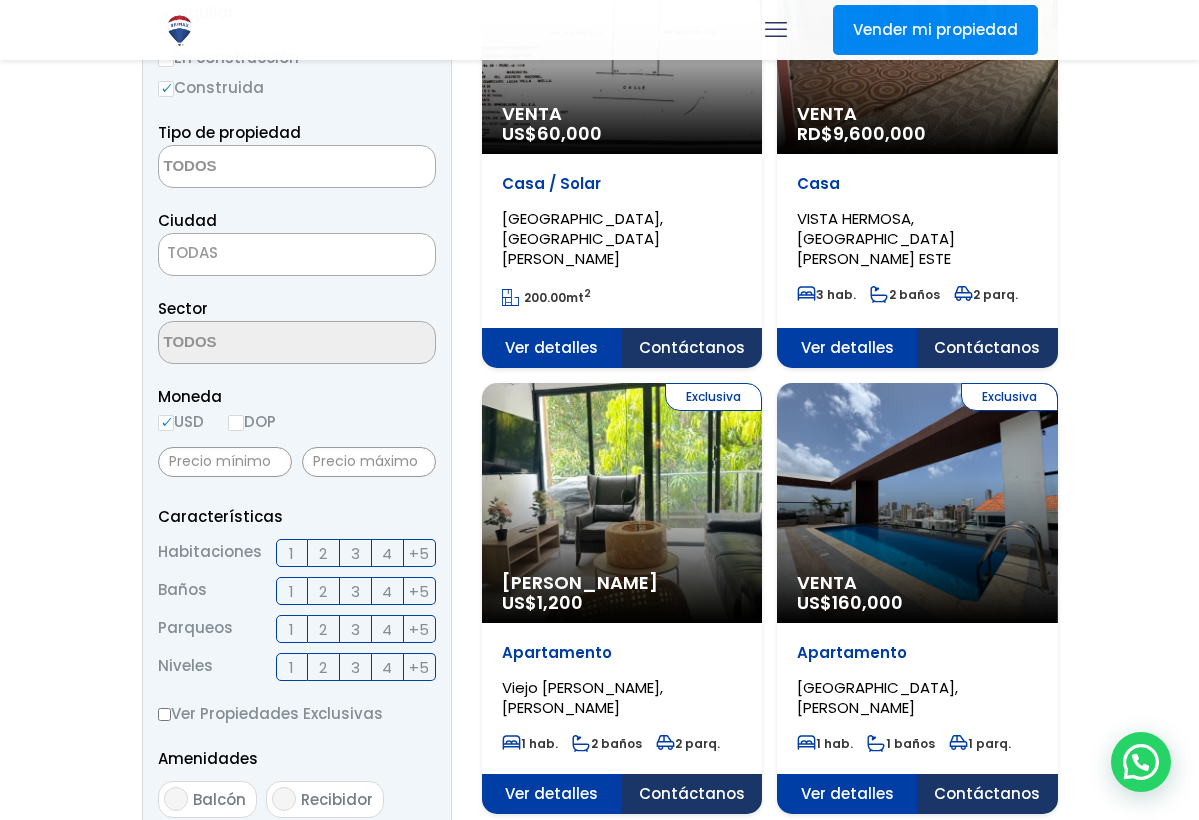click on "2" at bounding box center (323, 553) 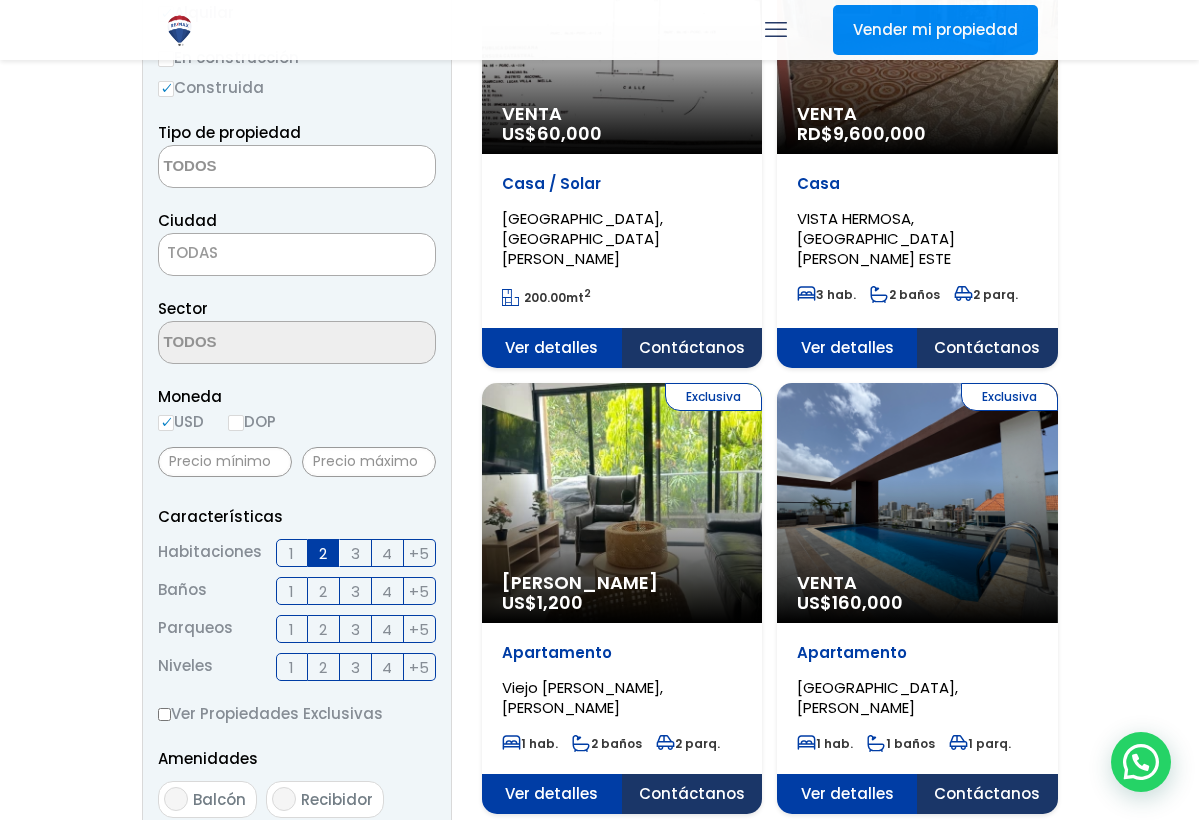 click on "2" at bounding box center [323, 591] 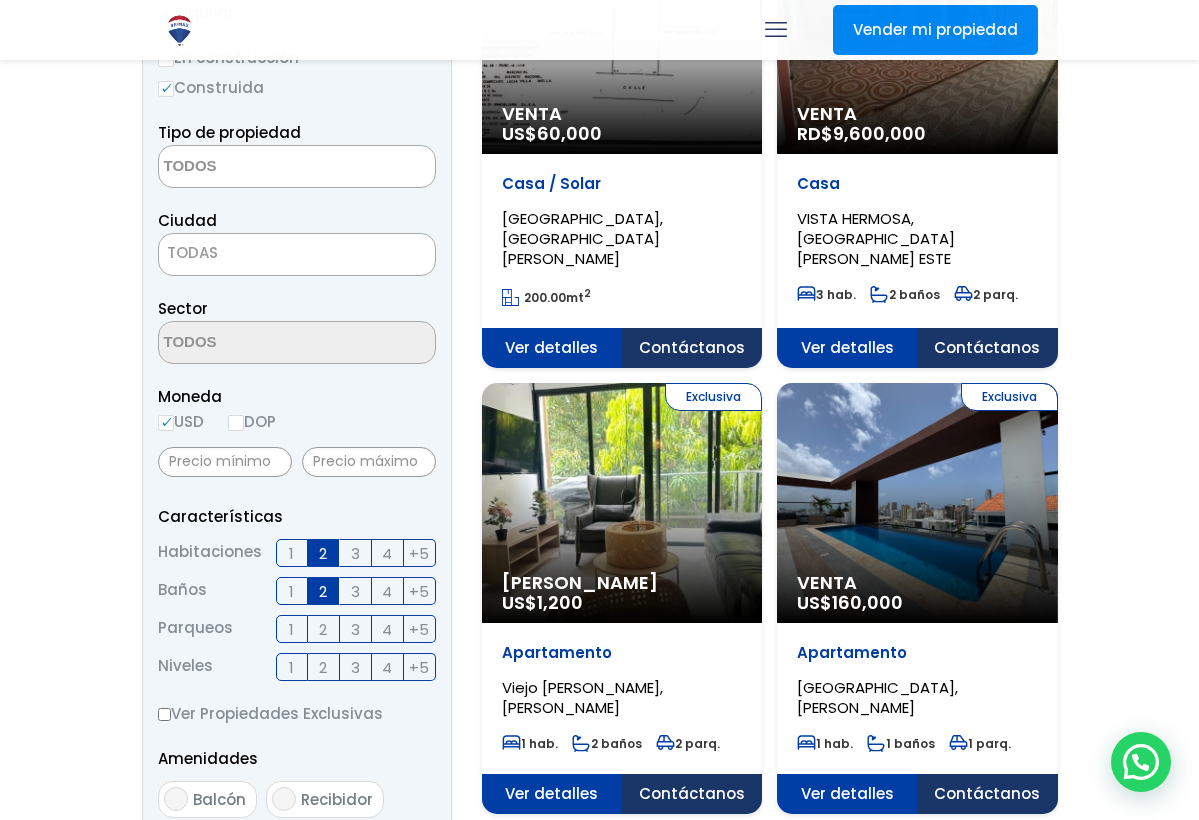 click on "2" at bounding box center (324, 629) 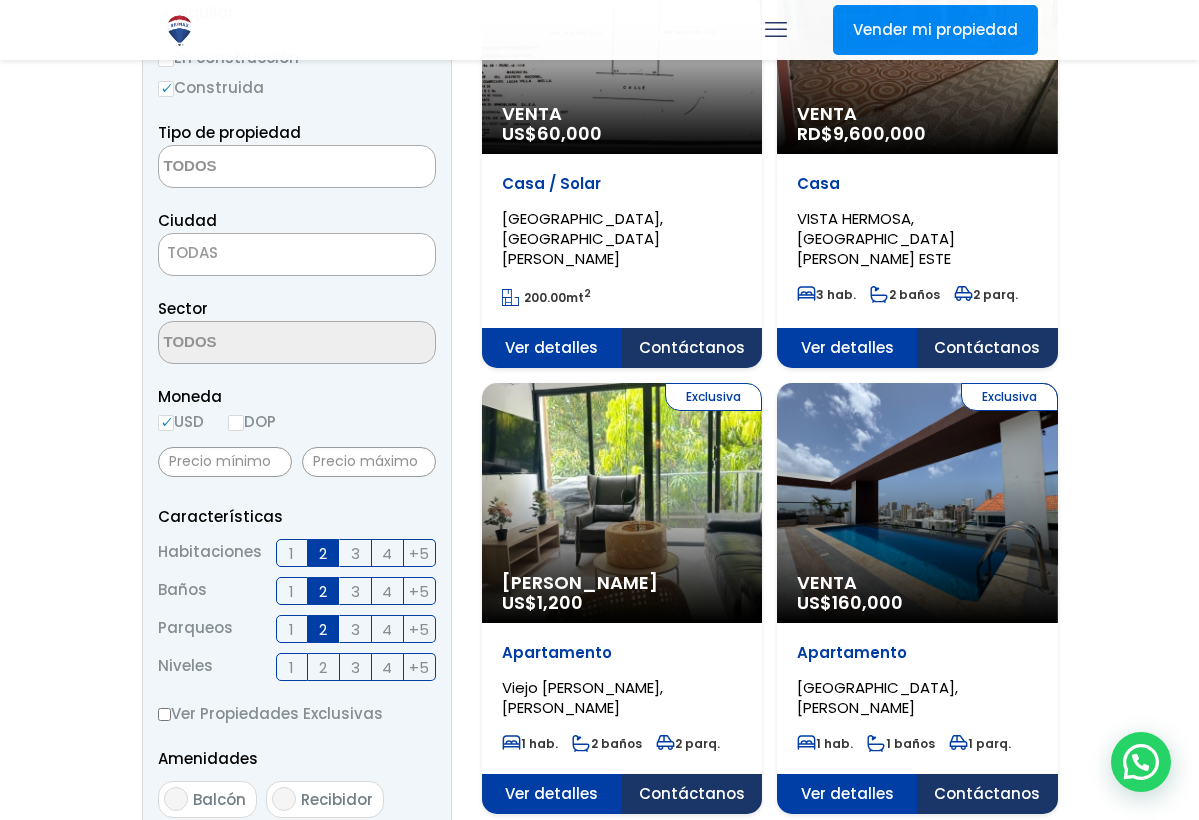 click on "2" at bounding box center (323, 667) 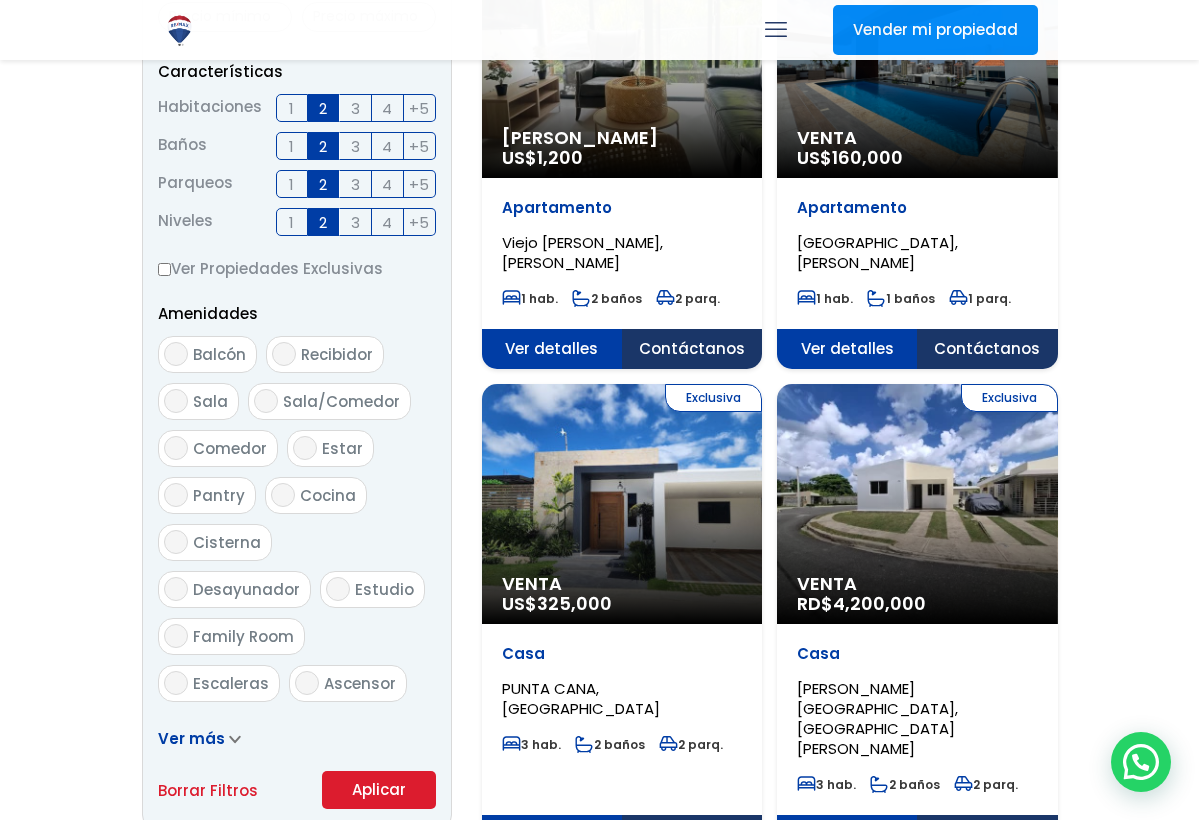 scroll, scrollTop: 817, scrollLeft: 0, axis: vertical 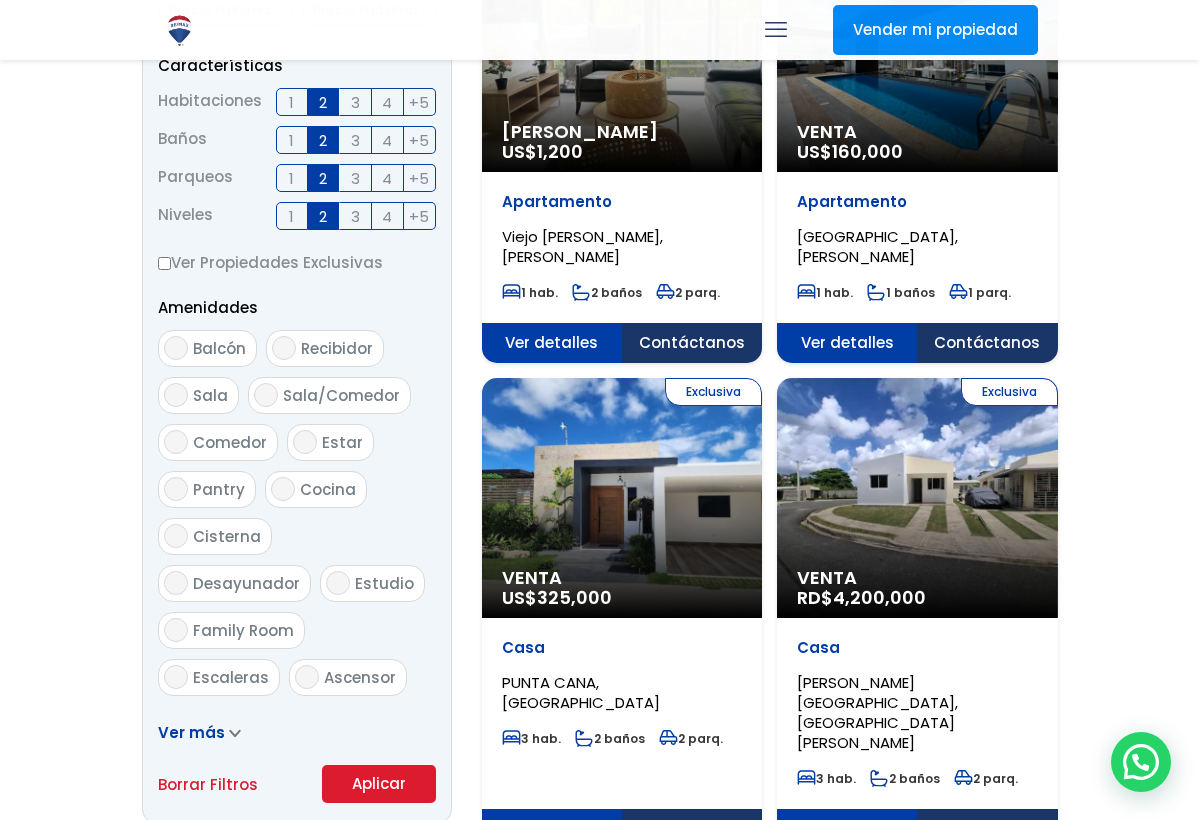 click 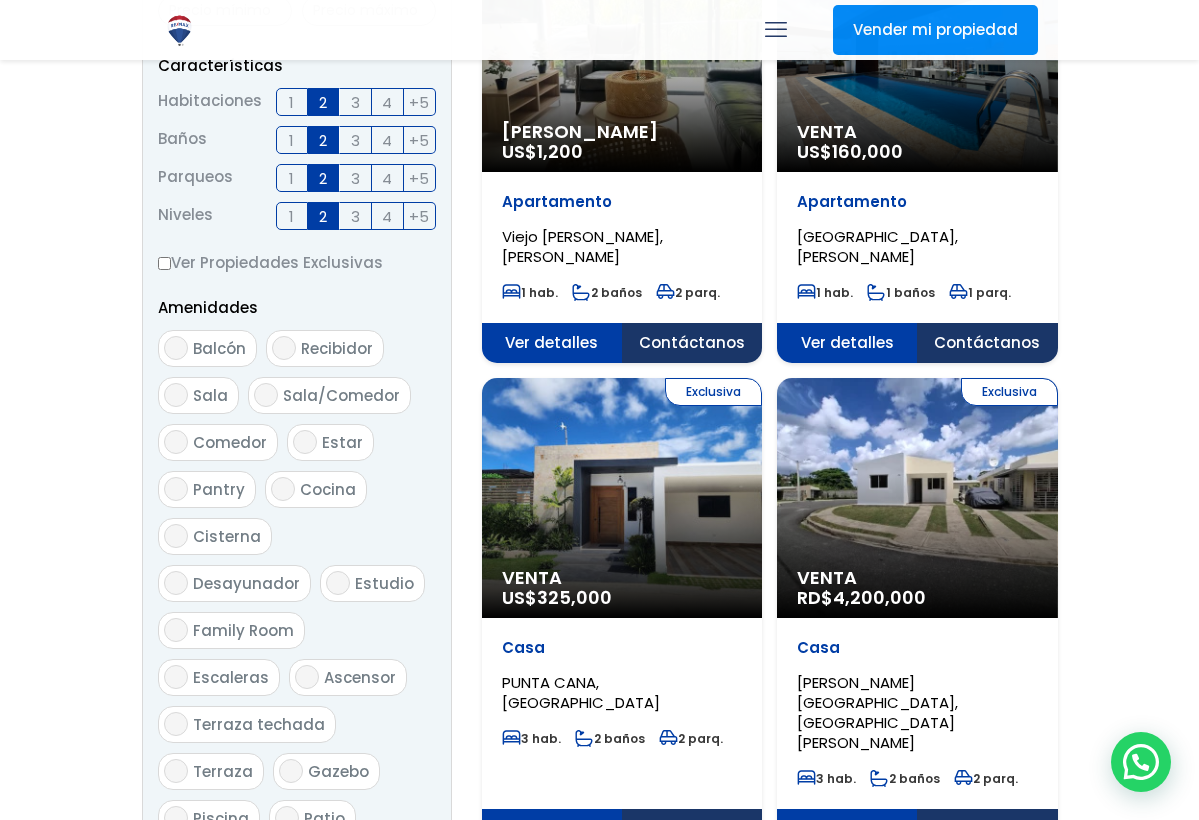 click on "Balcón
Recibidor
Sala
Sala/Comedor
Comedor
Estar
Pantry Cocina" at bounding box center (297, 1246) 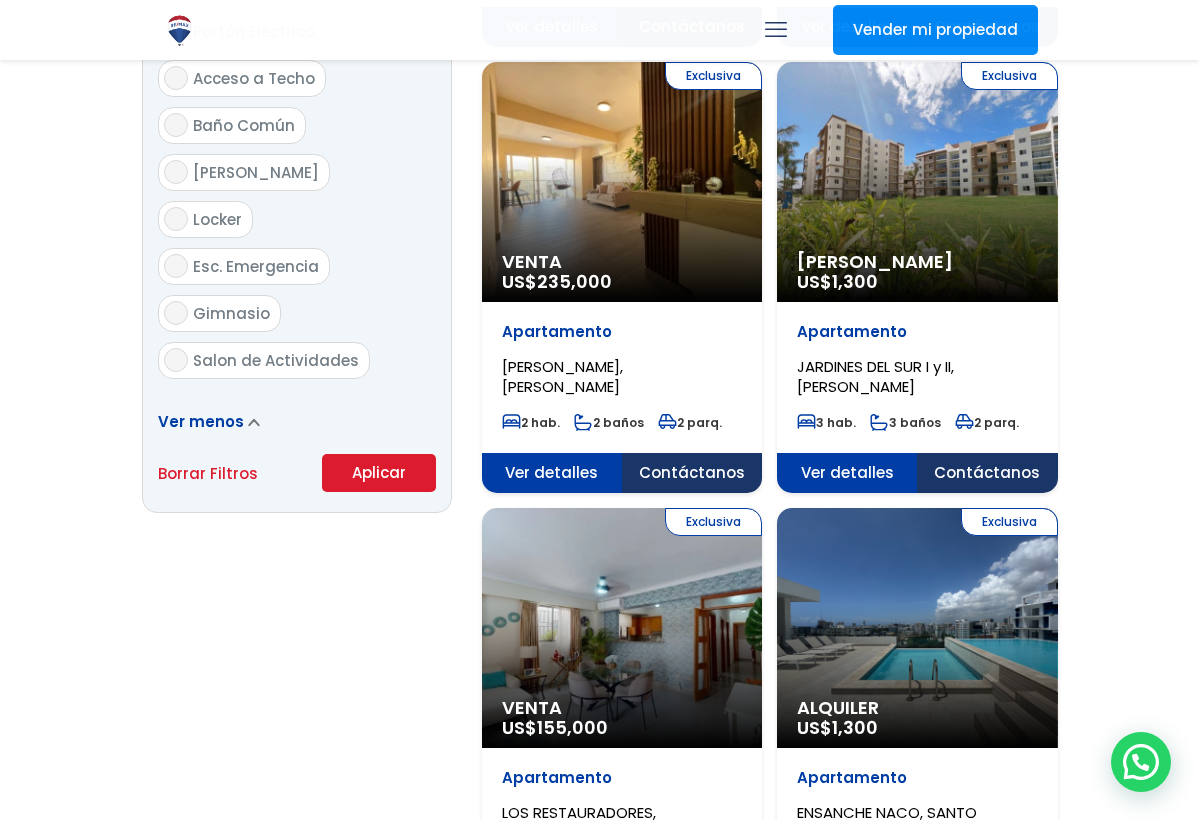 scroll, scrollTop: 2592, scrollLeft: 0, axis: vertical 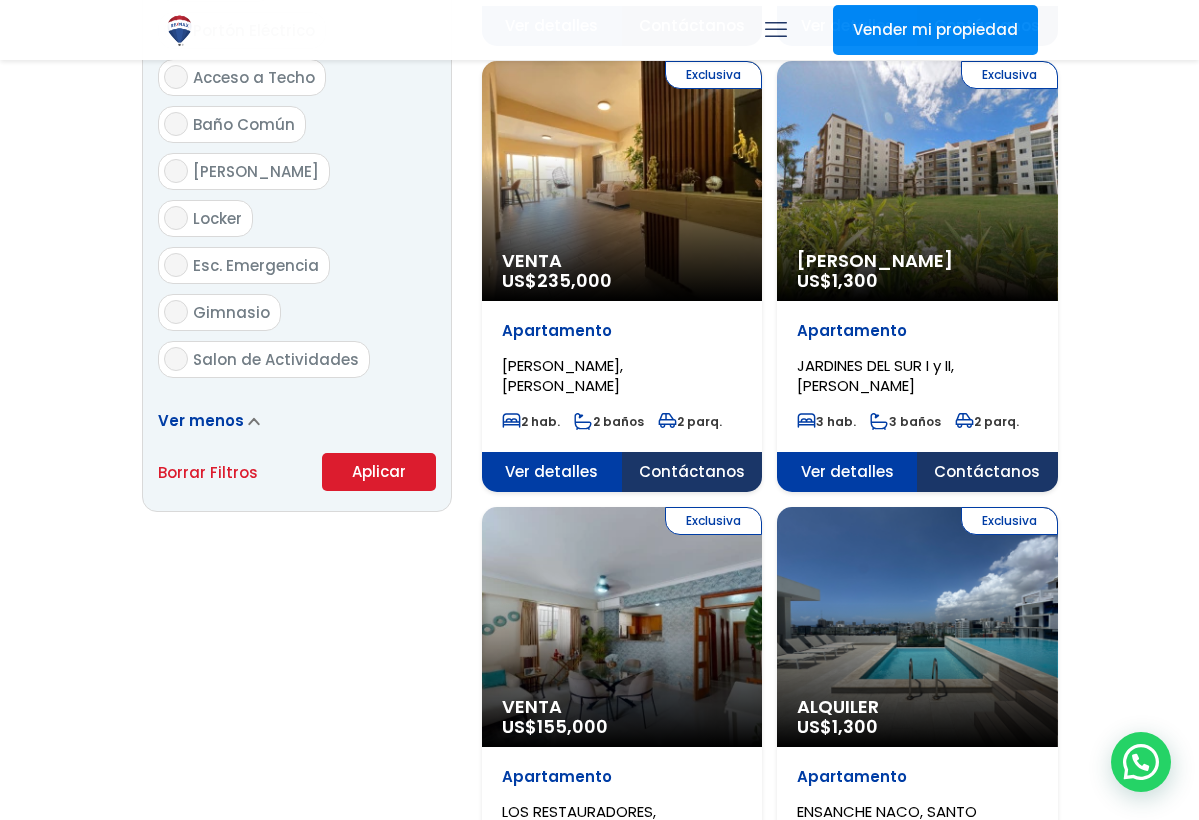 click on "Aplicar" at bounding box center (379, 472) 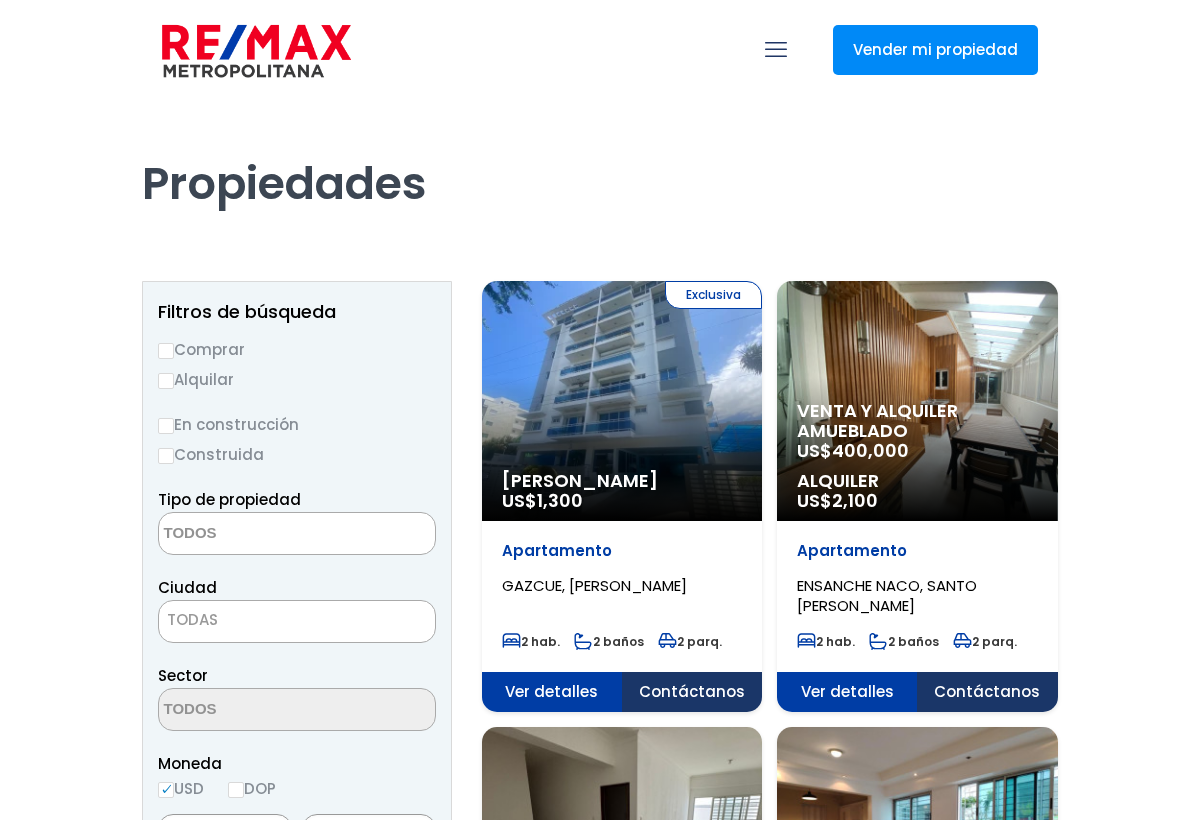 select 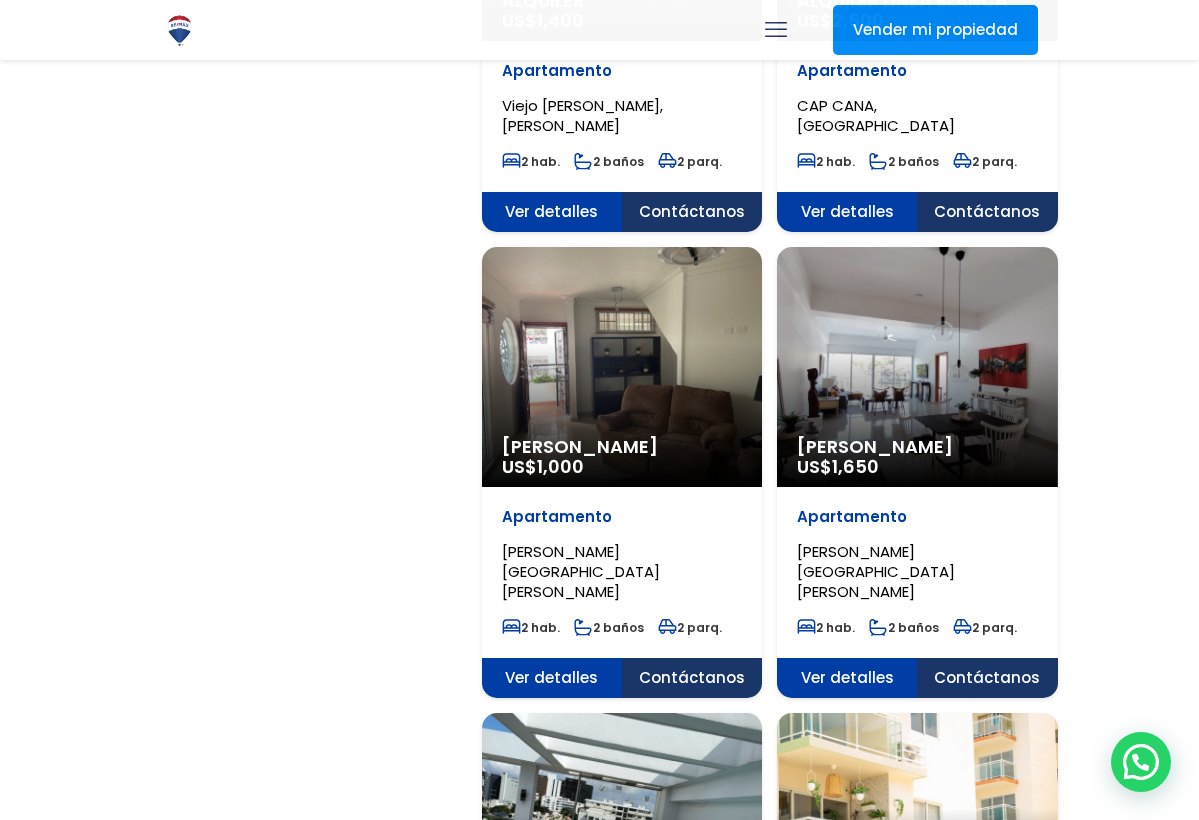 scroll, scrollTop: 1845, scrollLeft: 0, axis: vertical 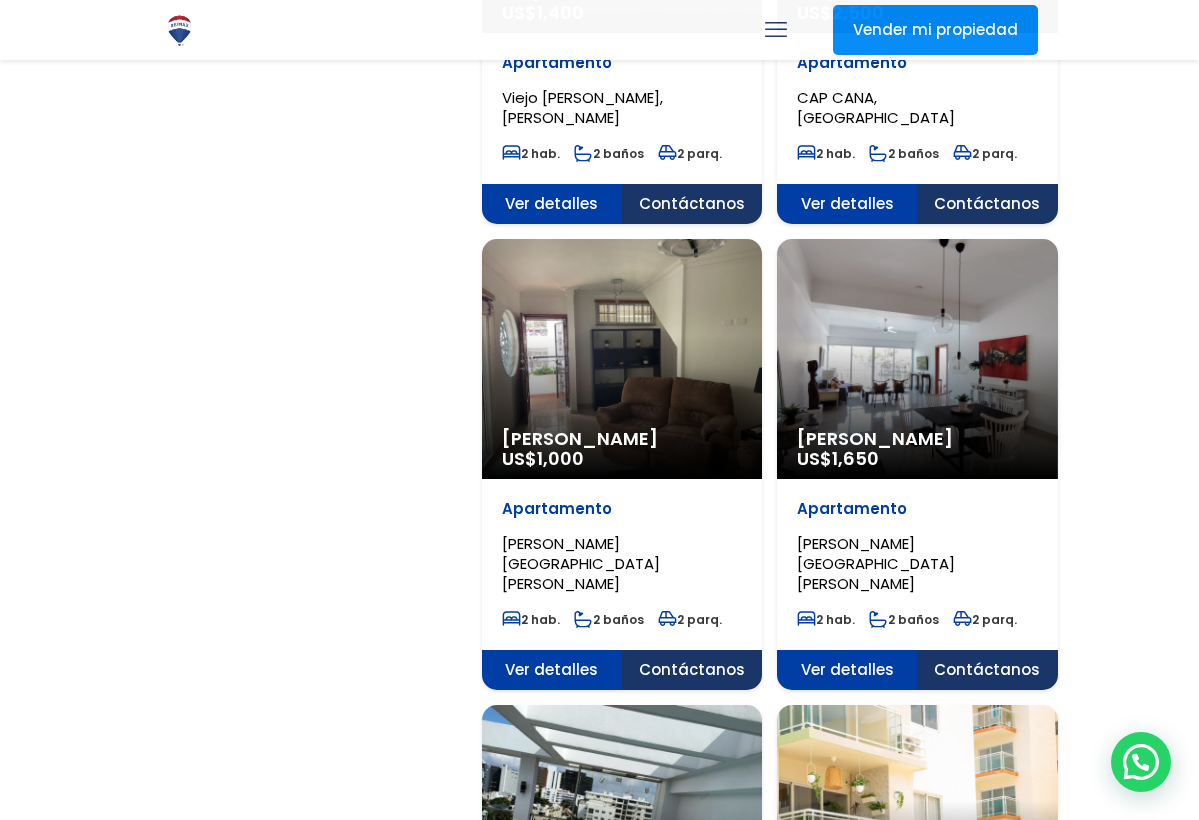 click on "Apartamento
PIANTINI, SANTO DOMINGO DE GUZMÁN" at bounding box center [622, -1268] 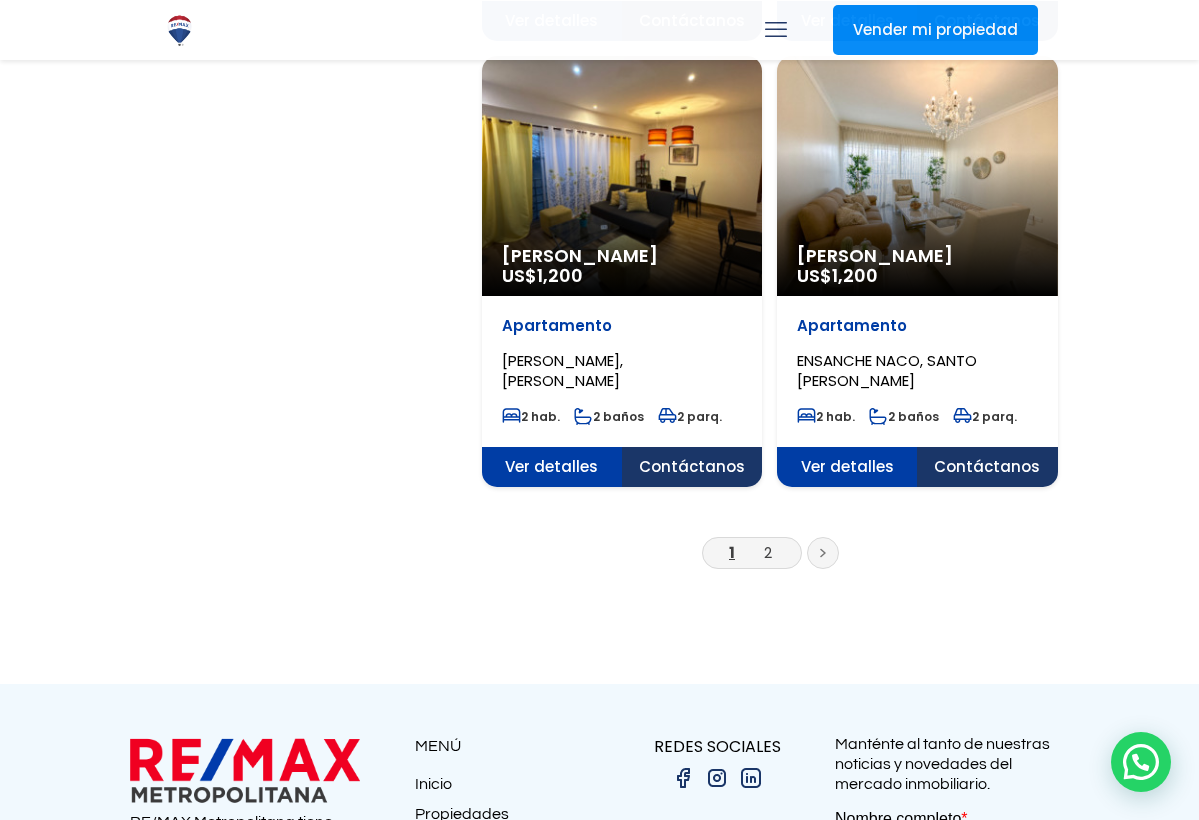 scroll, scrollTop: 3393, scrollLeft: 0, axis: vertical 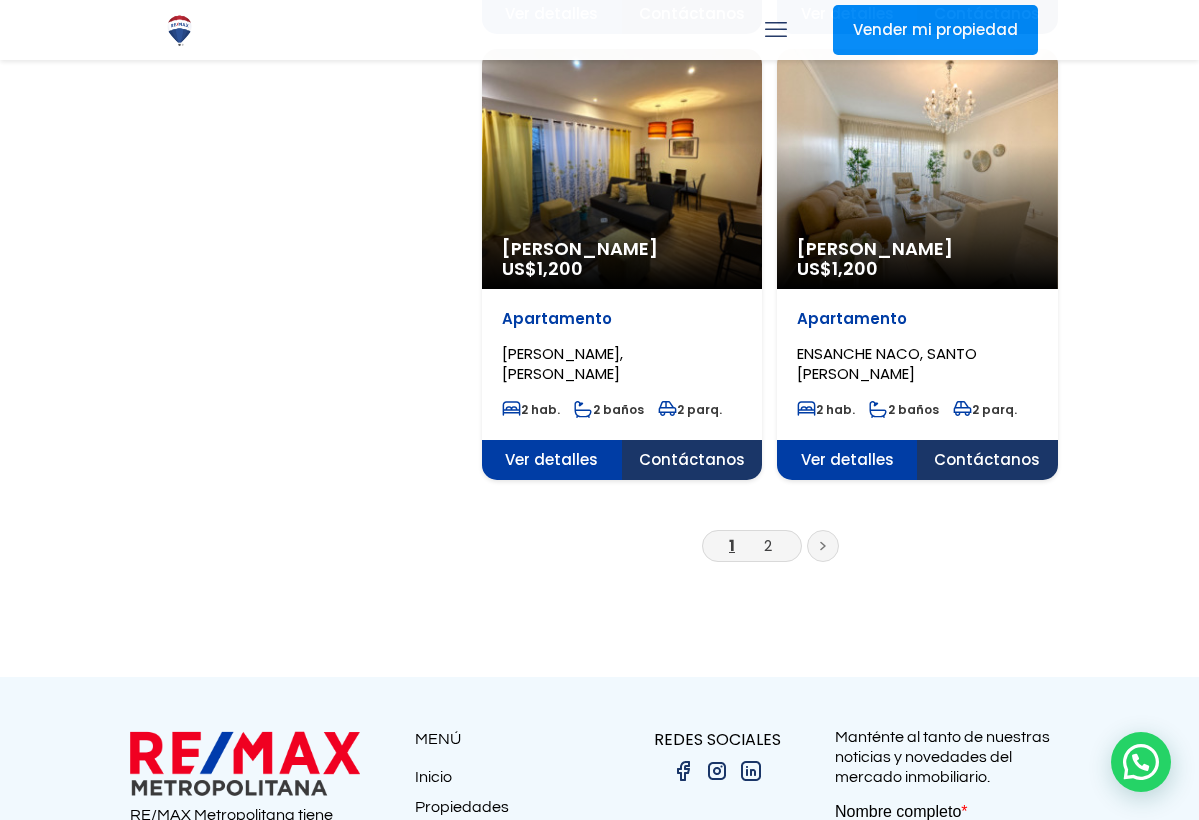 click on "ENSANCHE NACO, SANTO DOMINGO DE GUZMÁN" at bounding box center [594, -2809] 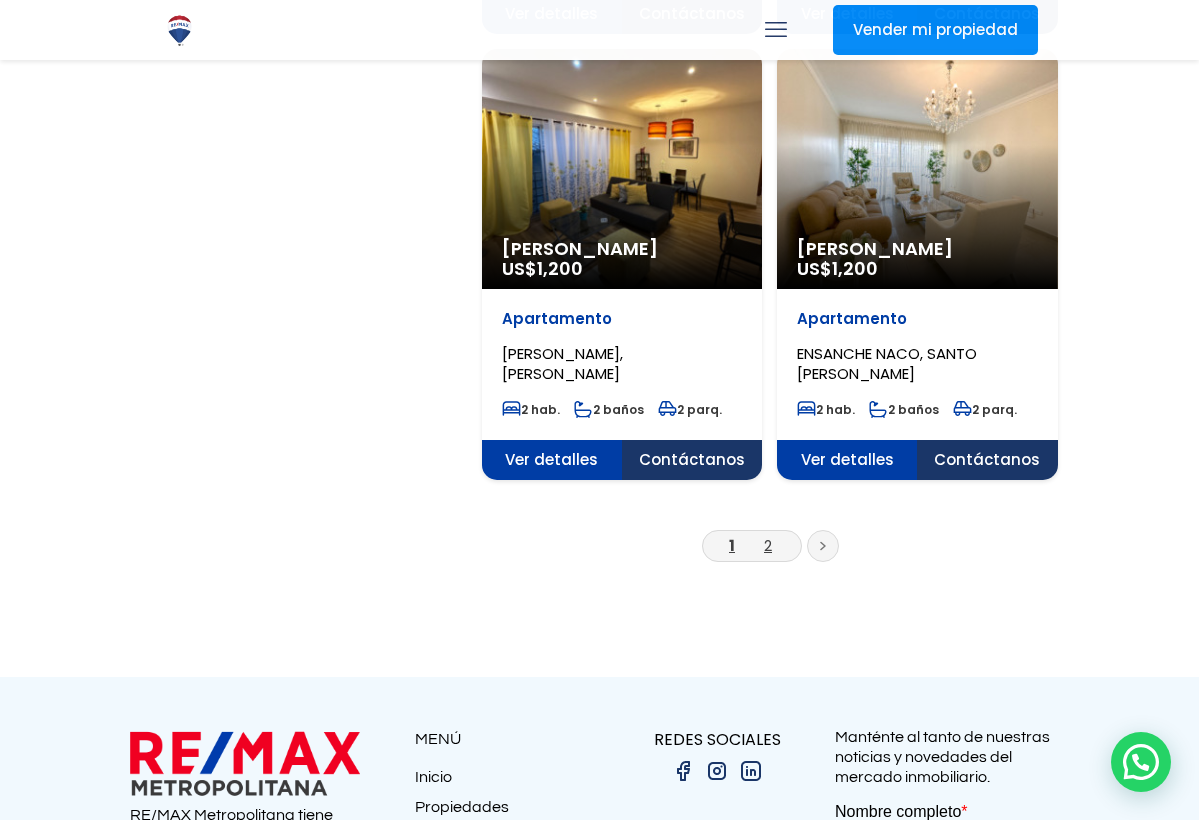 click on "2" at bounding box center (768, 545) 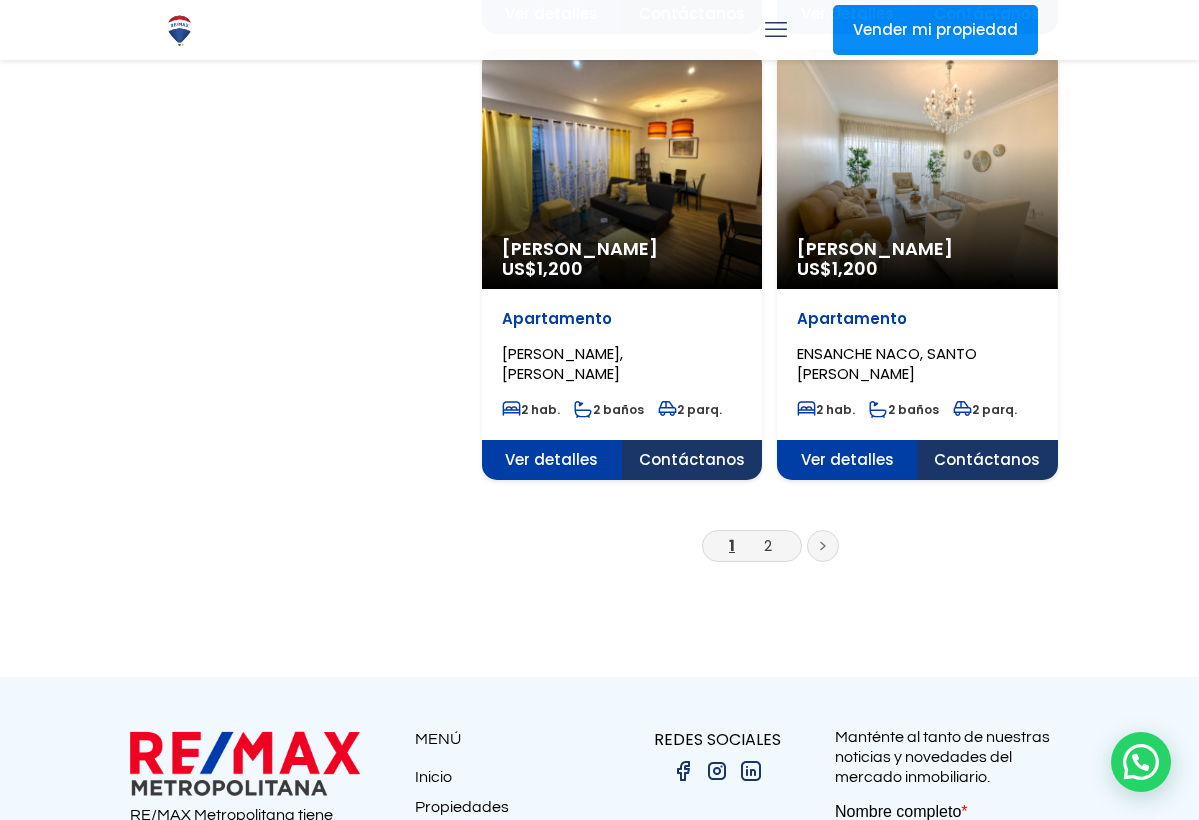 click on "ENSANCHE NACO, SANTO DOMINGO DE GUZMÁN" at bounding box center [594, -2809] 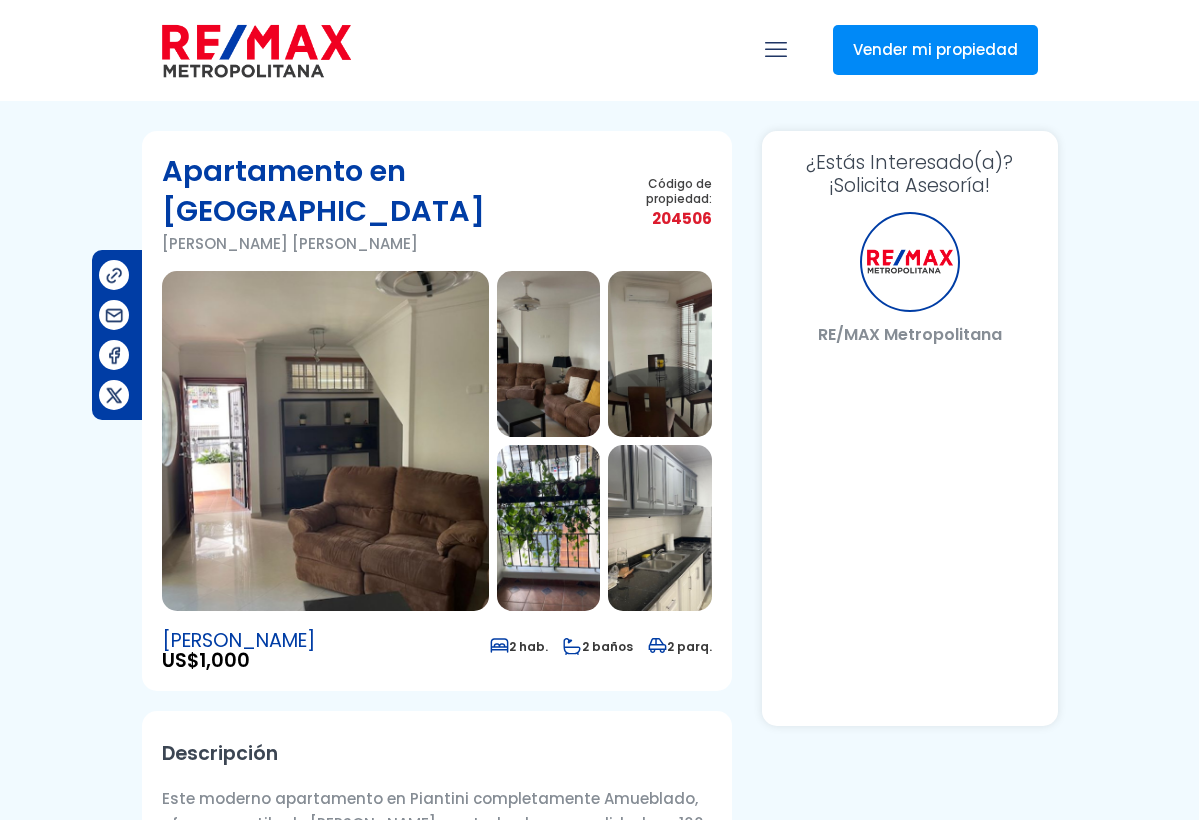scroll, scrollTop: 0, scrollLeft: 0, axis: both 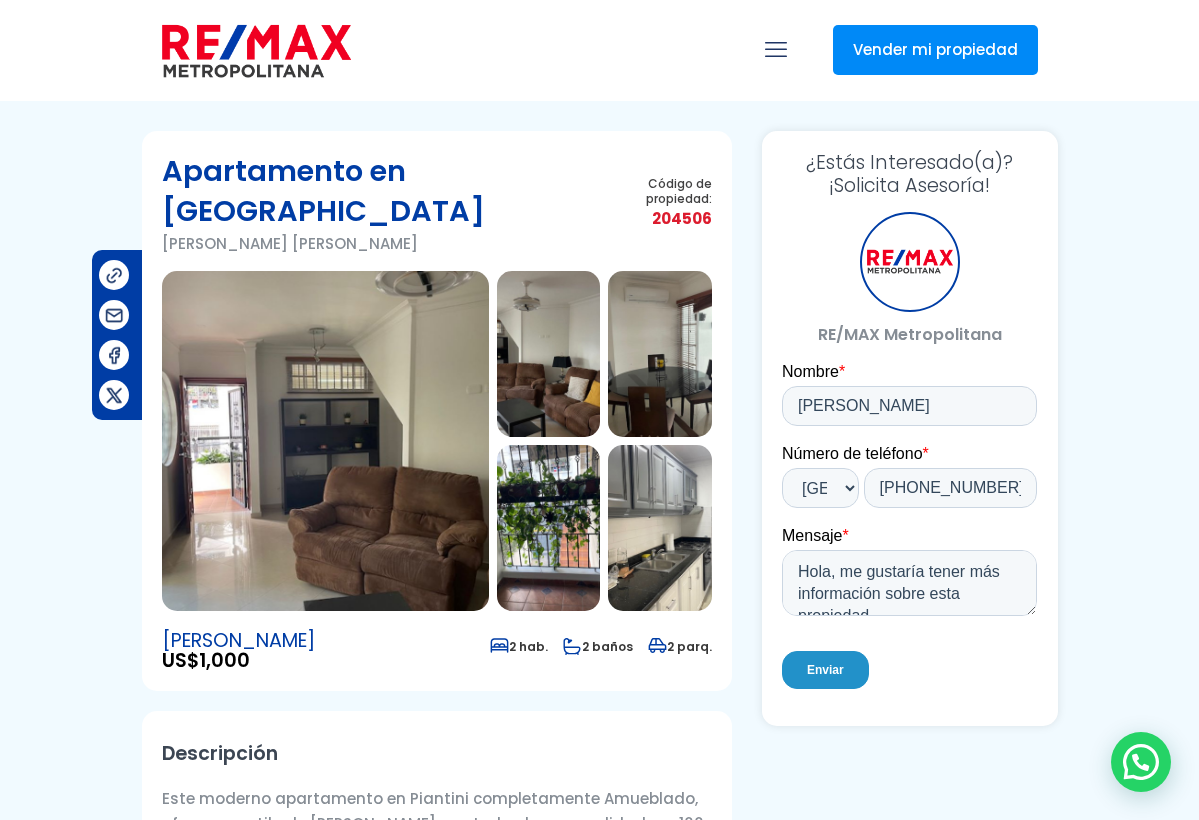 click at bounding box center [549, 354] 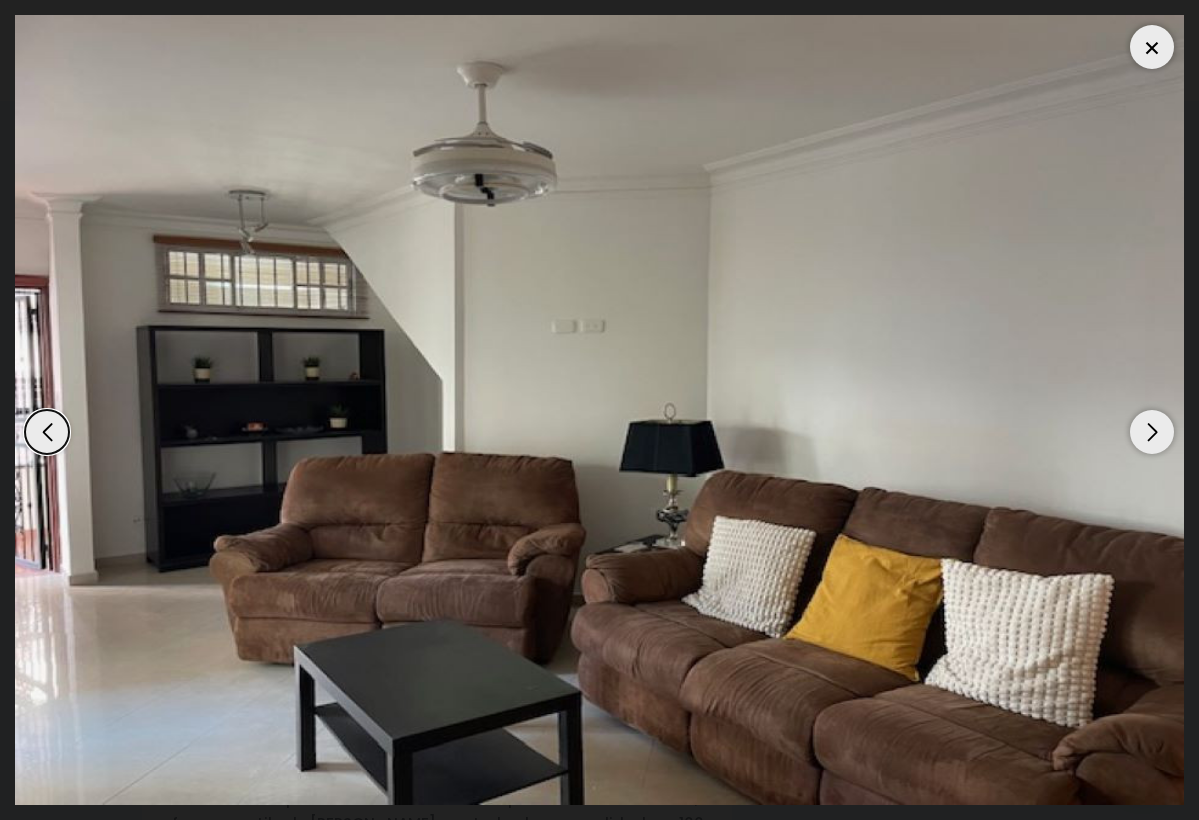 click at bounding box center [1152, 432] 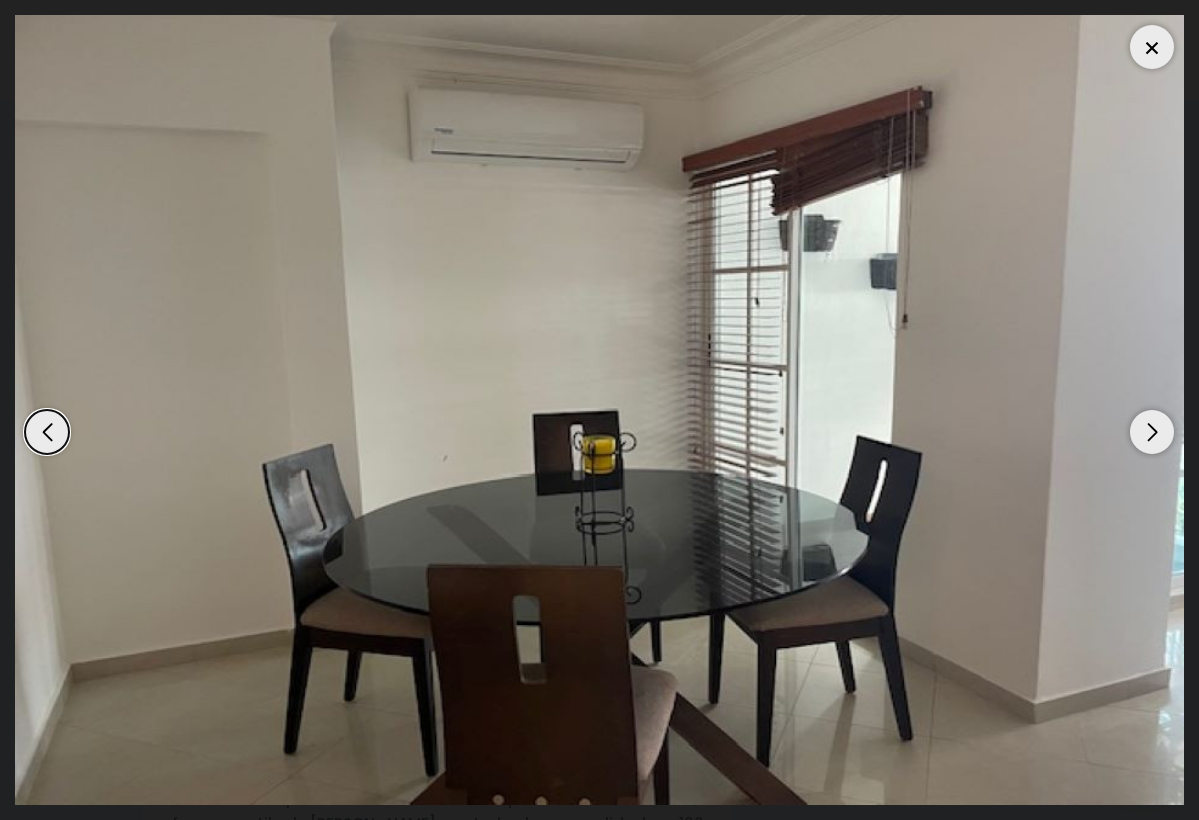 click at bounding box center (1152, 432) 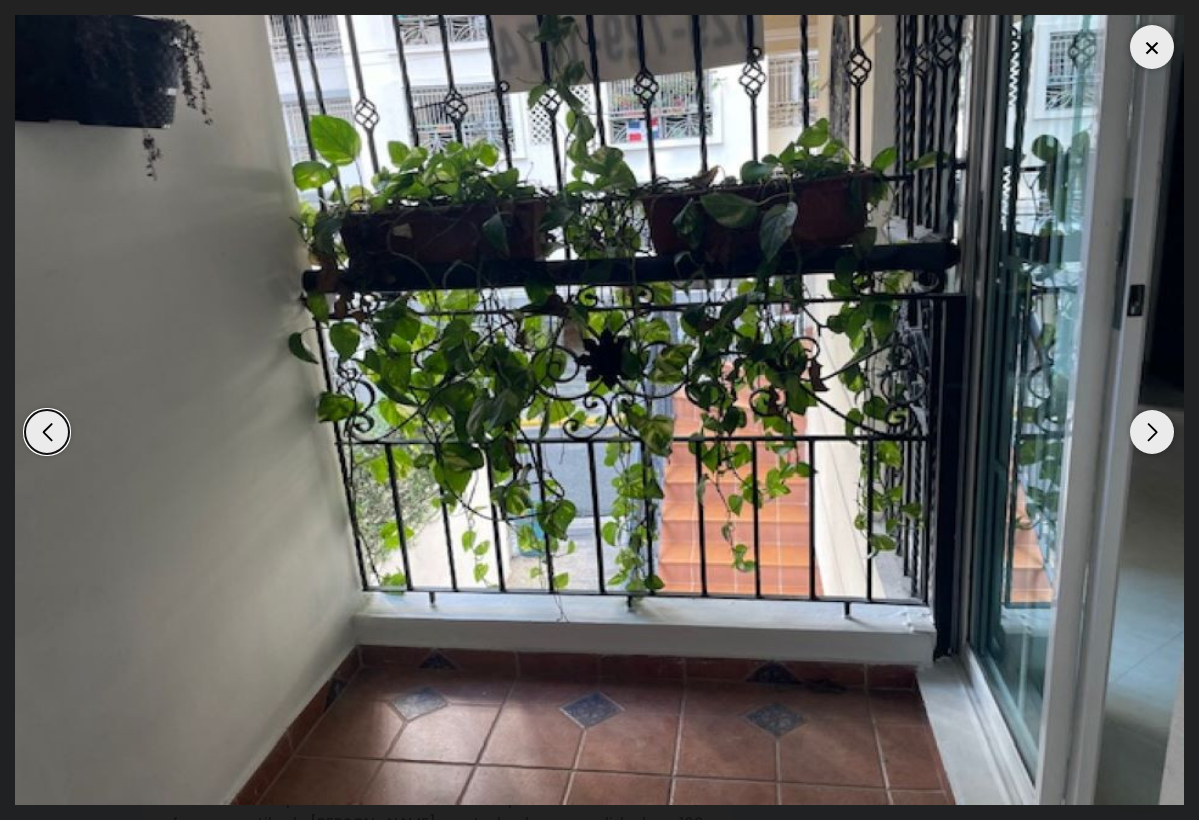 click at bounding box center (1152, 432) 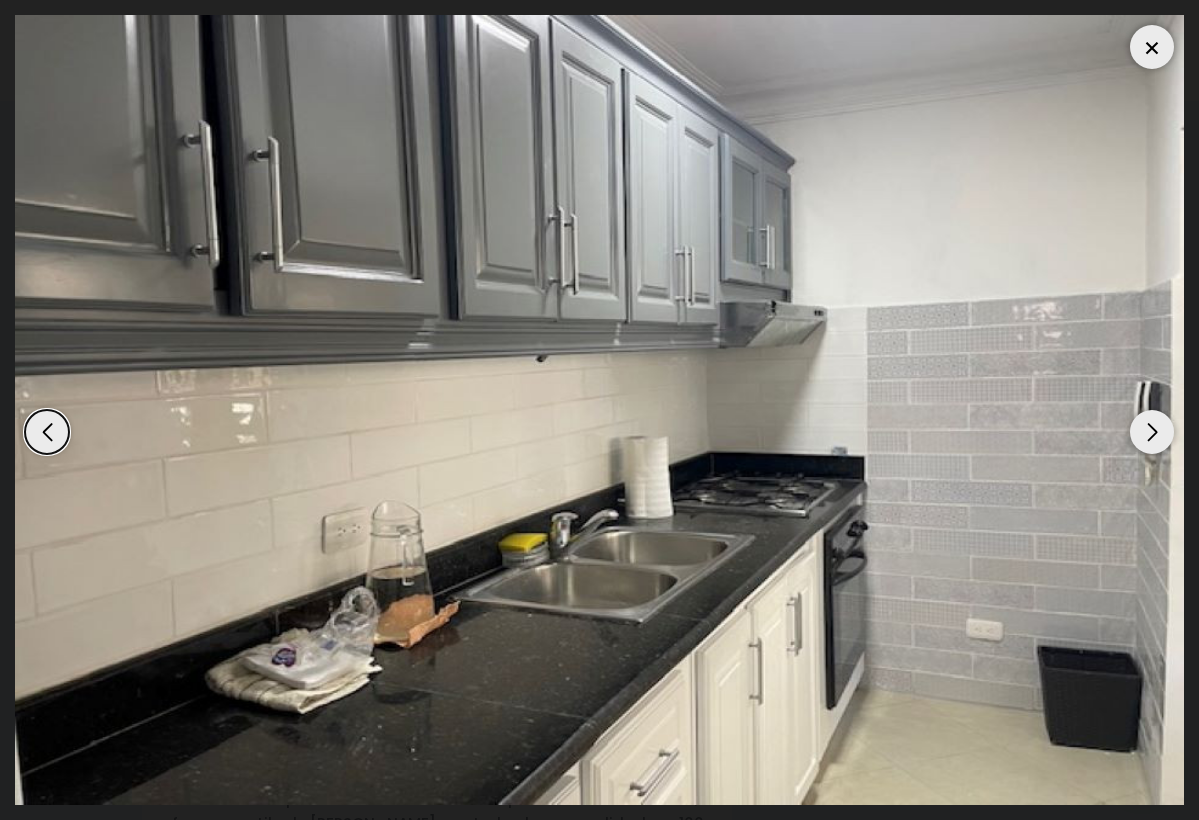 click at bounding box center (1152, 432) 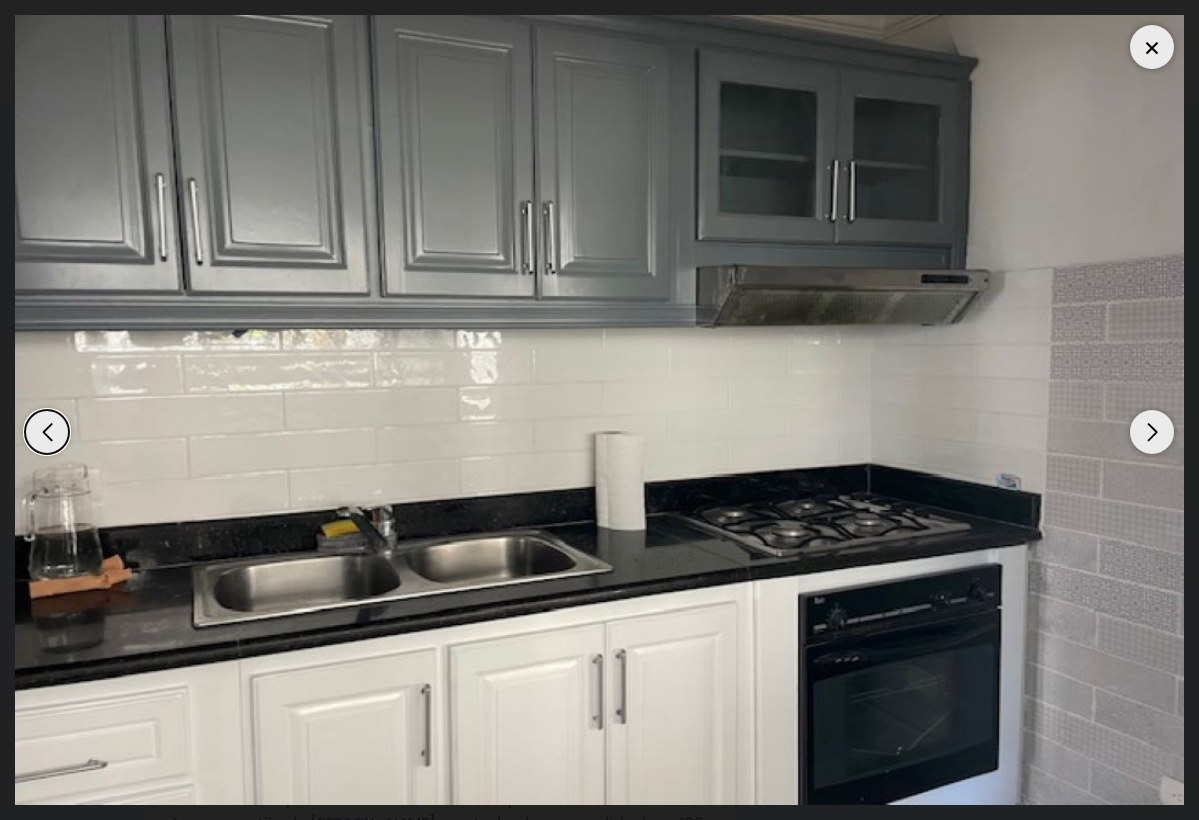 click at bounding box center [1152, 432] 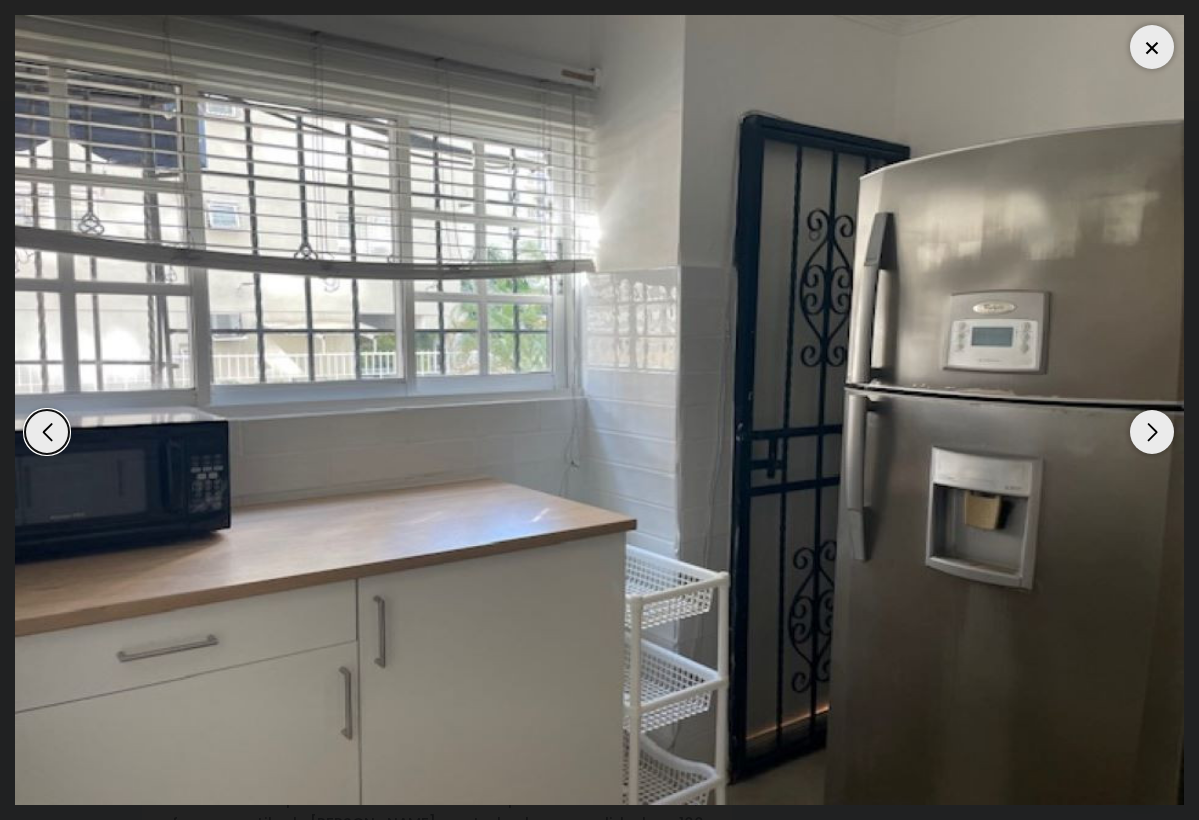 click at bounding box center [1152, 432] 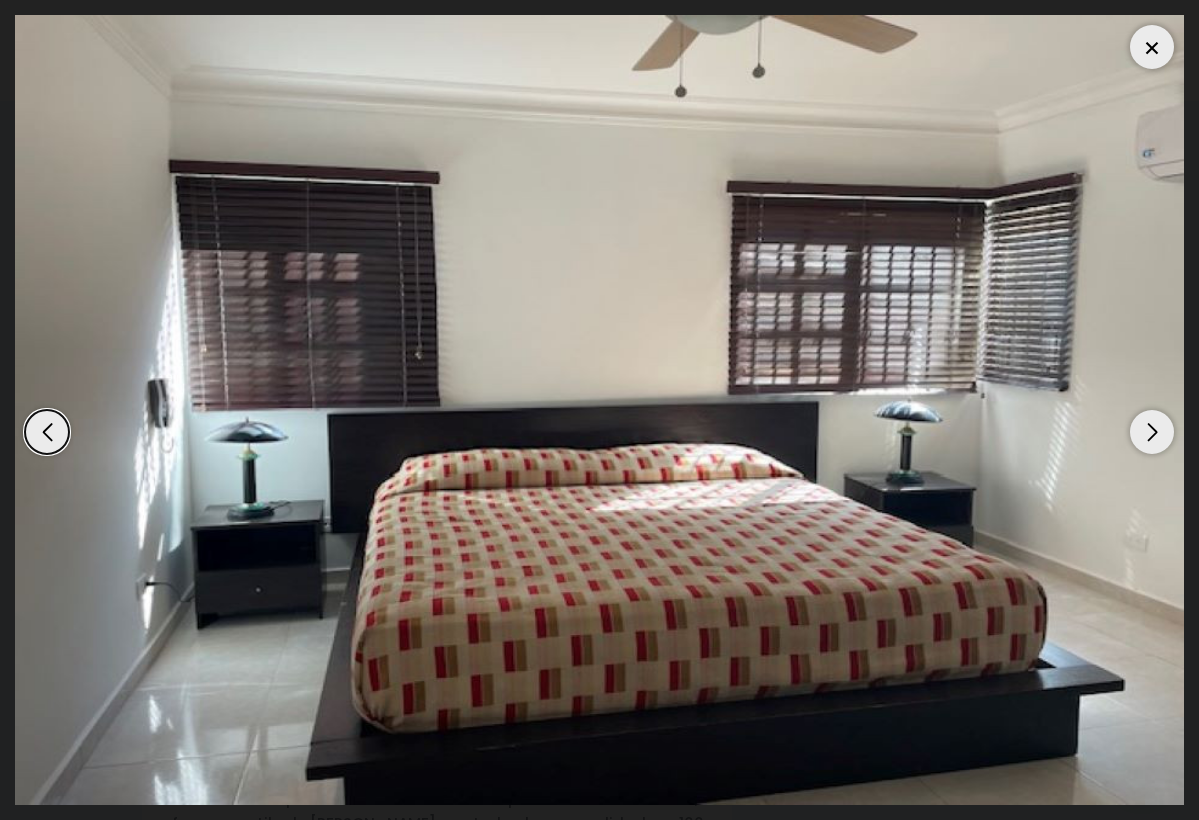 click at bounding box center [1152, 432] 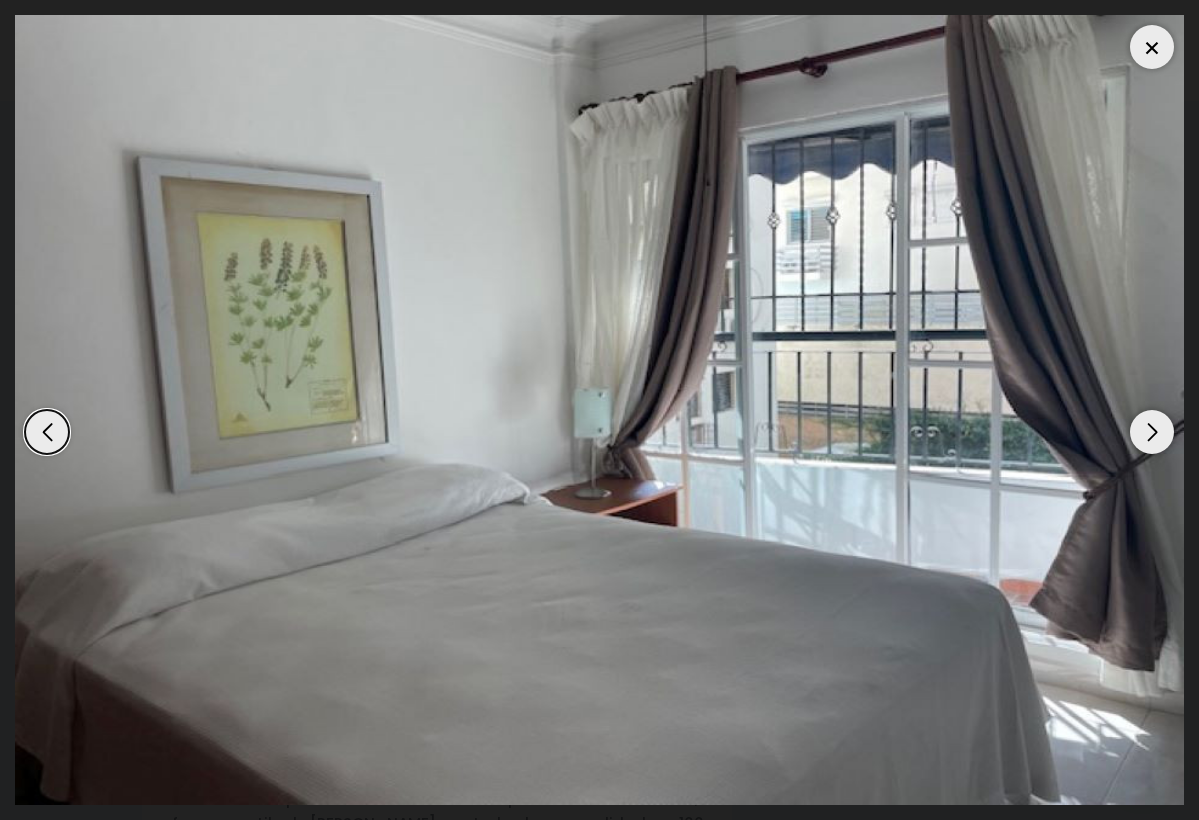 click at bounding box center [1152, 432] 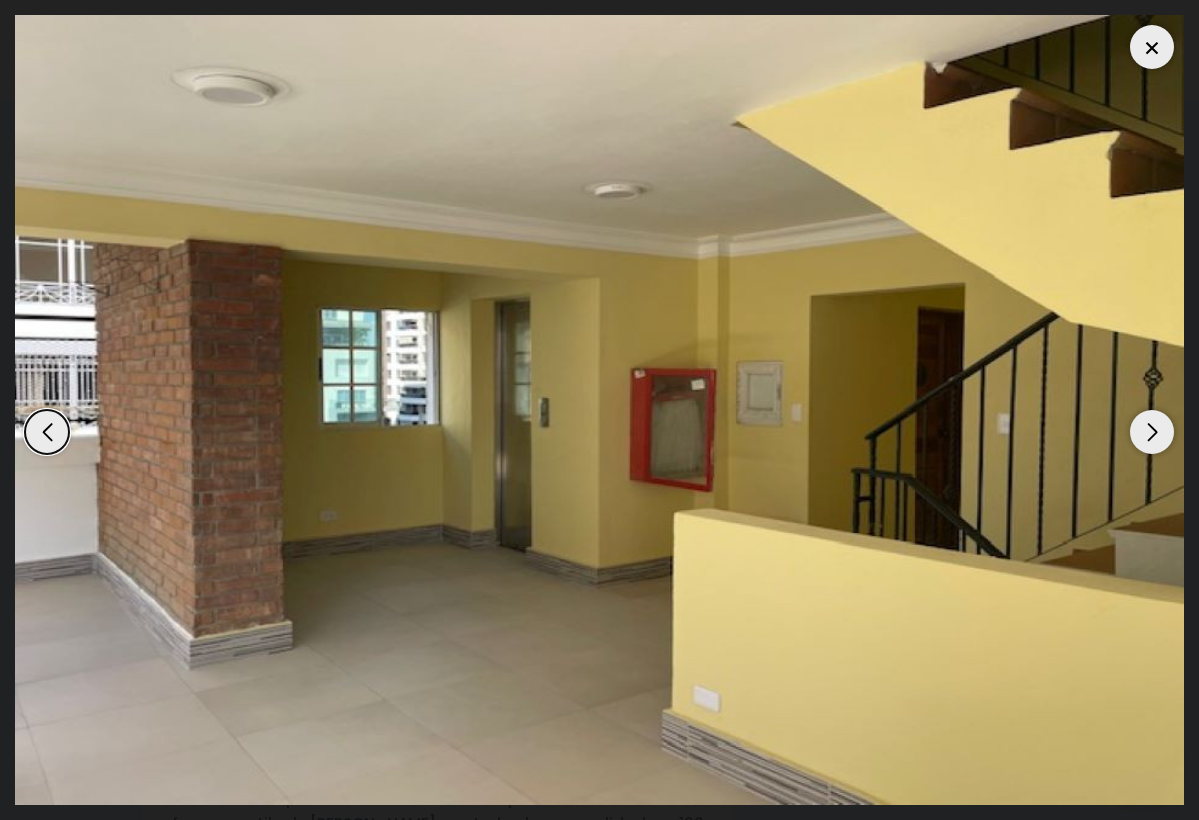 click at bounding box center (1152, 432) 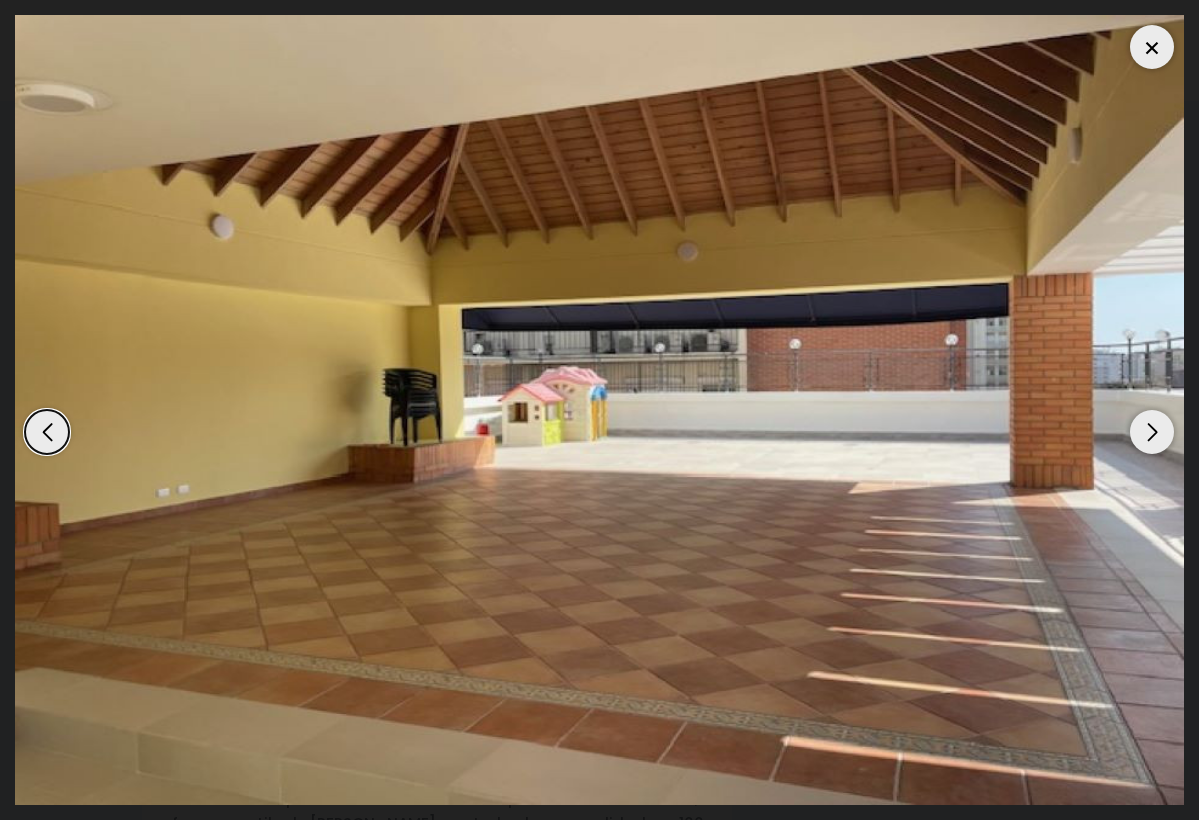click at bounding box center (1152, 432) 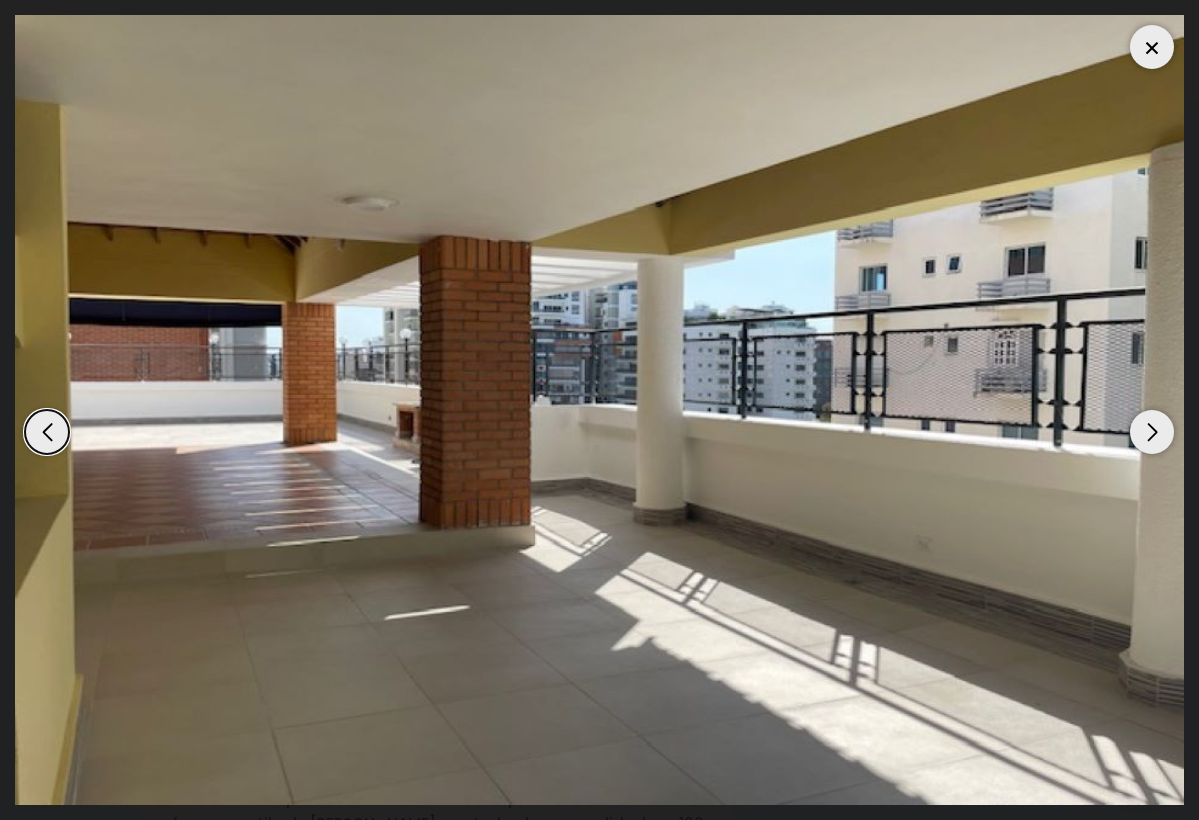 click at bounding box center [1152, 432] 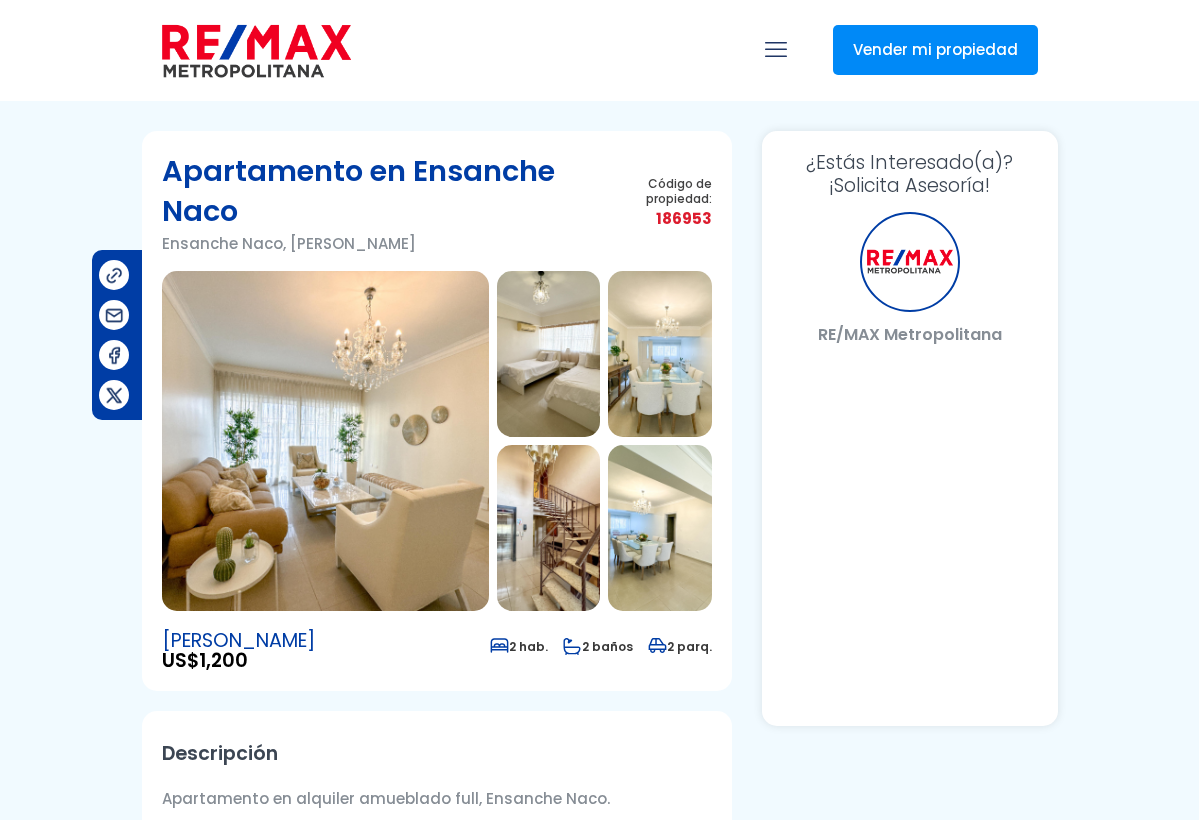 scroll, scrollTop: 0, scrollLeft: 0, axis: both 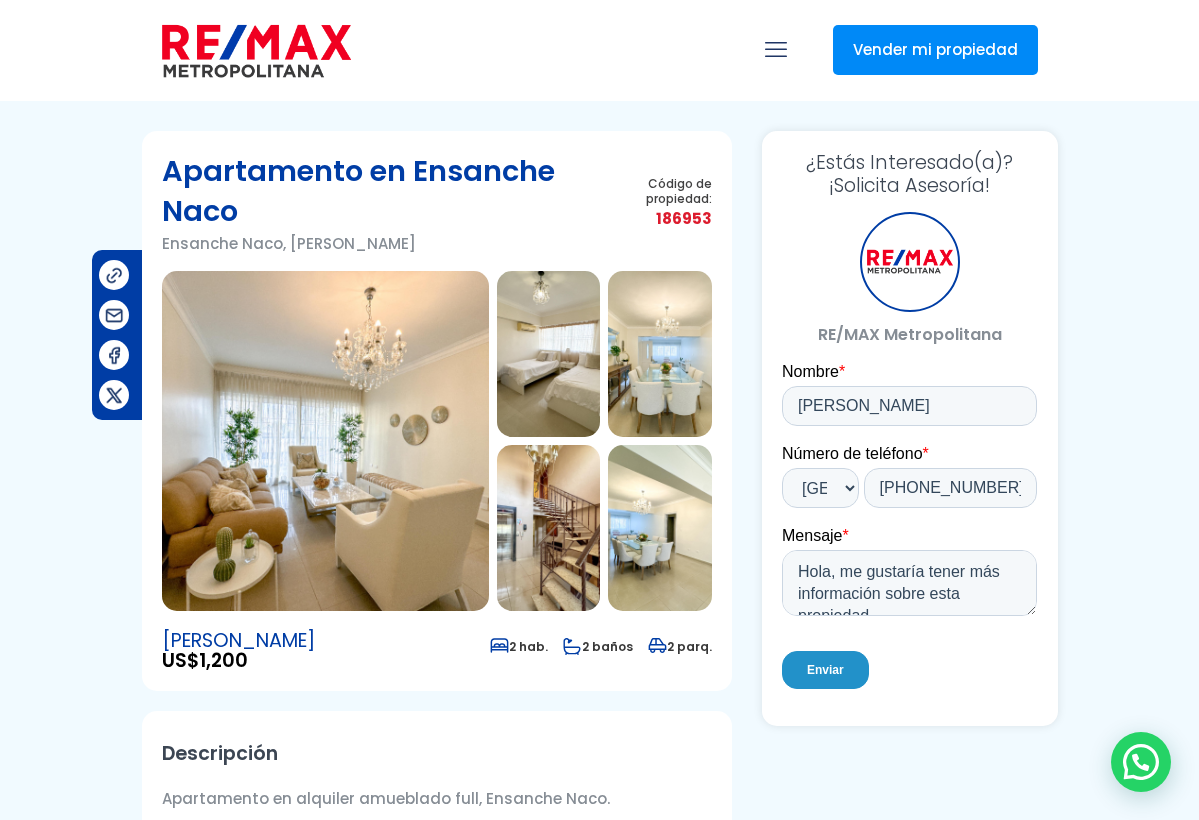 click at bounding box center (549, 528) 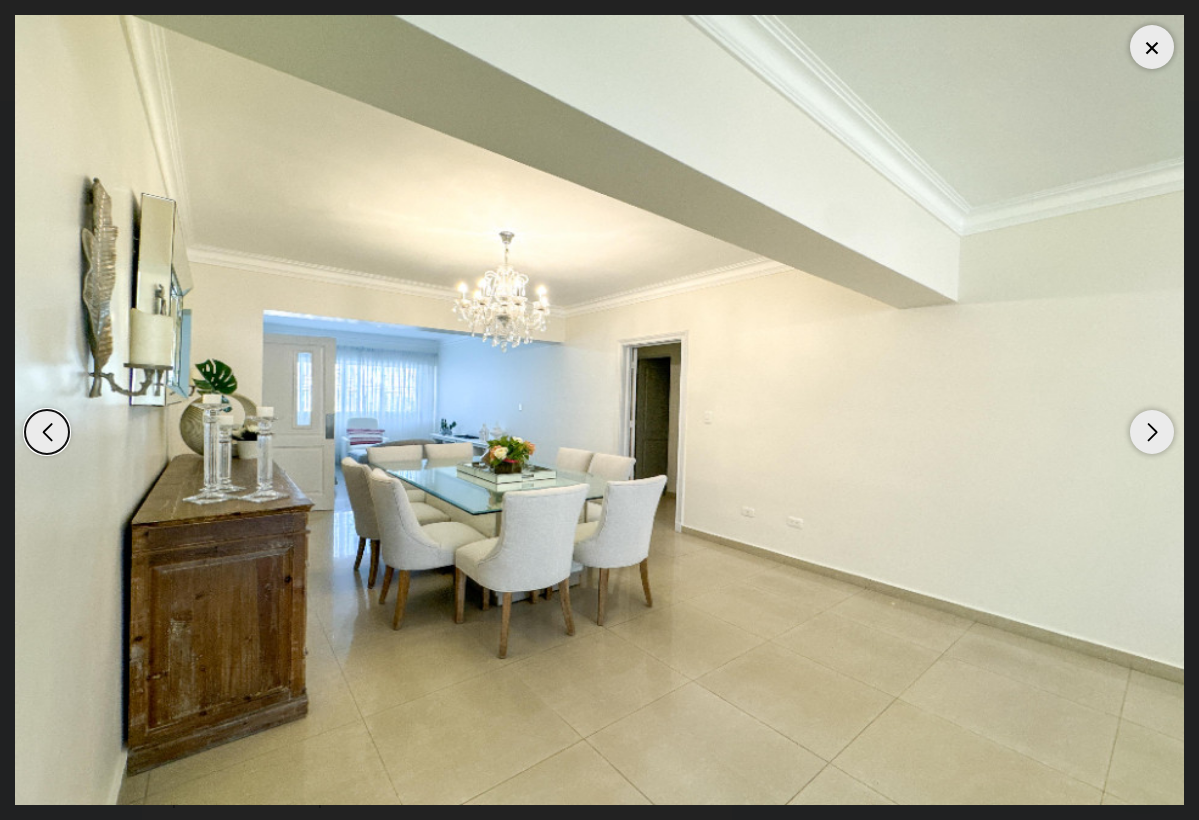 click at bounding box center (1152, 432) 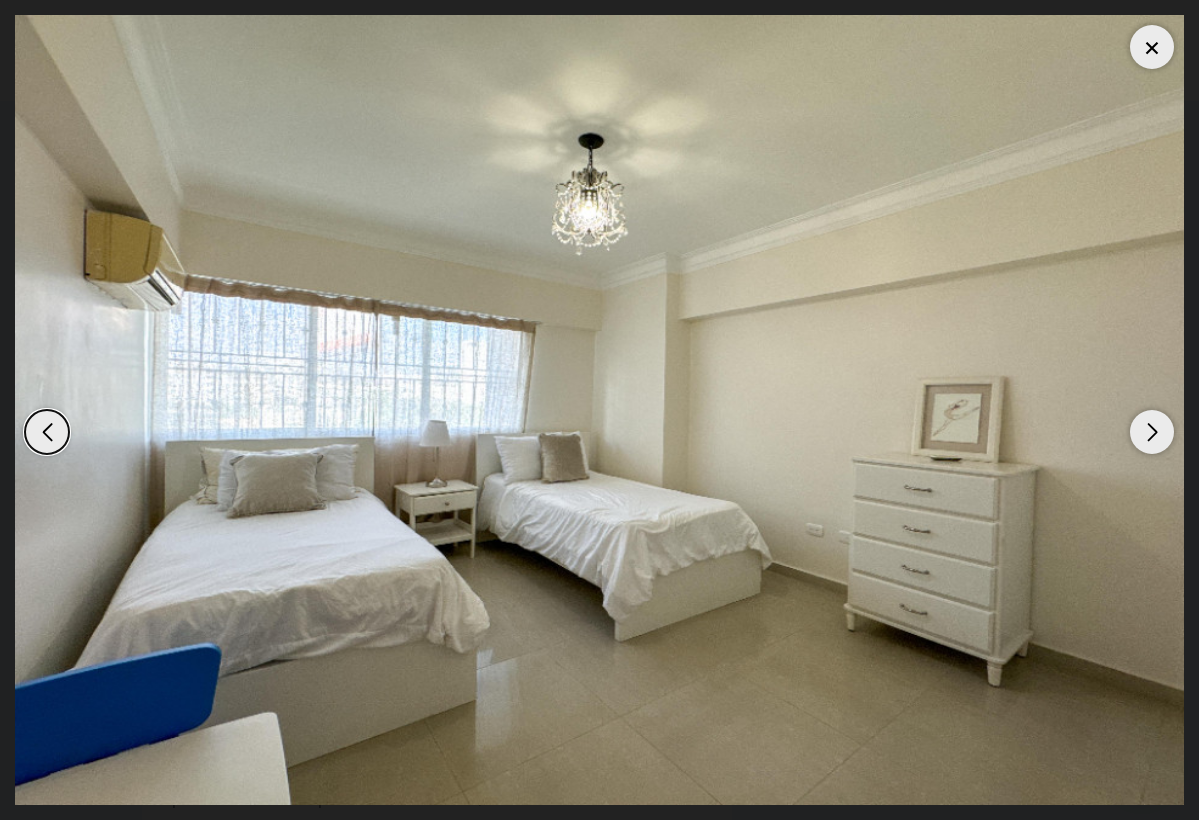 click at bounding box center [1152, 432] 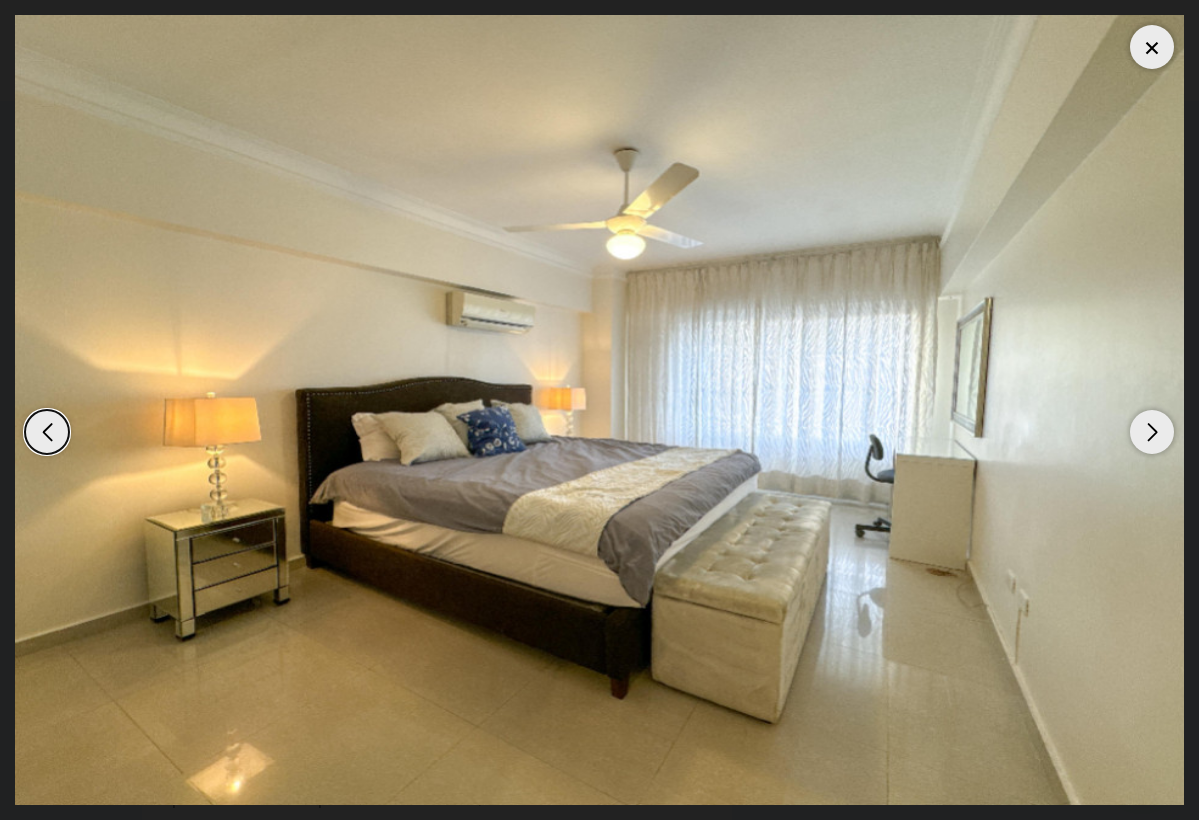 click at bounding box center [1152, 432] 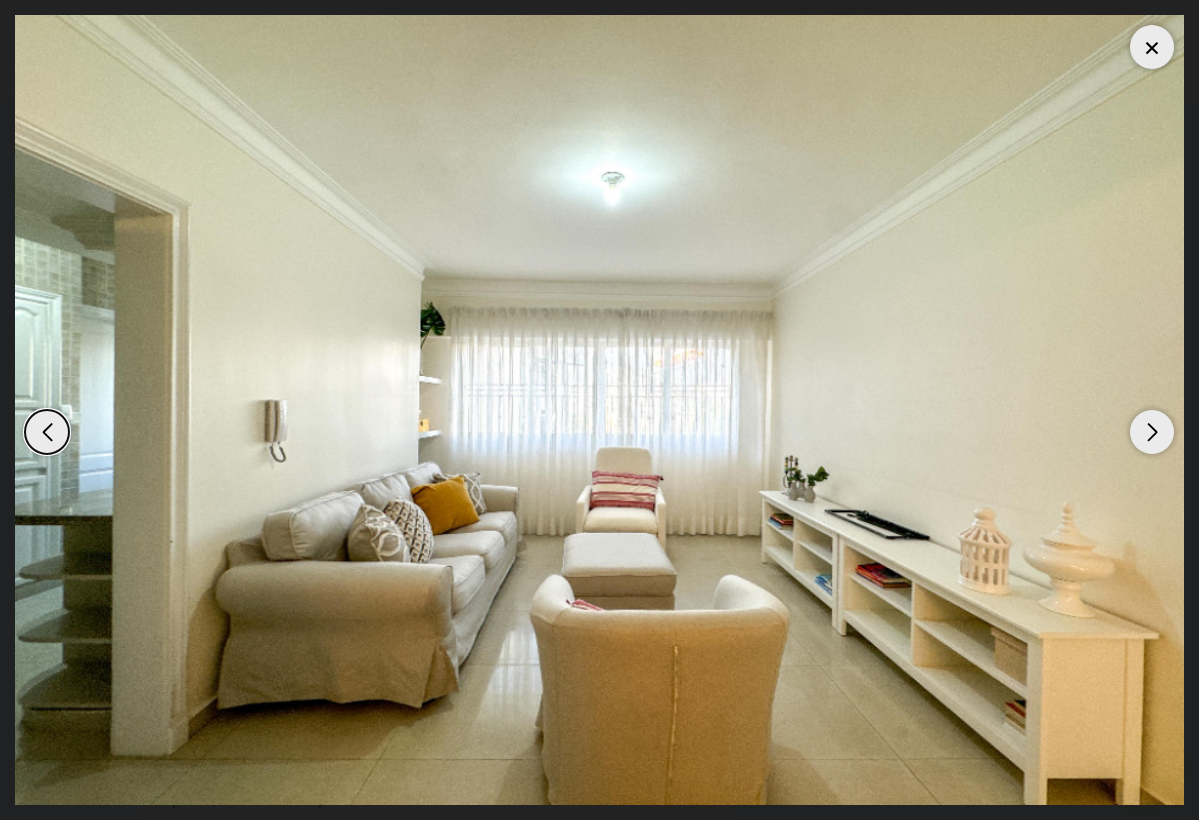 click at bounding box center [1152, 432] 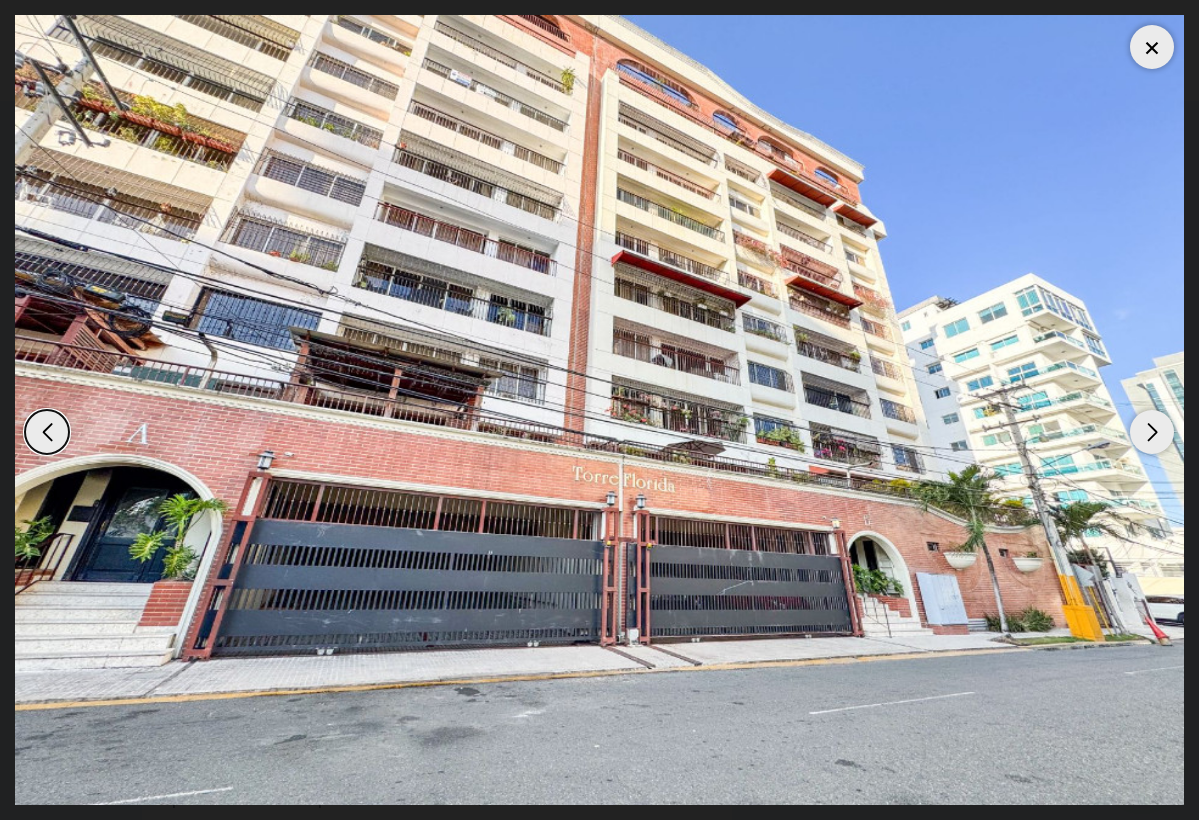 click at bounding box center [1152, 432] 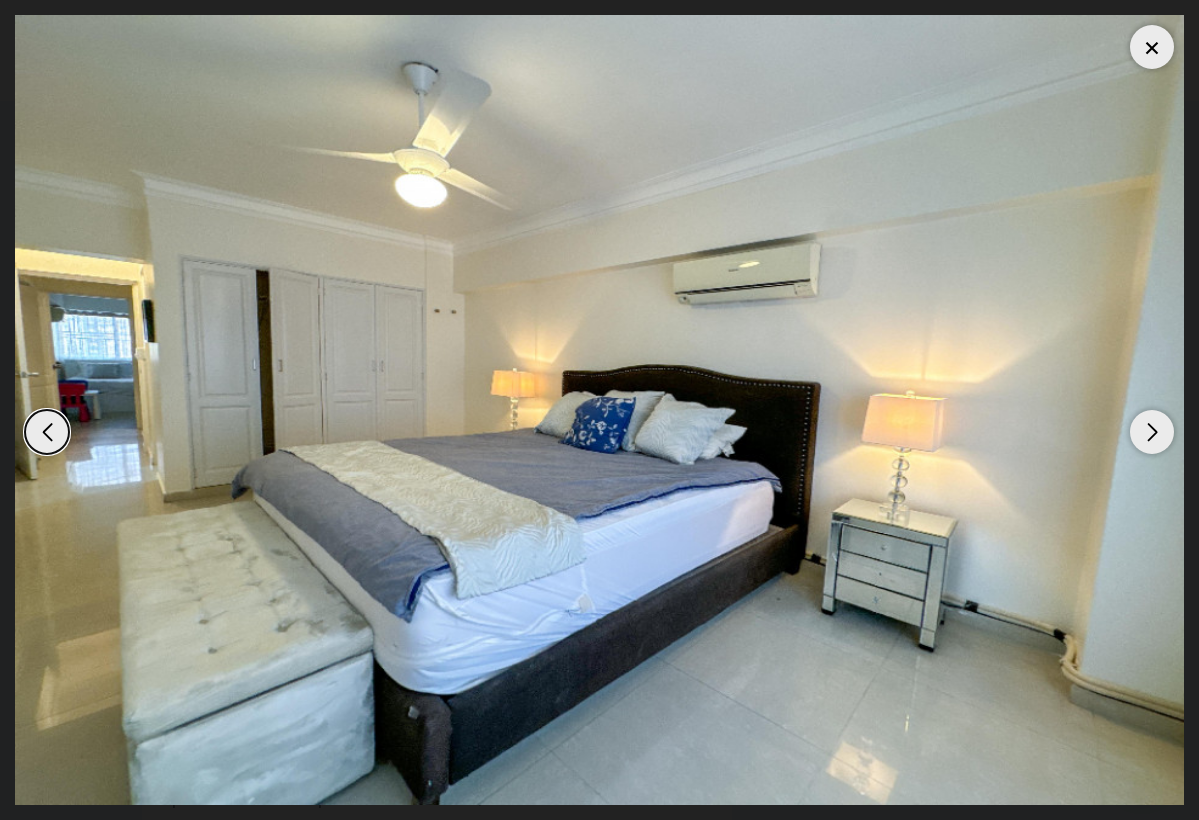 click at bounding box center [1152, 432] 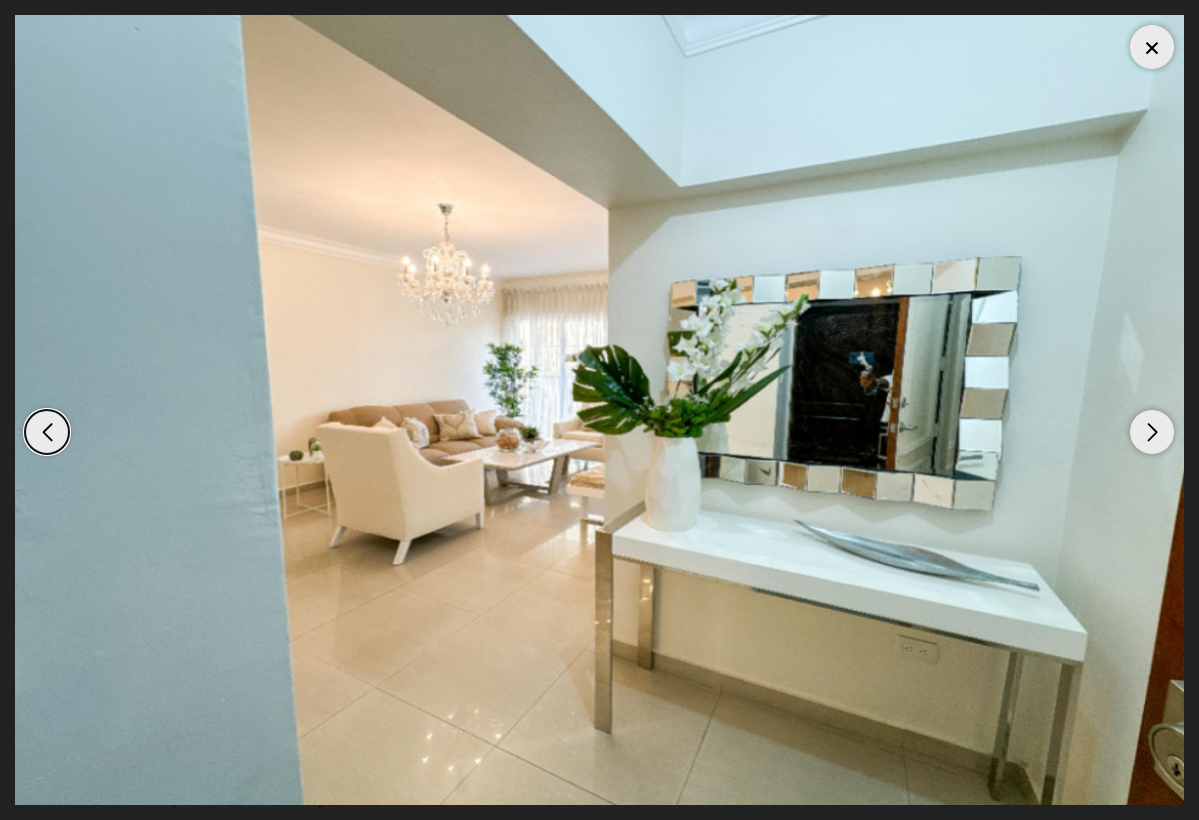 click at bounding box center [1152, 432] 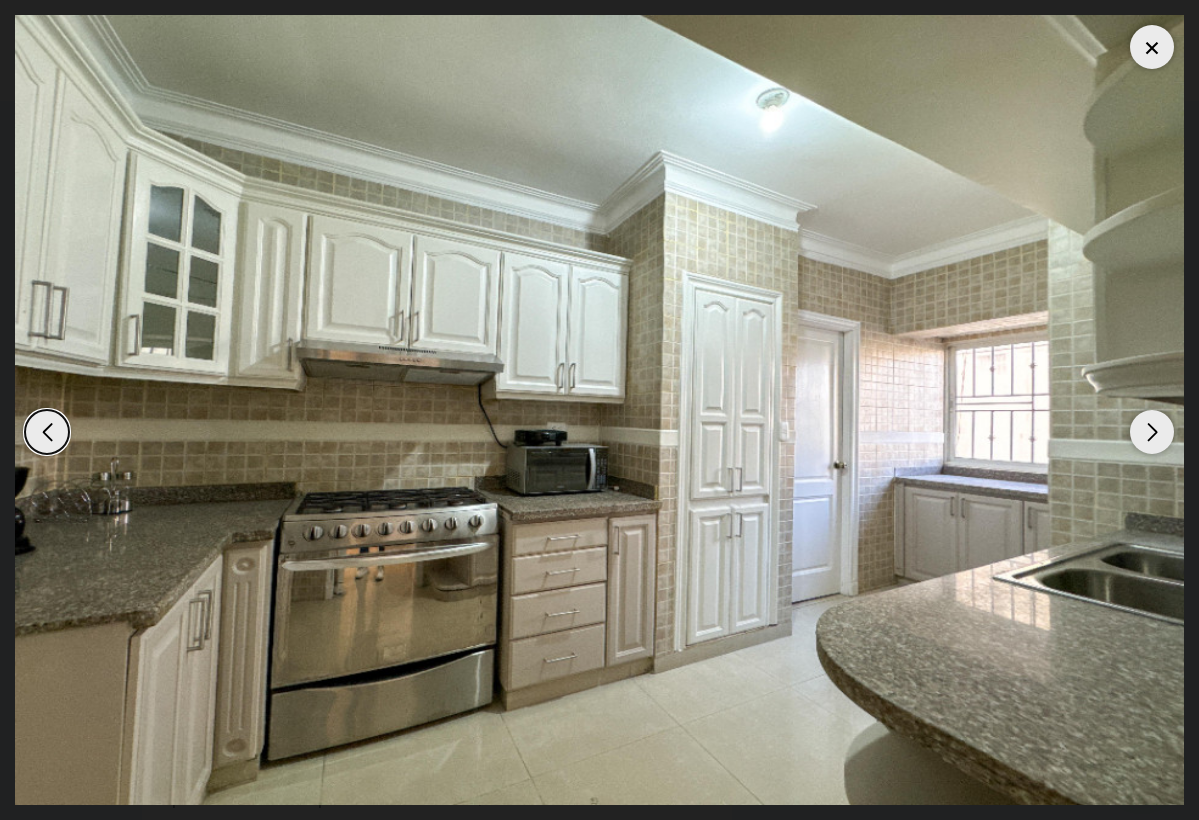 click at bounding box center (1152, 432) 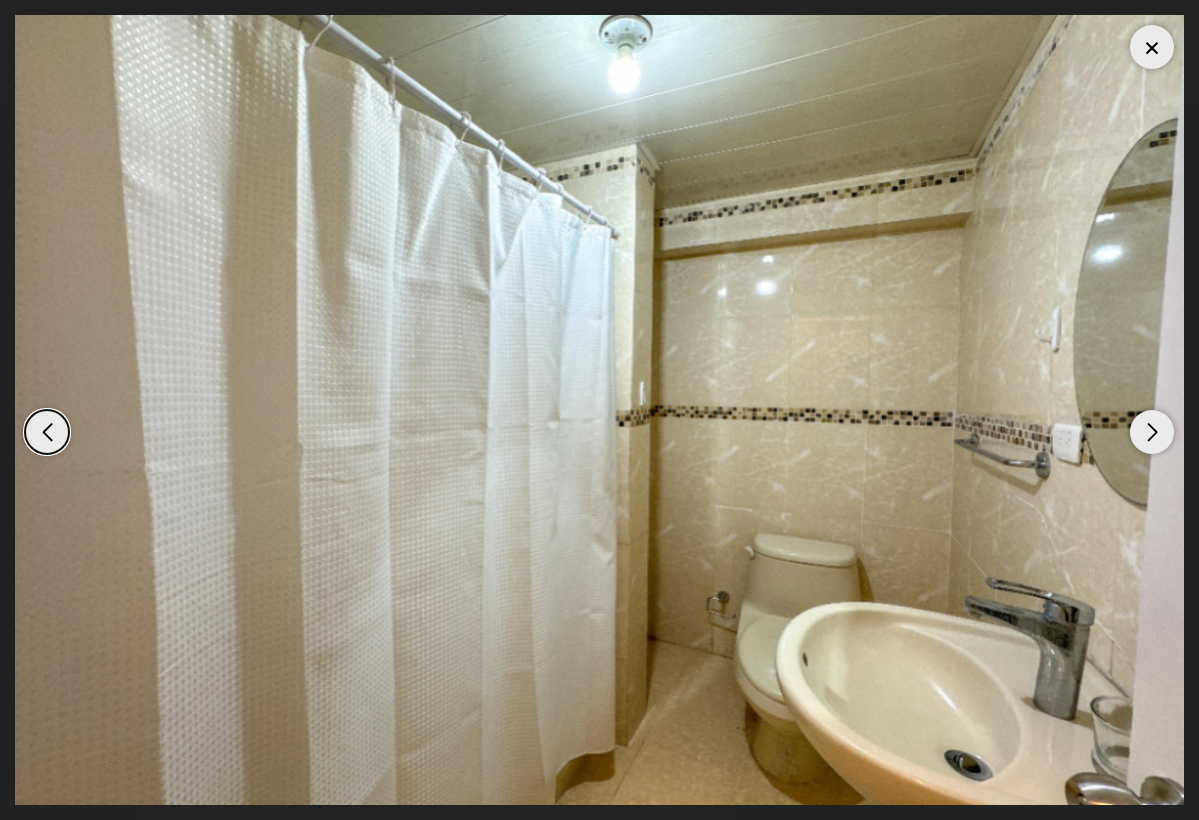 click at bounding box center [1152, 432] 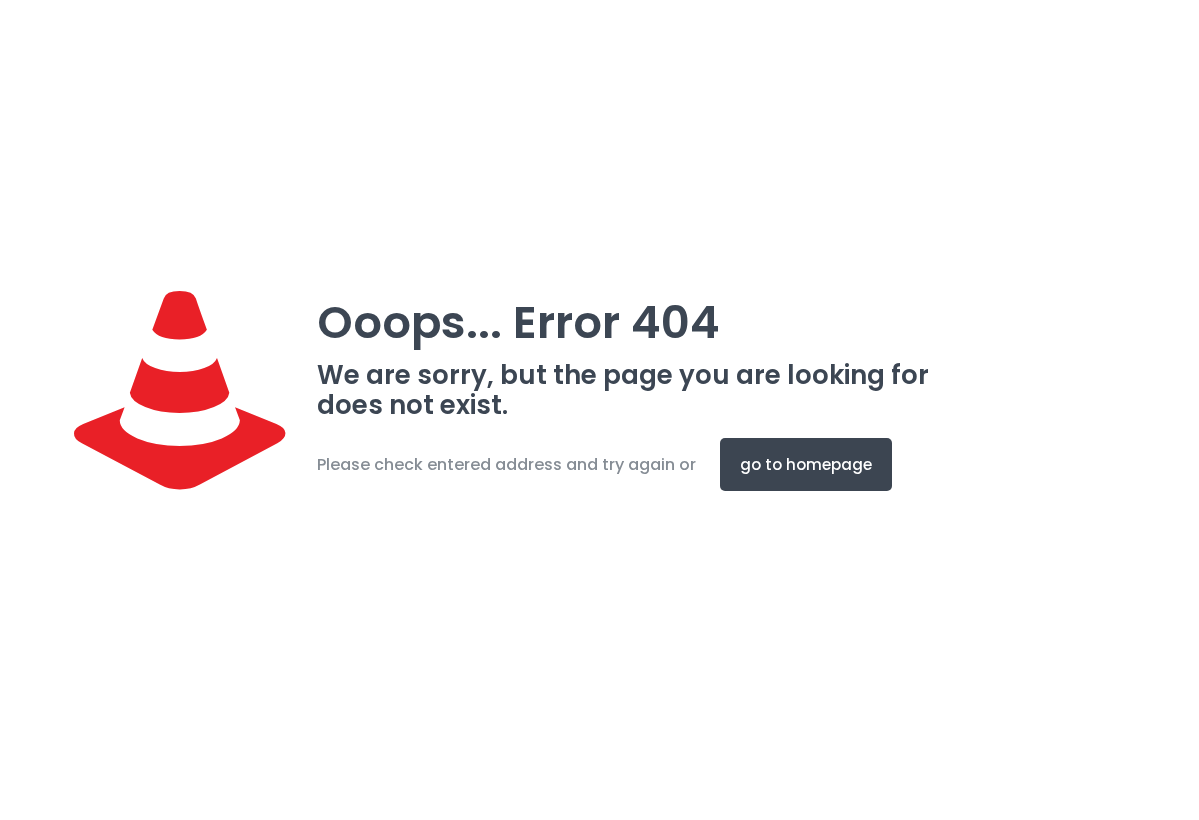 scroll, scrollTop: 0, scrollLeft: 0, axis: both 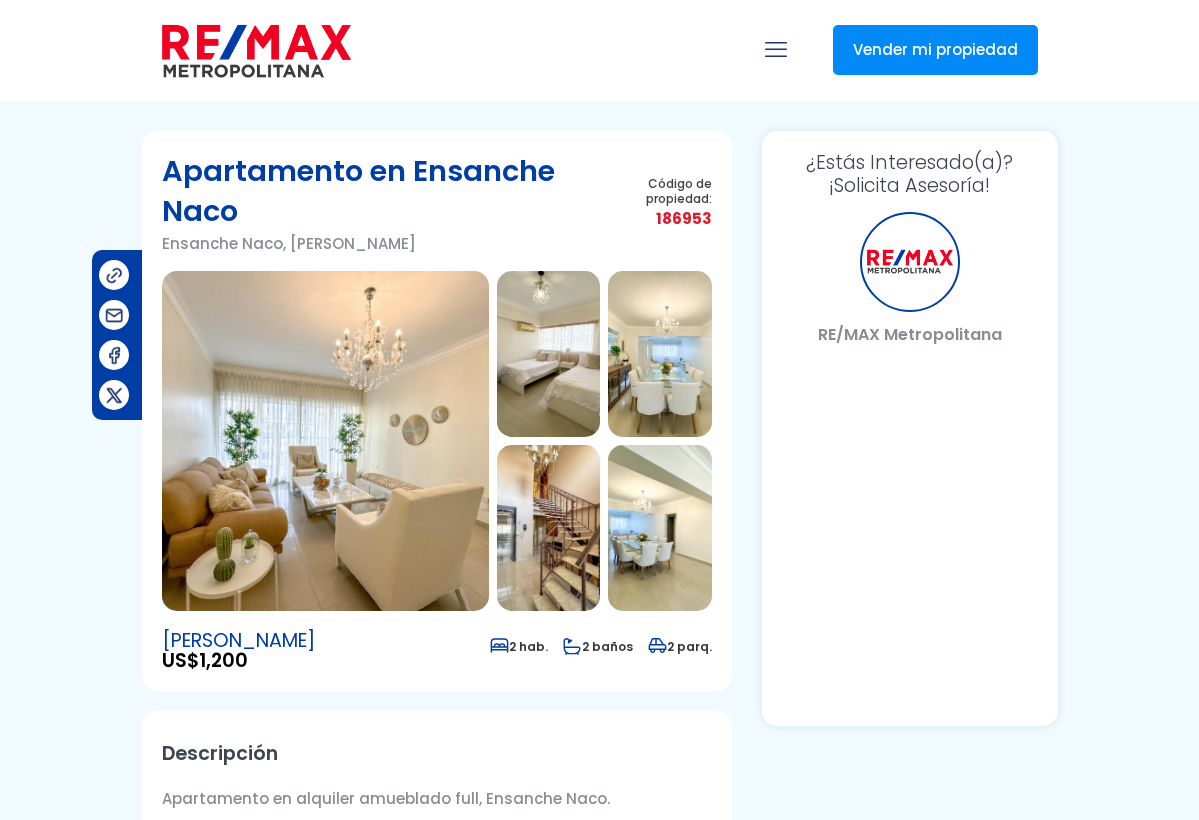 select on "DO" 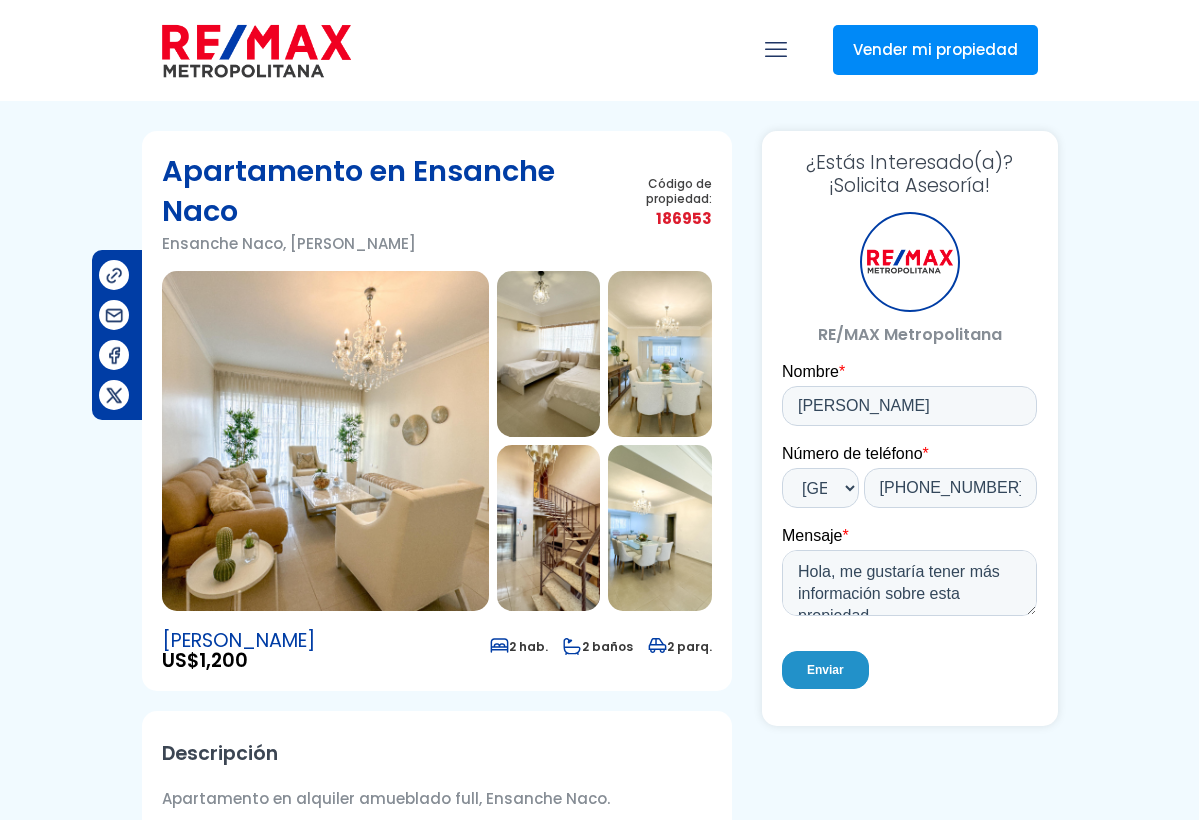 scroll, scrollTop: 0, scrollLeft: 0, axis: both 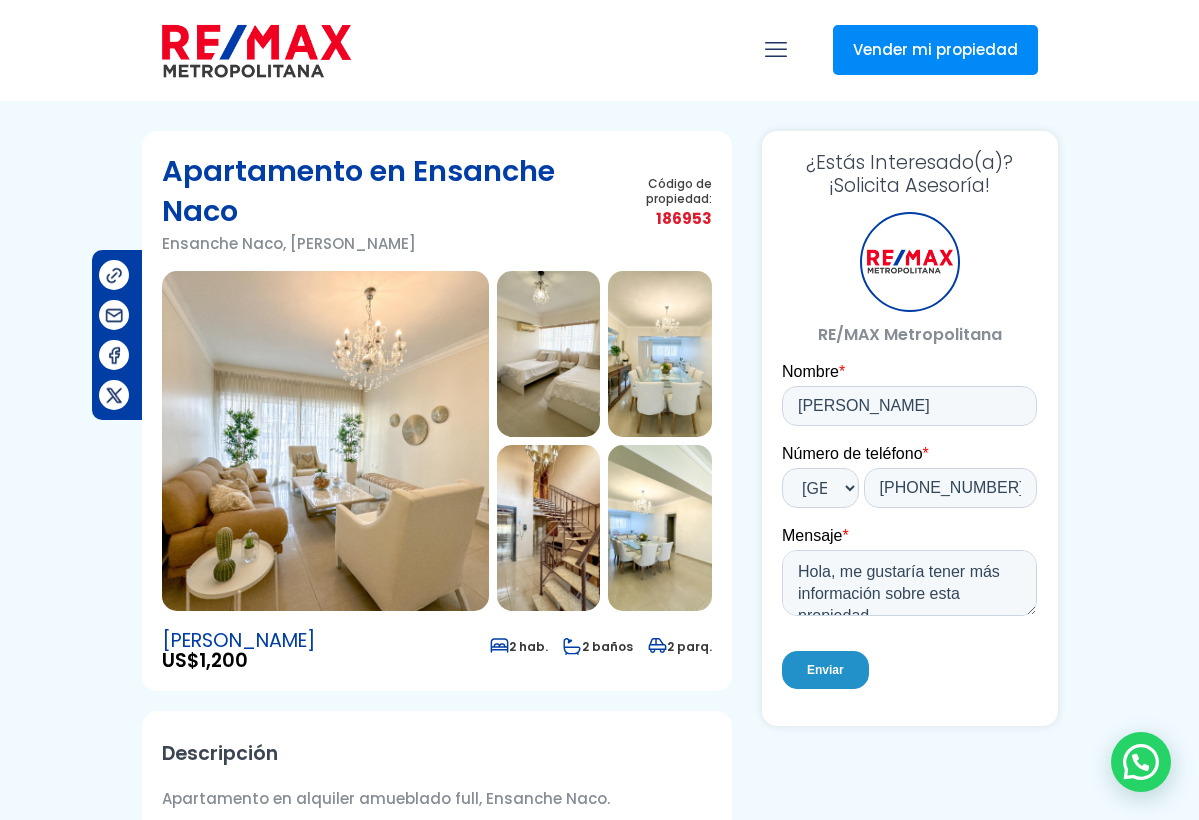 click at bounding box center (660, 528) 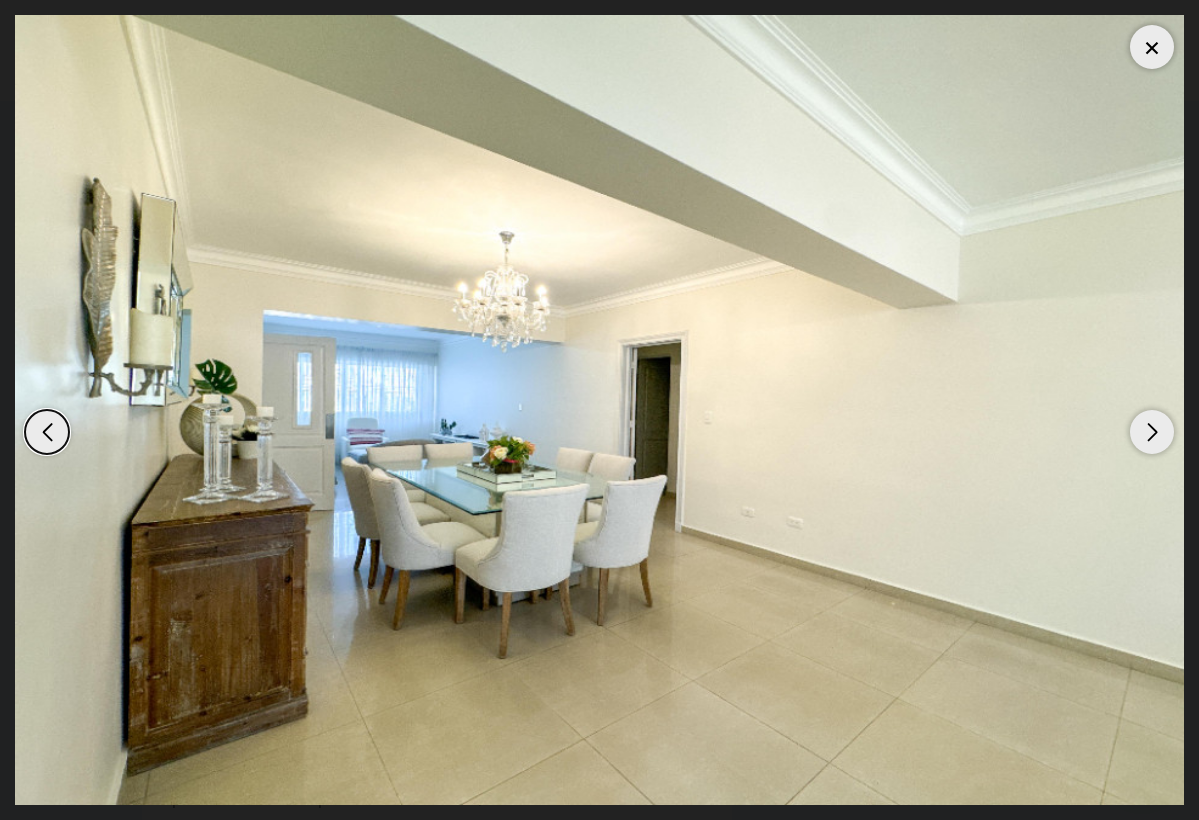 scroll, scrollTop: 0, scrollLeft: 0, axis: both 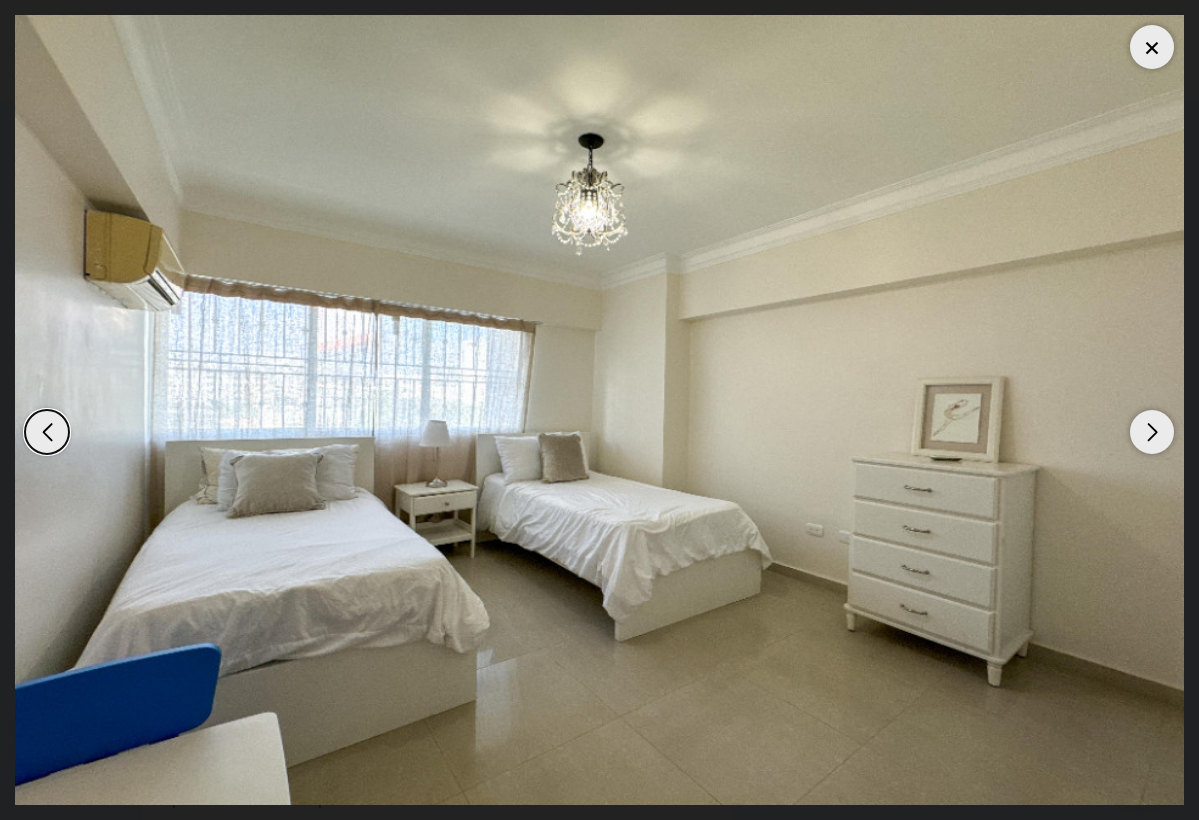 click at bounding box center [1152, 432] 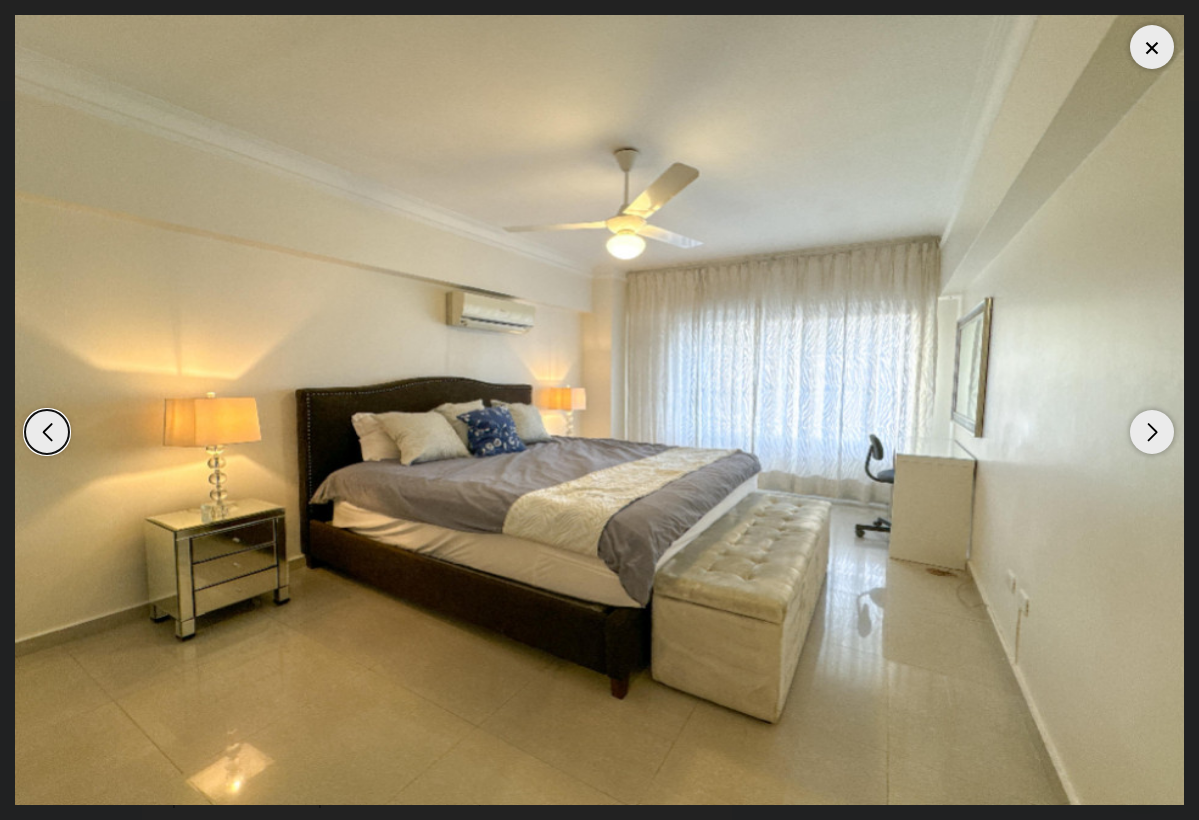 click at bounding box center [1152, 432] 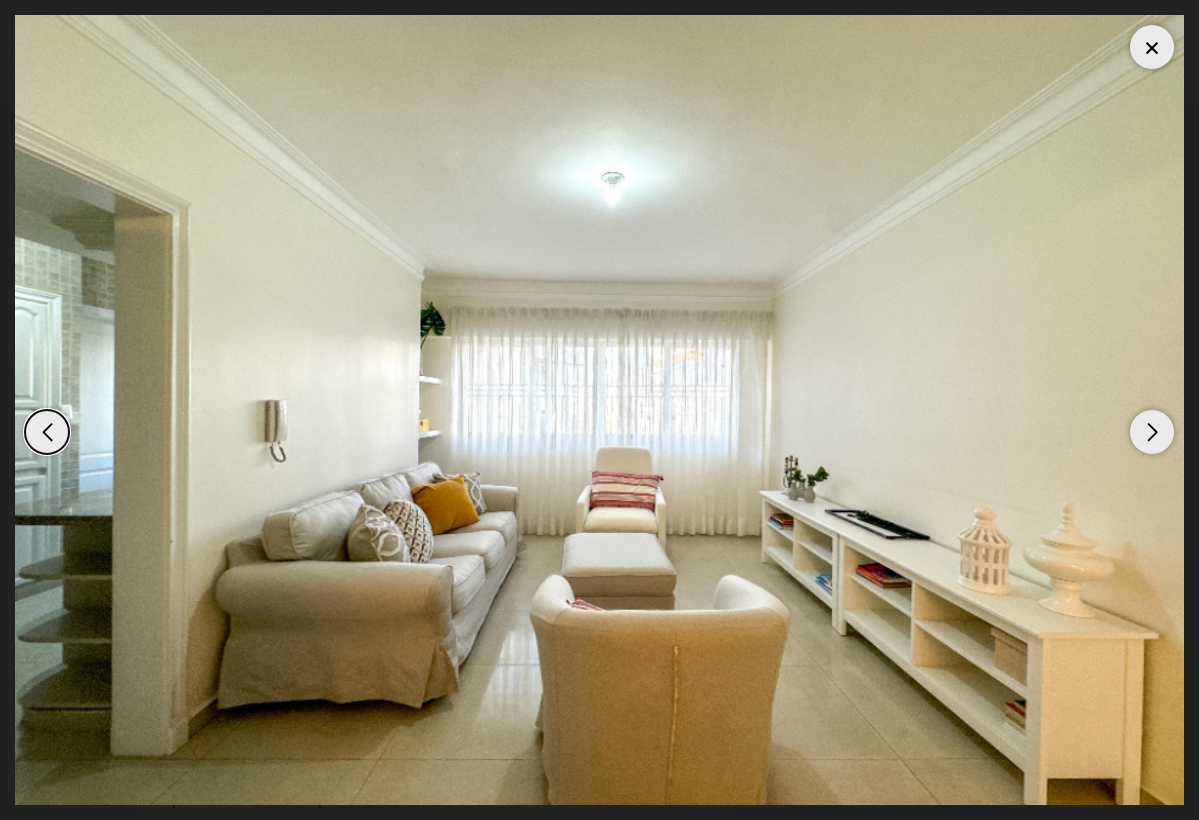 click at bounding box center (1152, 432) 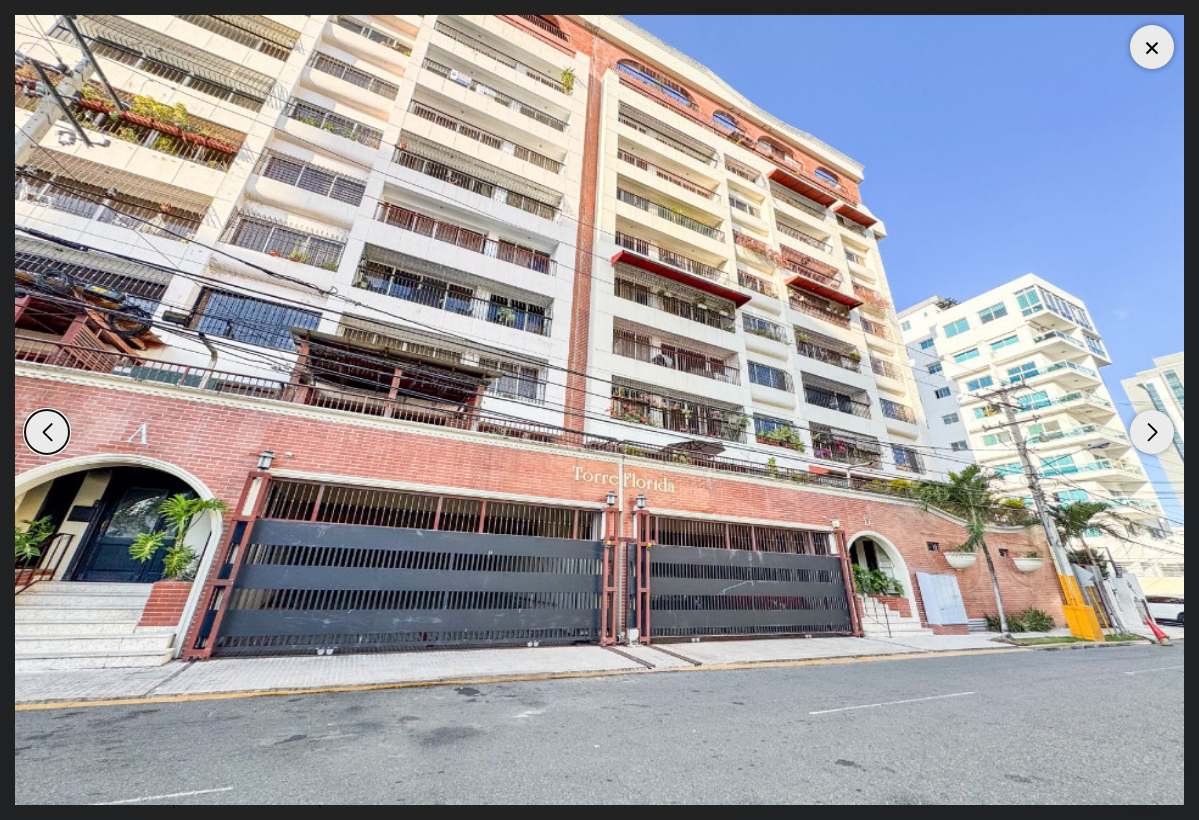 click at bounding box center [1152, 432] 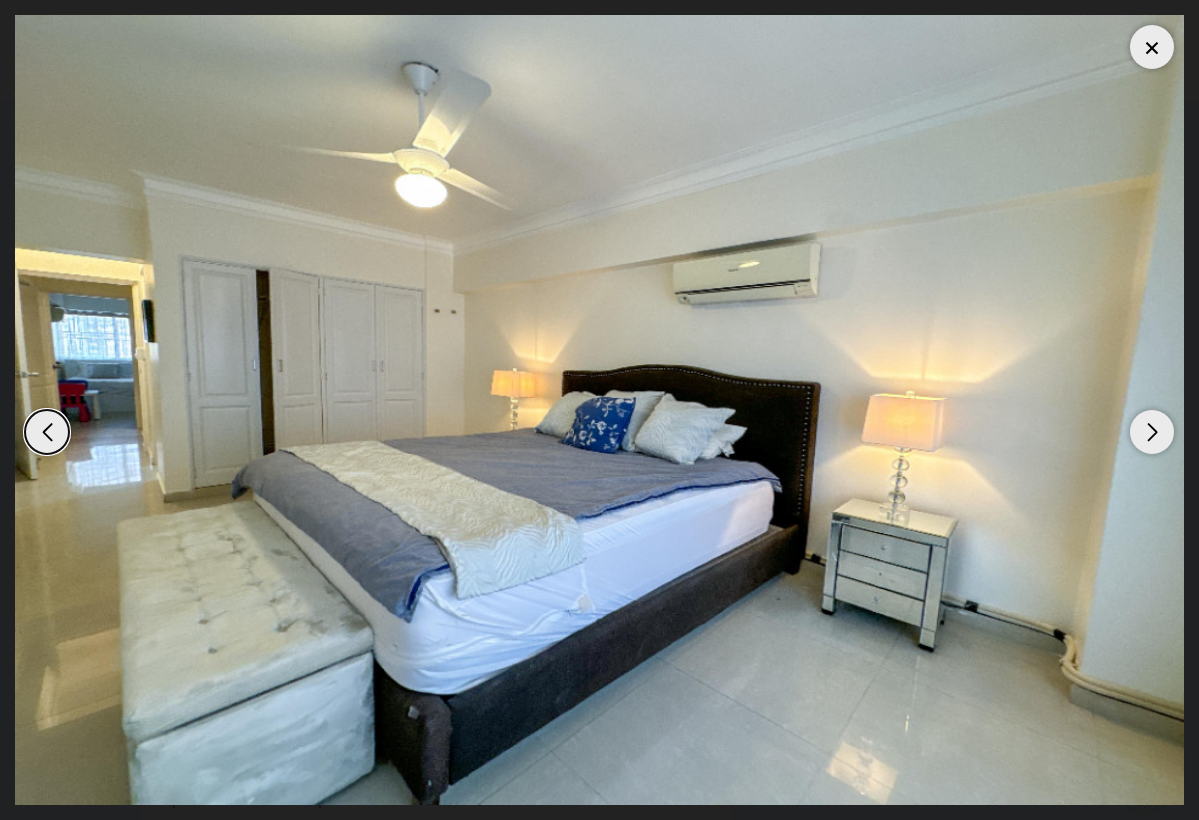 click at bounding box center (1152, 432) 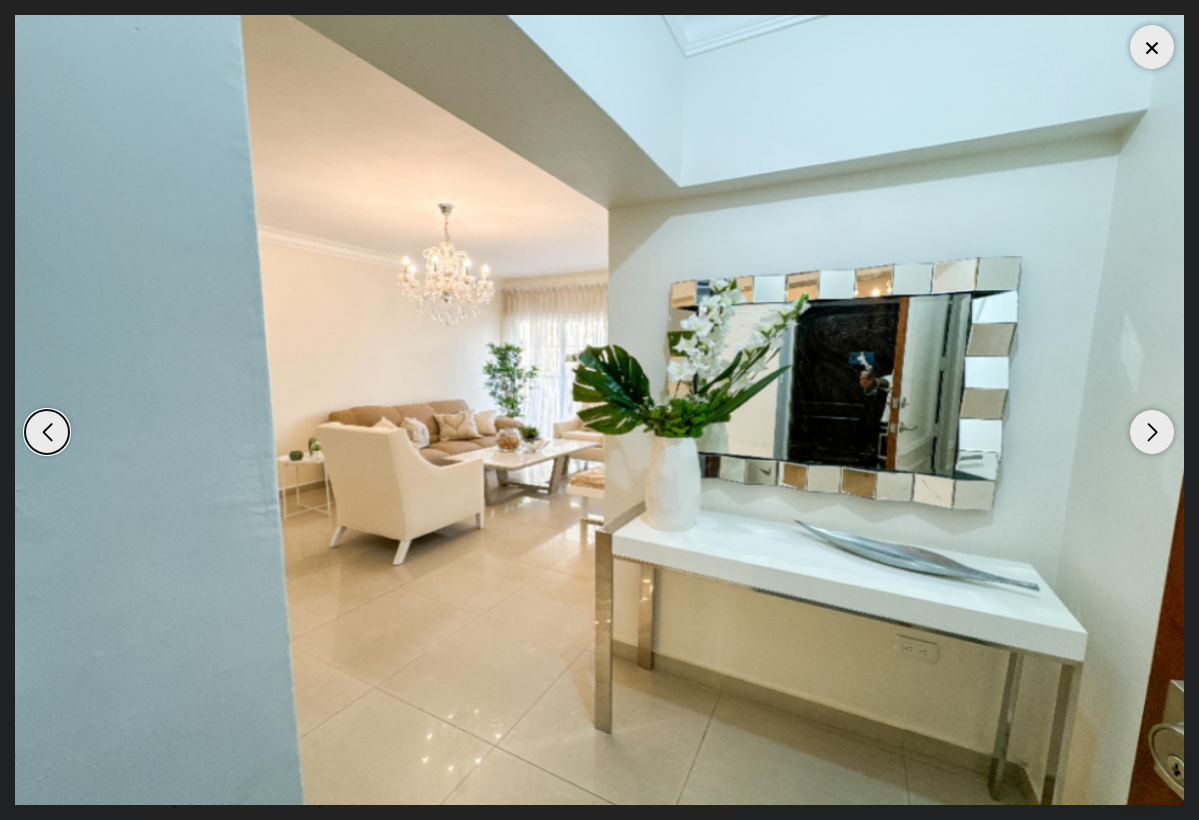 click at bounding box center [1152, 432] 